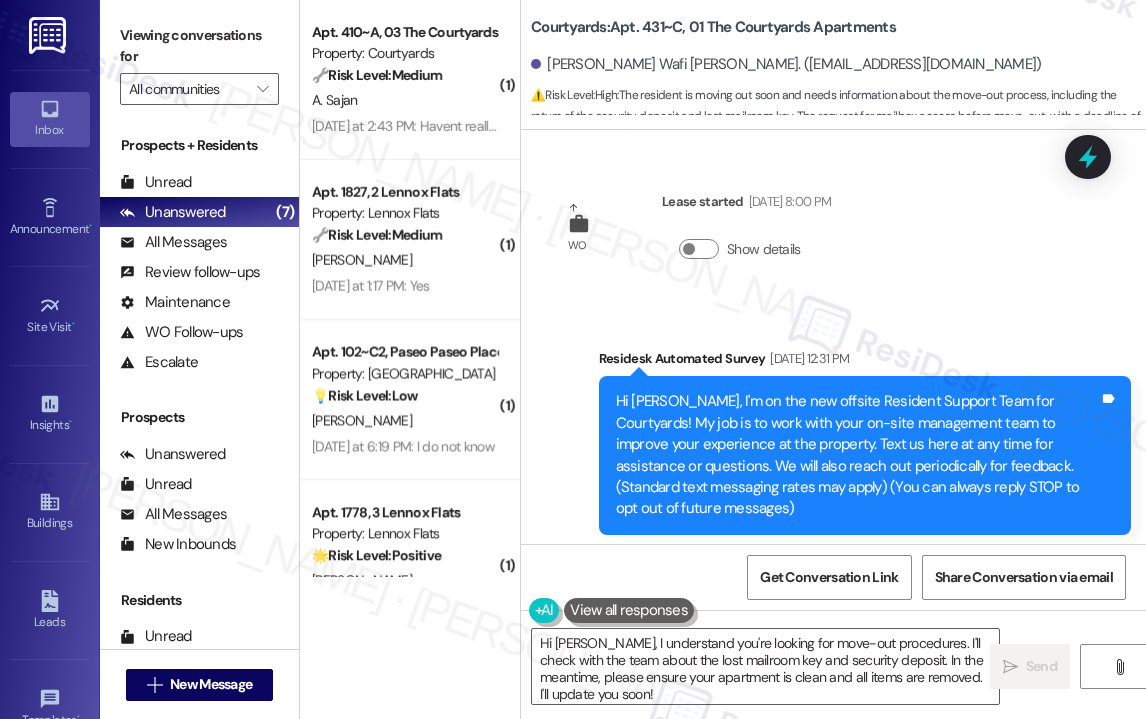 scroll, scrollTop: 0, scrollLeft: 0, axis: both 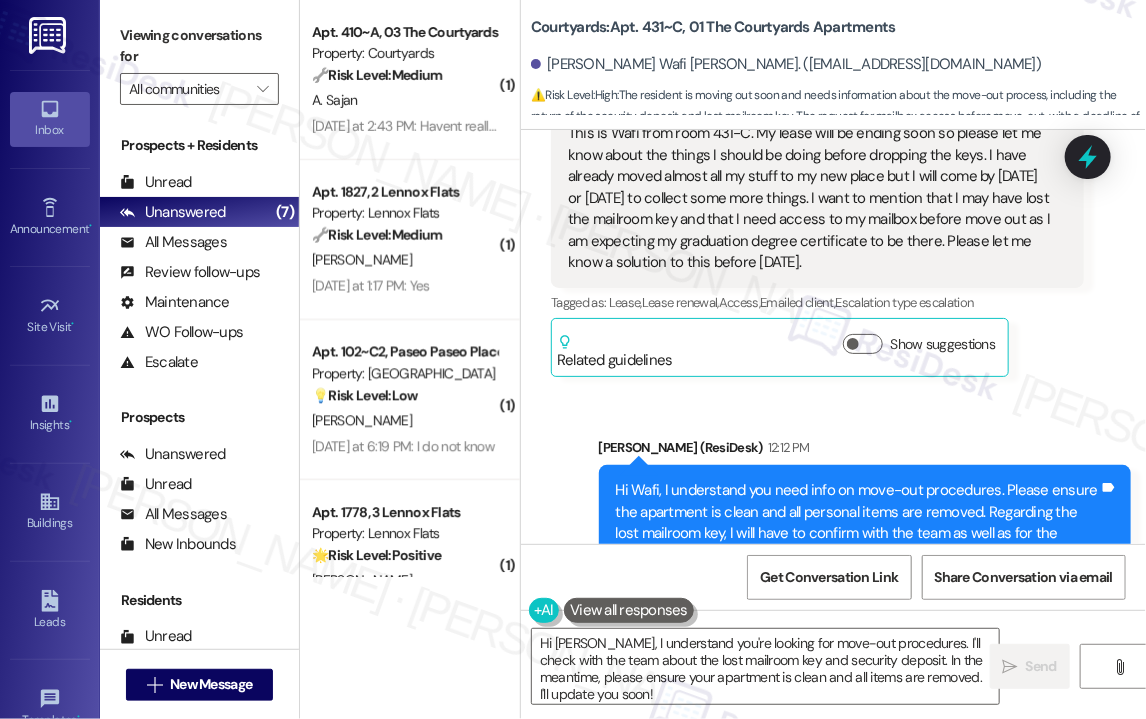 drag, startPoint x: 0, startPoint y: 0, endPoint x: 1128, endPoint y: 165, distance: 1140.0039 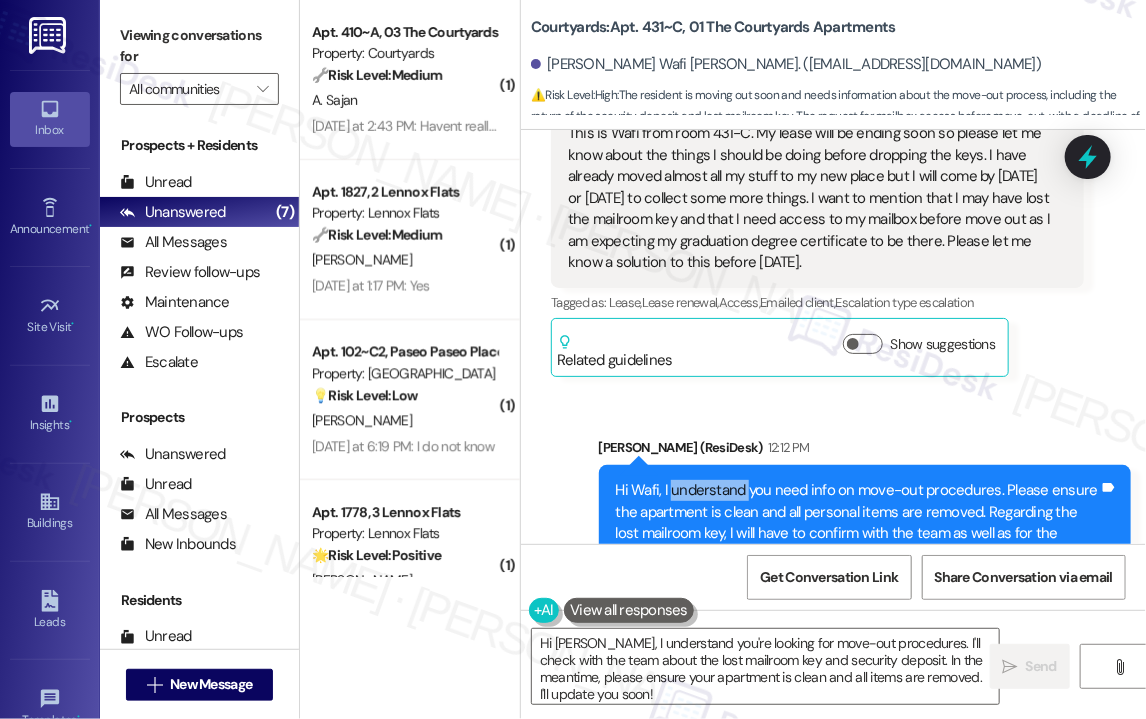 click on "Hi Wafi, I understand you need info on move-out procedures. Please ensure the apartment is clean and all personal items are removed.  Regarding the lost mailroom key, I will have to confirm with the team as well as for the security deposit. I'll get back once I get an update. Tags and notes" at bounding box center [865, 523] 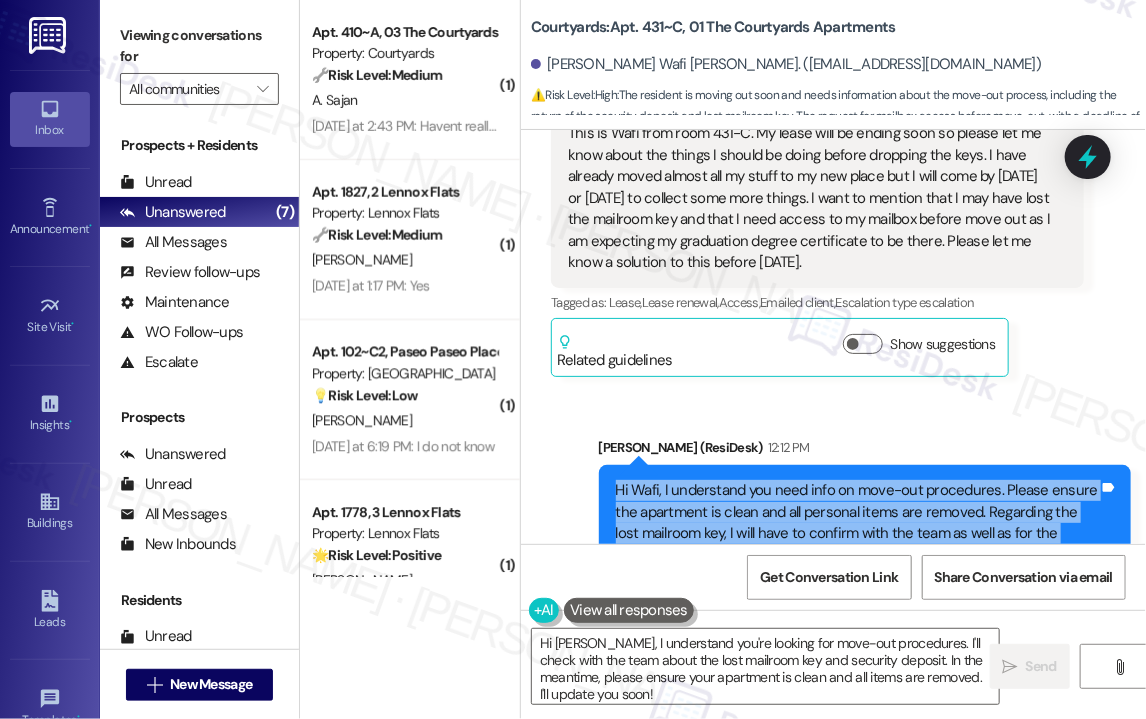 click on "Hi Wafi, I understand you need info on move-out procedures. Please ensure the apartment is clean and all personal items are removed.  Regarding the lost mailroom key, I will have to confirm with the team as well as for the security deposit. I'll get back once I get an update. Tags and notes" at bounding box center [865, 523] 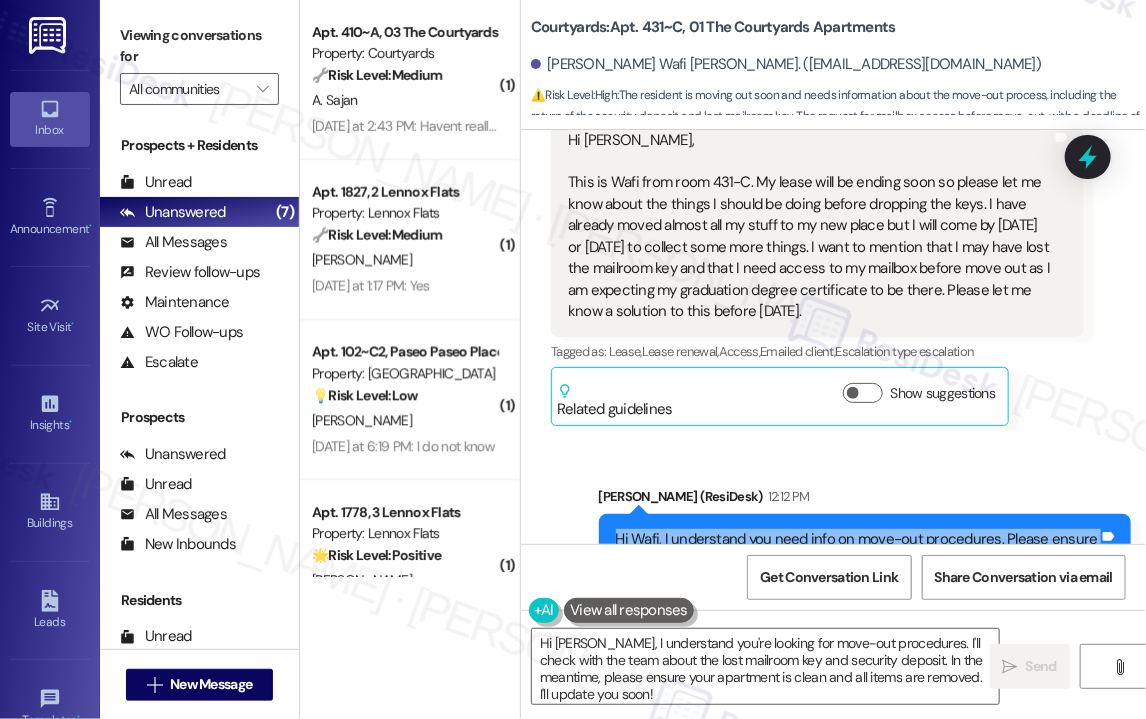 scroll, scrollTop: 32808, scrollLeft: 0, axis: vertical 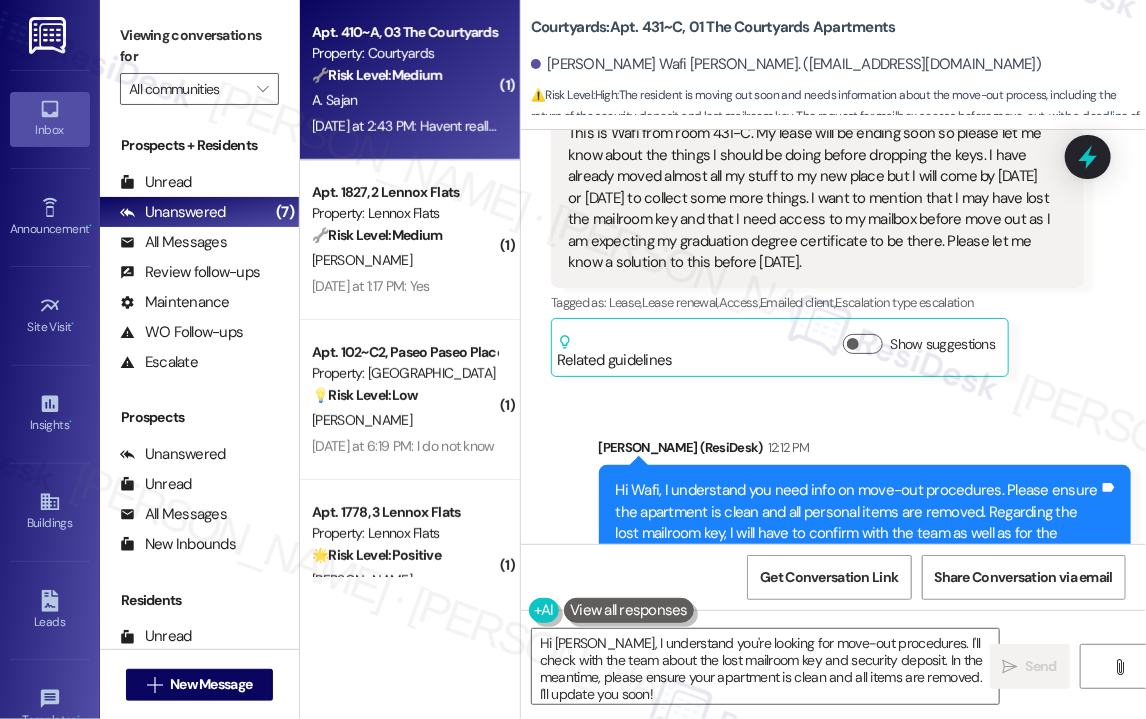 click on "Apt. 410~A, 03 The Courtyards Apartments Property: Courtyards 🔧  Risk Level:  Medium The resident hasn't used the washing machine since the repair, so they can't confirm satisfaction. This indicates a need for follow-up to ensure the repair was effective, but it's not urgent." at bounding box center (404, 54) 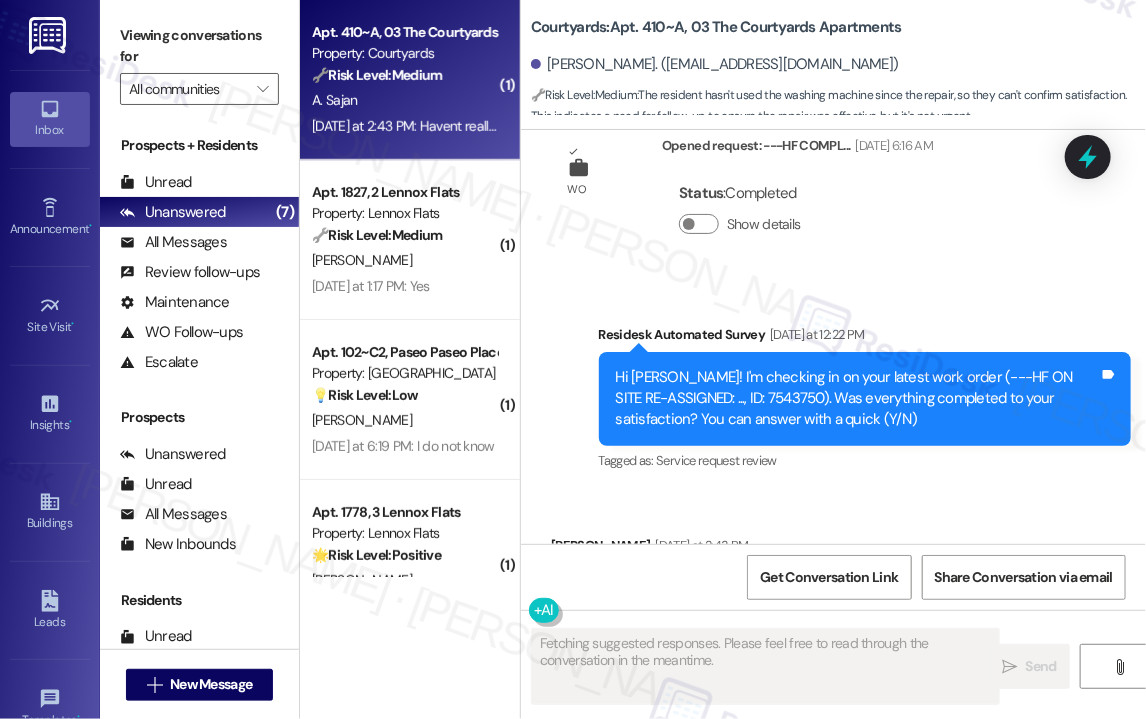 scroll, scrollTop: 2432, scrollLeft: 0, axis: vertical 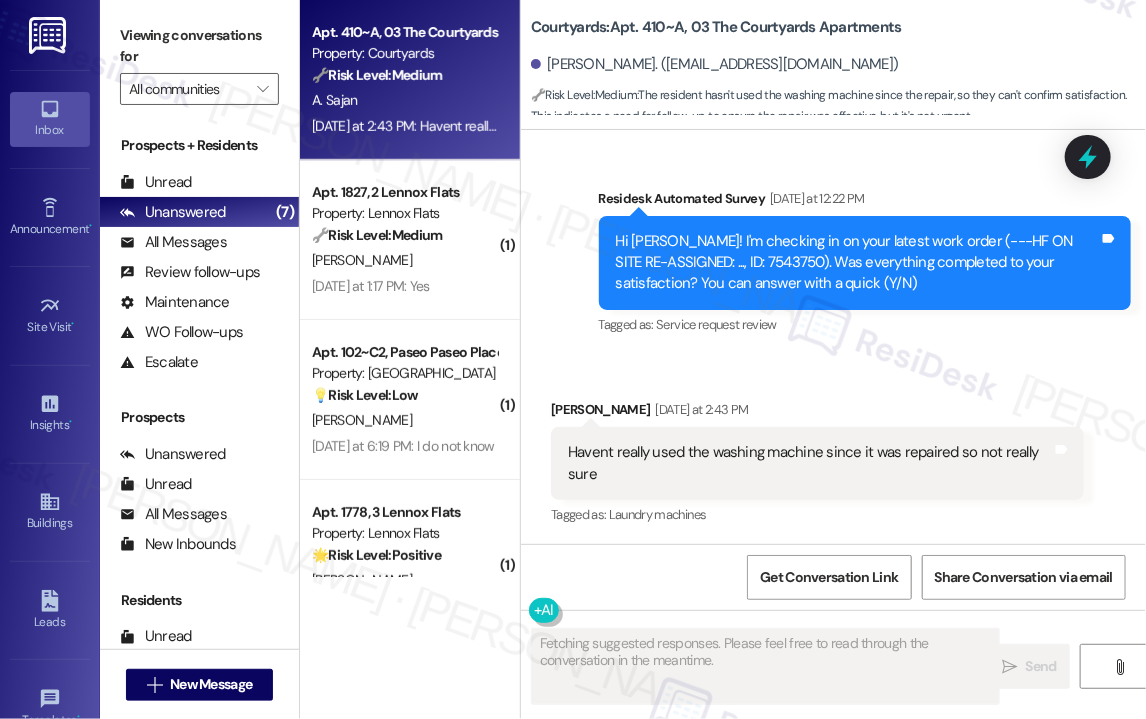 click on "Havent really used the washing machine since it was repaired so not really sure" at bounding box center (810, 463) 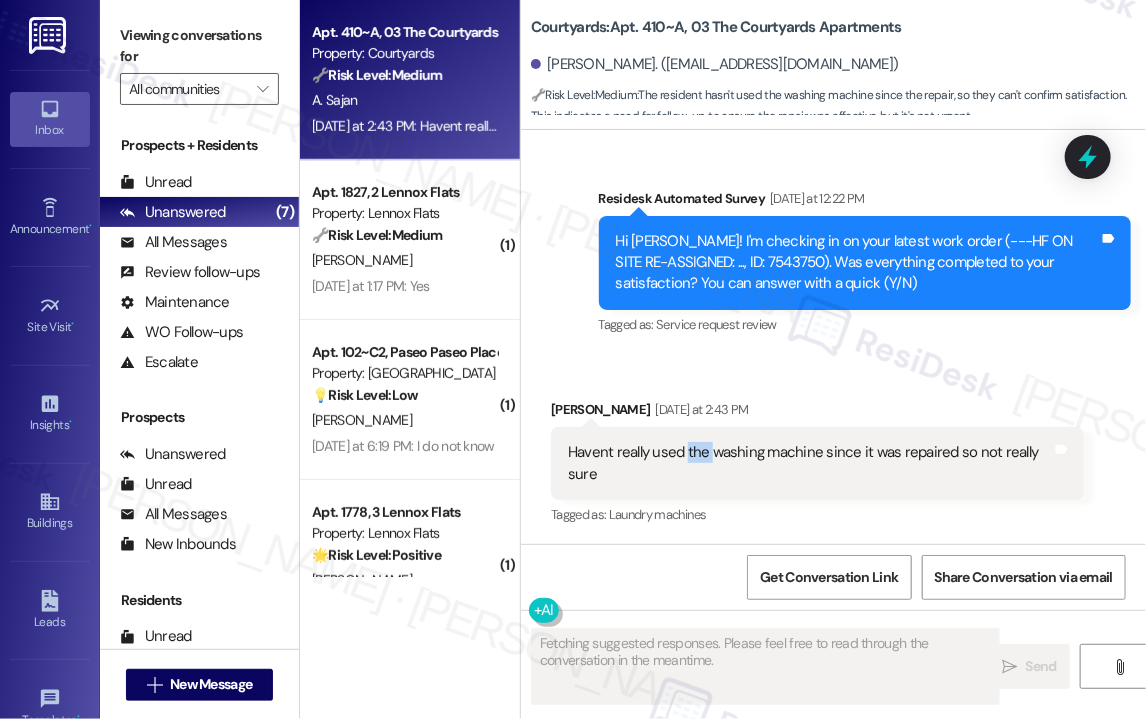 click on "Havent really used the washing machine since it was repaired so not really sure" at bounding box center (810, 463) 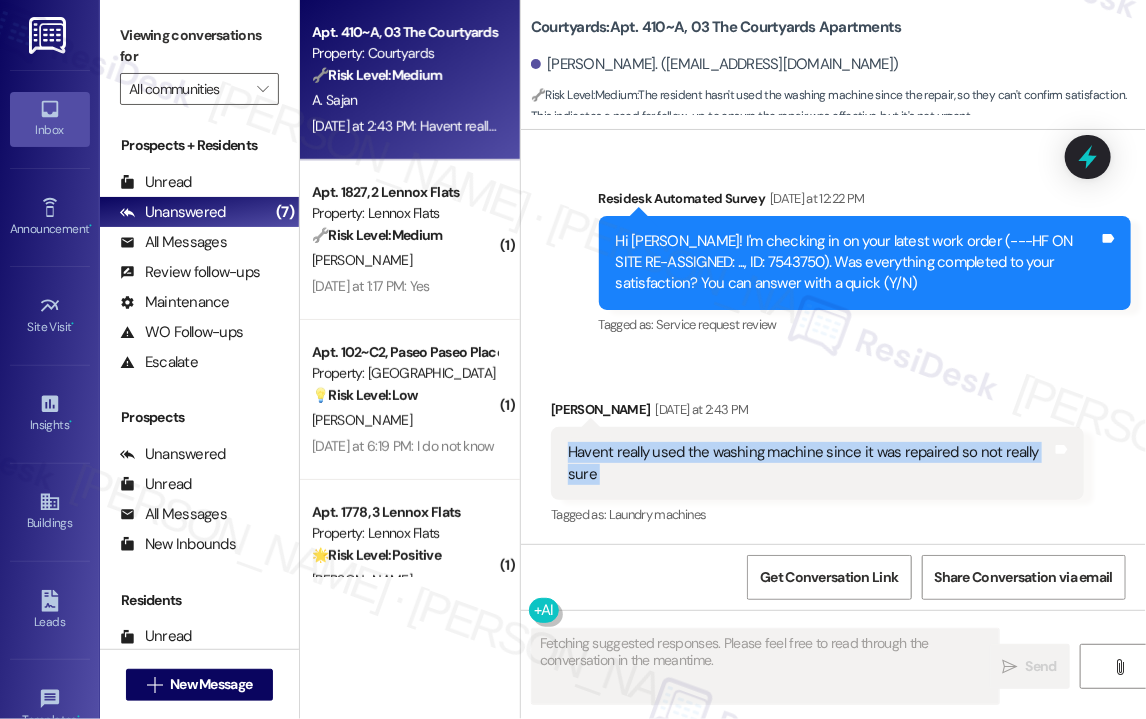 click on "Havent really used the washing machine since it was repaired so not really sure" at bounding box center [810, 463] 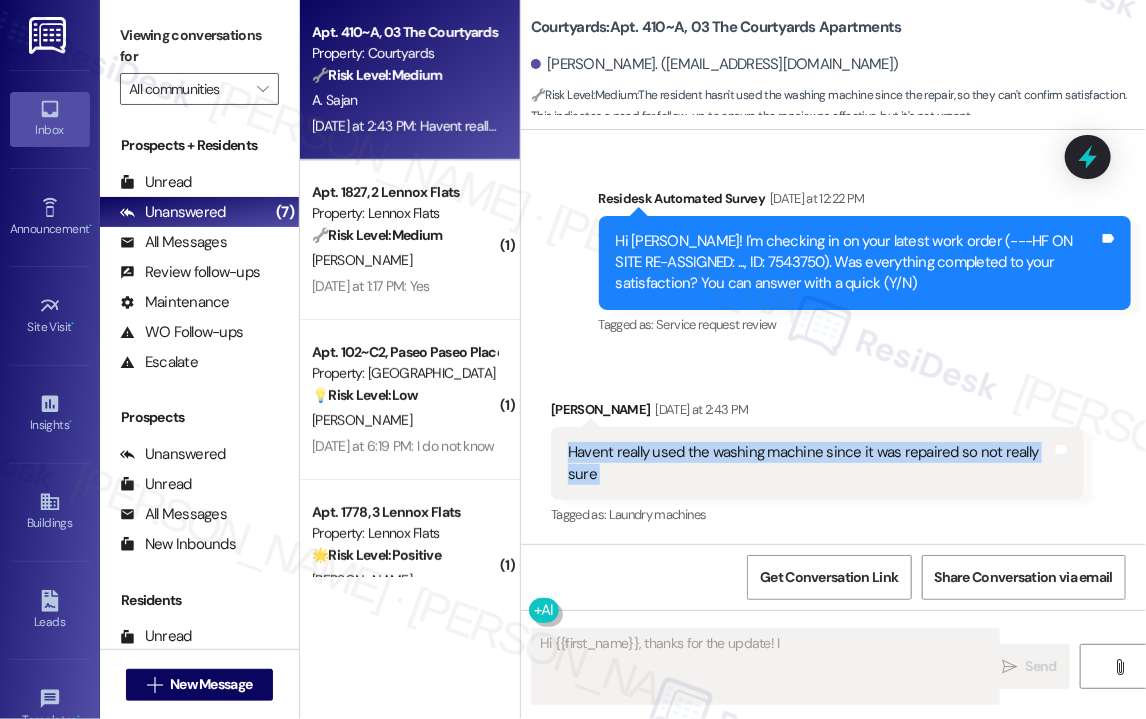 click on "Havent really used the washing machine since it was repaired so not really sure" at bounding box center [810, 463] 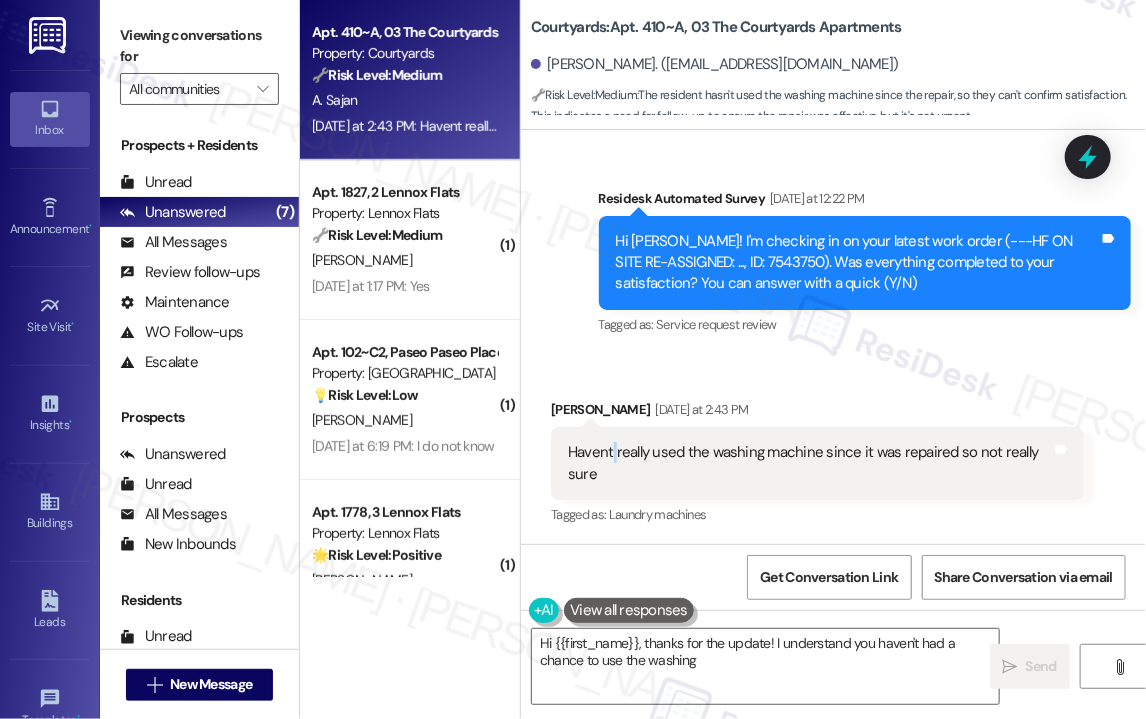 click on "Havent really used the washing machine since it was repaired so not really sure" at bounding box center (810, 463) 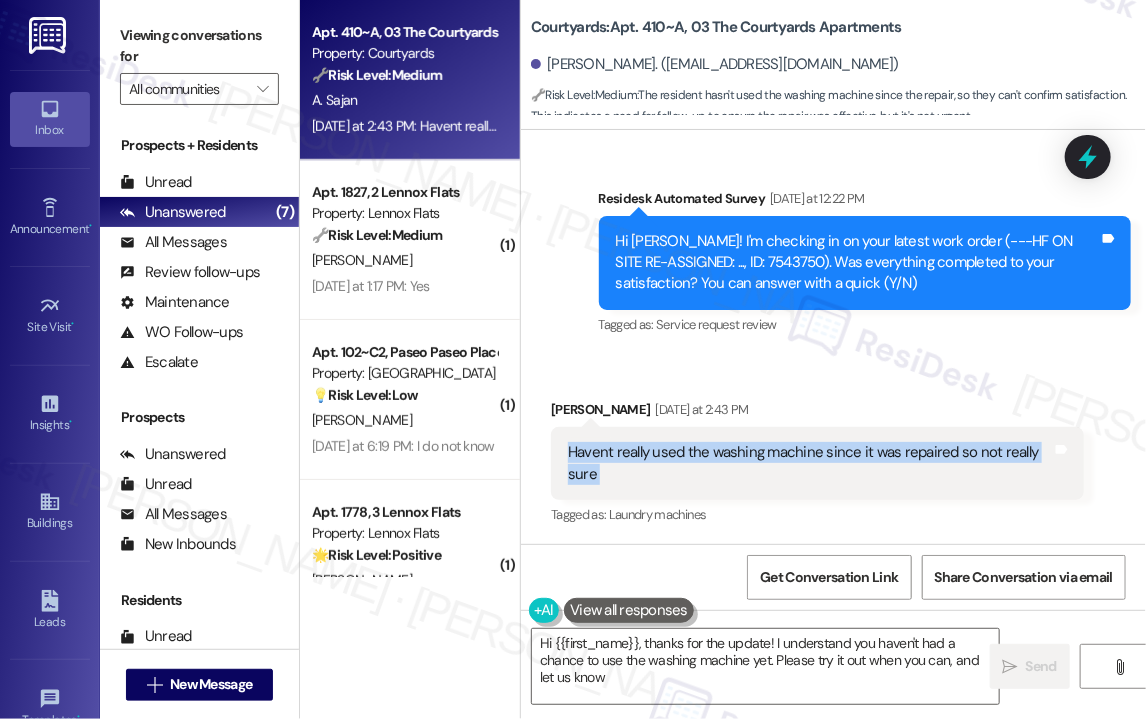 click on "Havent really used the washing machine since it was repaired so not really sure" at bounding box center [810, 463] 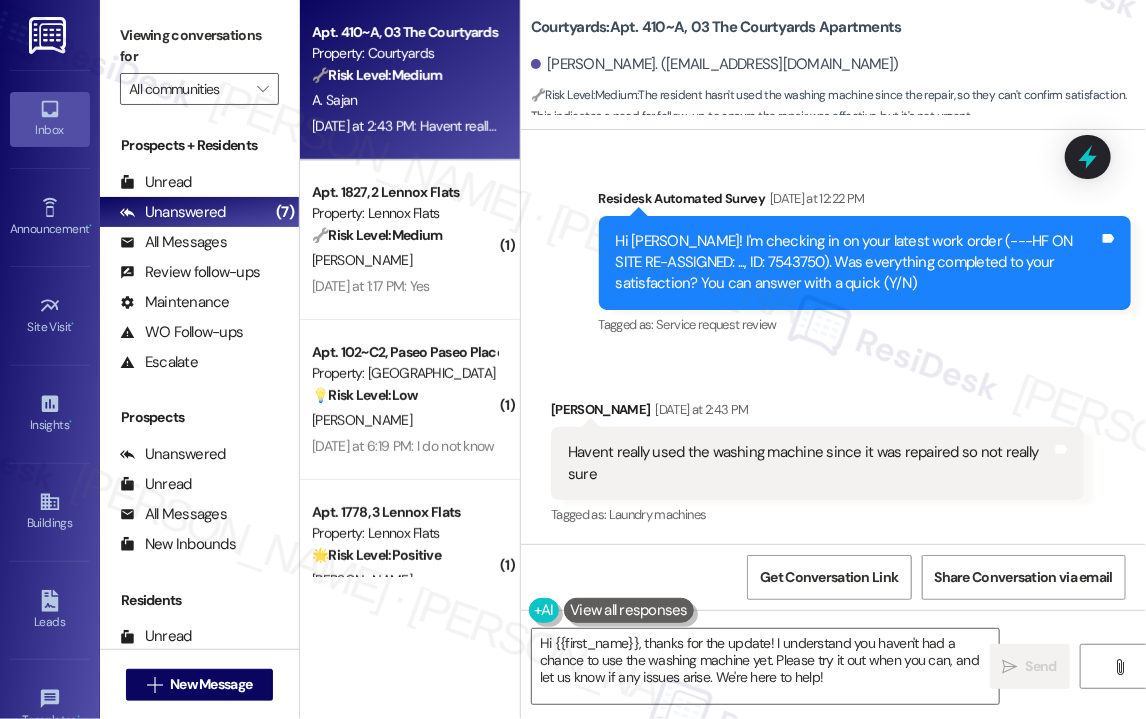 click on "Hi [PERSON_NAME]! I'm checking in on your latest work order (---HF ON SITE RE-ASSIGNED: ..., ID: 7543750). Was everything completed to your satisfaction? You can answer with a quick (Y/N)" at bounding box center (858, 263) 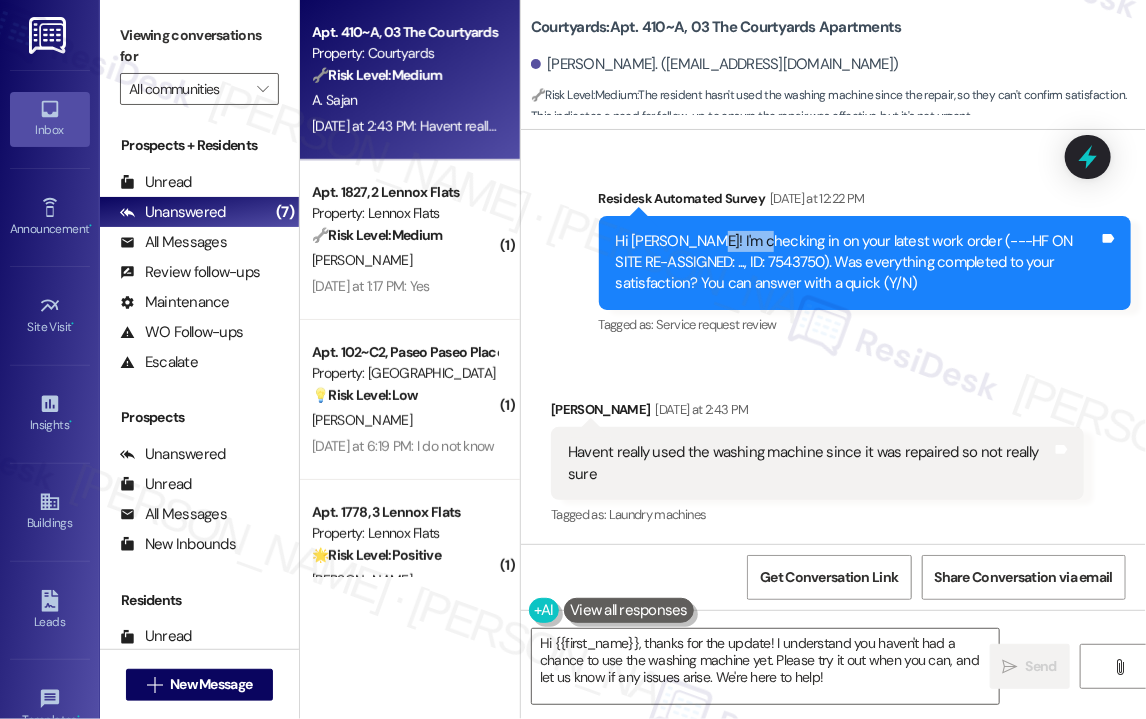 click on "Hi [PERSON_NAME]! I'm checking in on your latest work order (---HF ON SITE RE-ASSIGNED: ..., ID: 7543750). Was everything completed to your satisfaction? You can answer with a quick (Y/N)" at bounding box center (858, 263) 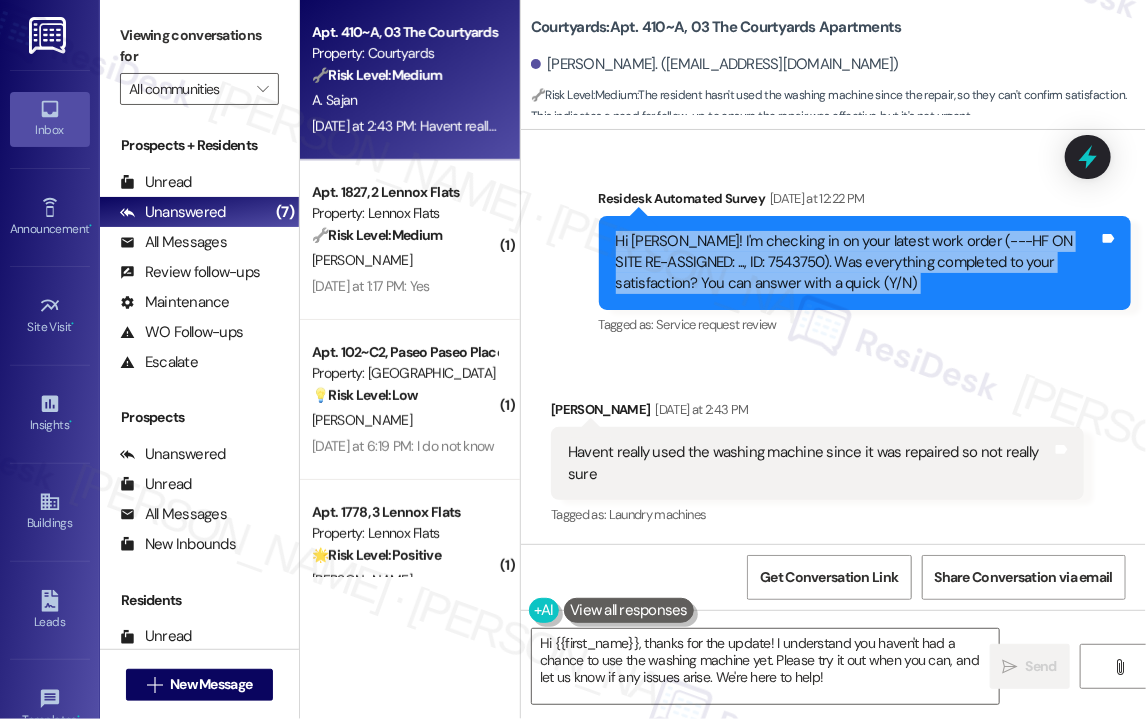 click on "Hi [PERSON_NAME]! I'm checking in on your latest work order (---HF ON SITE RE-ASSIGNED: ..., ID: 7543750). Was everything completed to your satisfaction? You can answer with a quick (Y/N)" at bounding box center (858, 263) 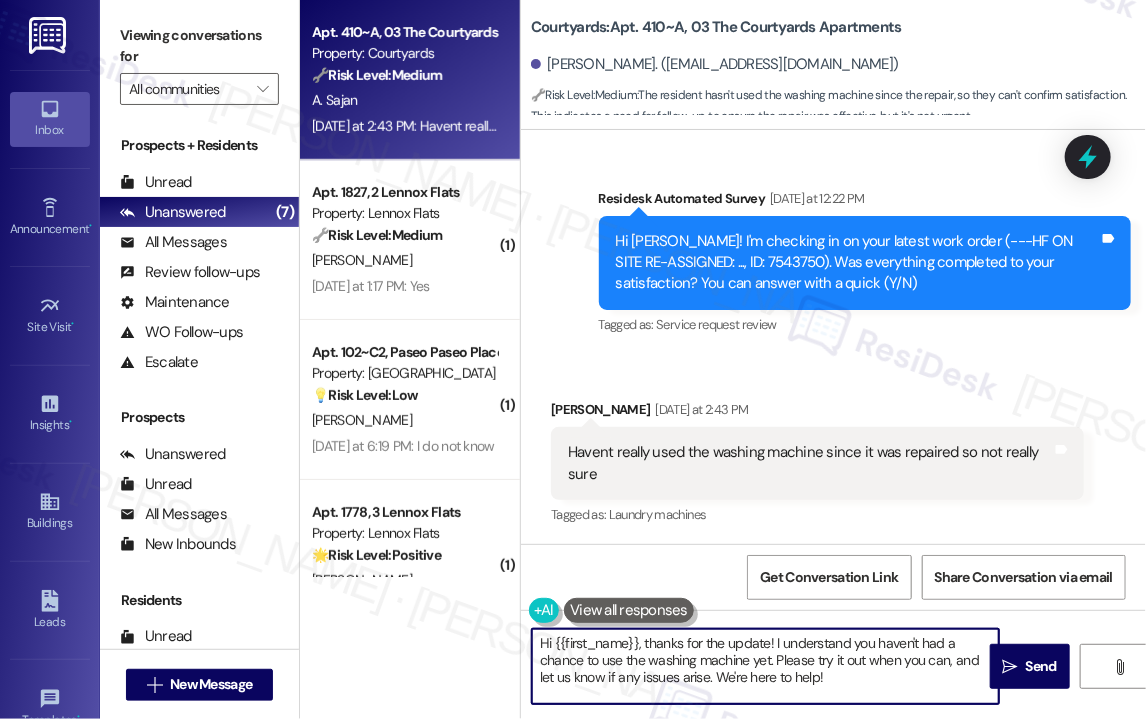 click on "Hi {{first_name}}, thanks for the update! I understand you haven't had a chance to use the washing machine yet. Please try it out when you can, and let us know if any issues arise. We're here to help!" at bounding box center [765, 666] 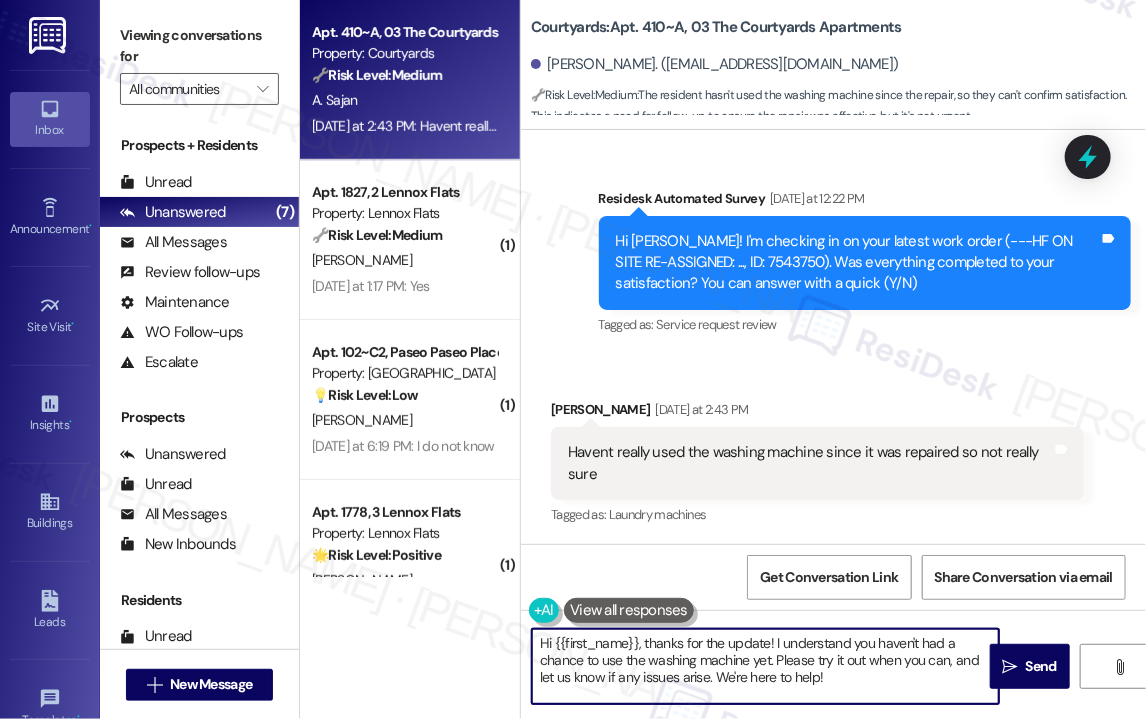 click on "Hi {{first_name}}, thanks for the update! I understand you haven't had a chance to use the washing machine yet. Please try it out when you can, and let us know if any issues arise. We're here to help!" at bounding box center (765, 666) 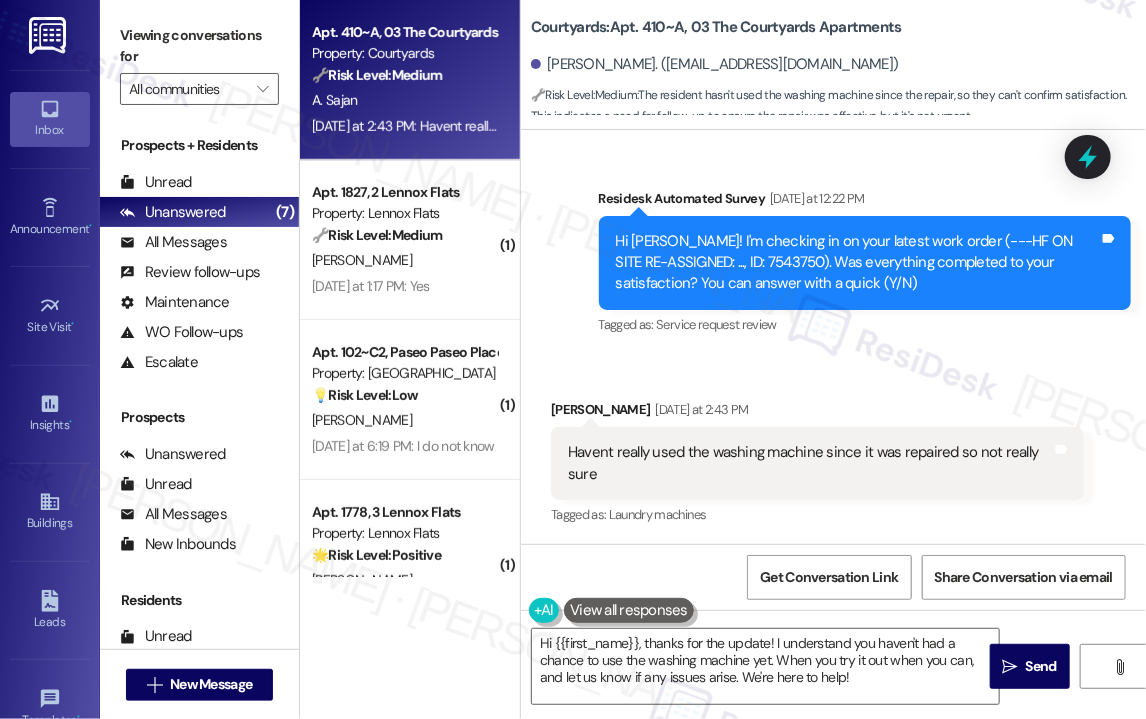 click on "Received via SMS [PERSON_NAME] [DATE] at 2:43 PM Havent really used the washing machine since it was repaired so not really sure Tags and notes Tagged as:   Laundry machines Click to highlight conversations about Laundry machines" at bounding box center [817, 464] 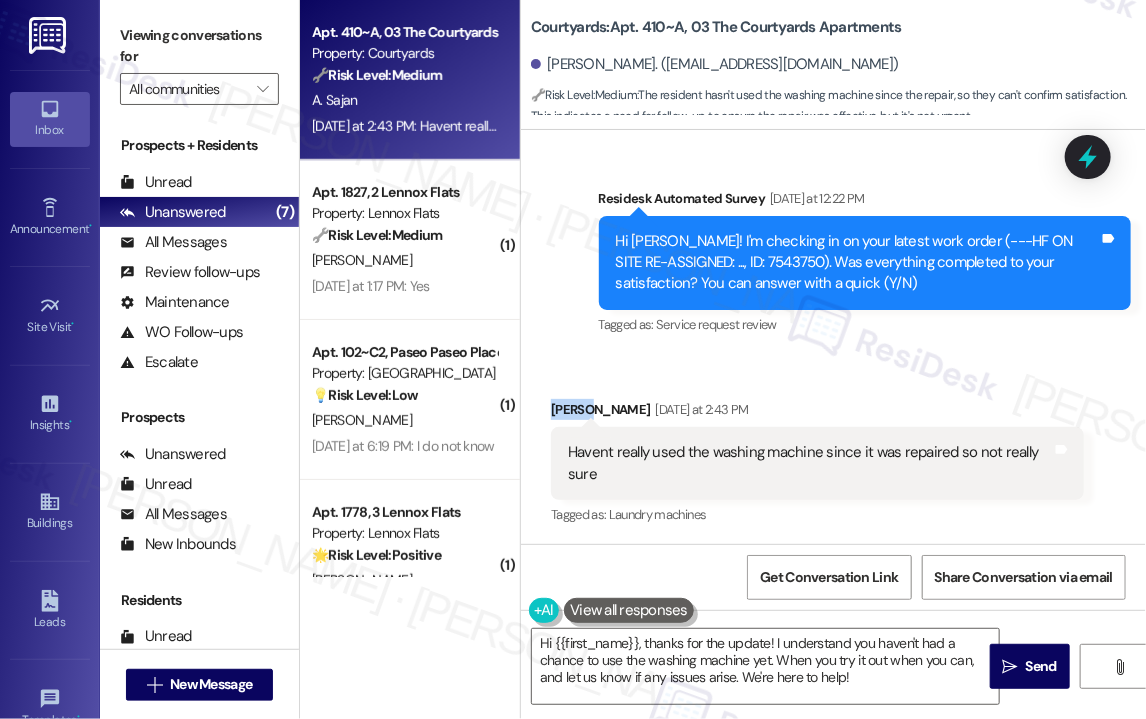 click on "Received via SMS [PERSON_NAME] [DATE] at 2:43 PM Havent really used the washing machine since it was repaired so not really sure Tags and notes Tagged as:   Laundry machines Click to highlight conversations about Laundry machines" at bounding box center [817, 464] 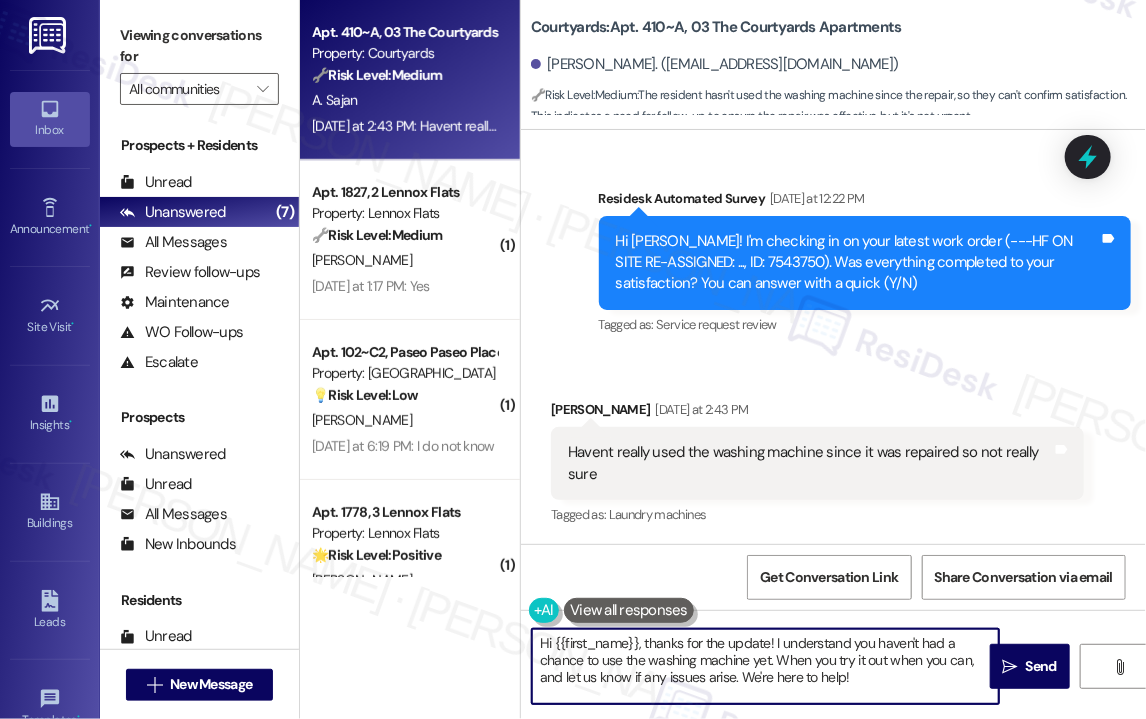 click on "Hi {{first_name}}, thanks for the update! I understand you haven't had a chance to use the washing machine yet. When you try it out when you can, and let us know if any issues arise. We're here to help!" at bounding box center (765, 666) 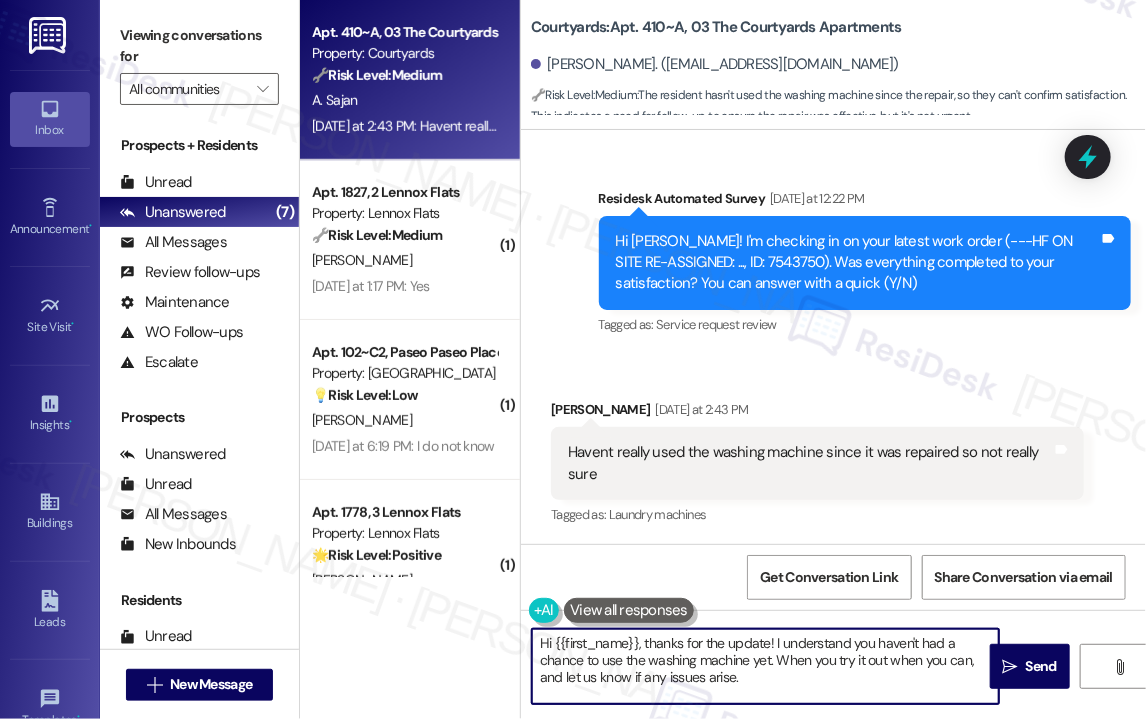 click on "Havent really used the washing machine since it was repaired so not really sure" at bounding box center [810, 463] 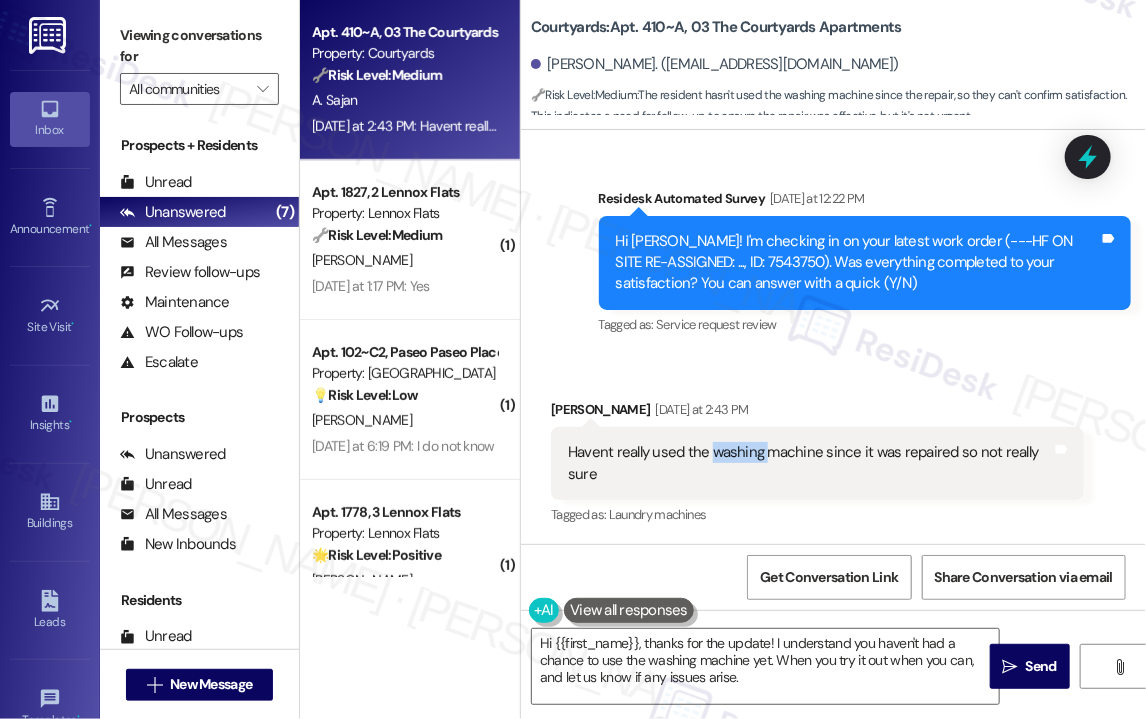 click on "Havent really used the washing machine since it was repaired so not really sure" at bounding box center [810, 463] 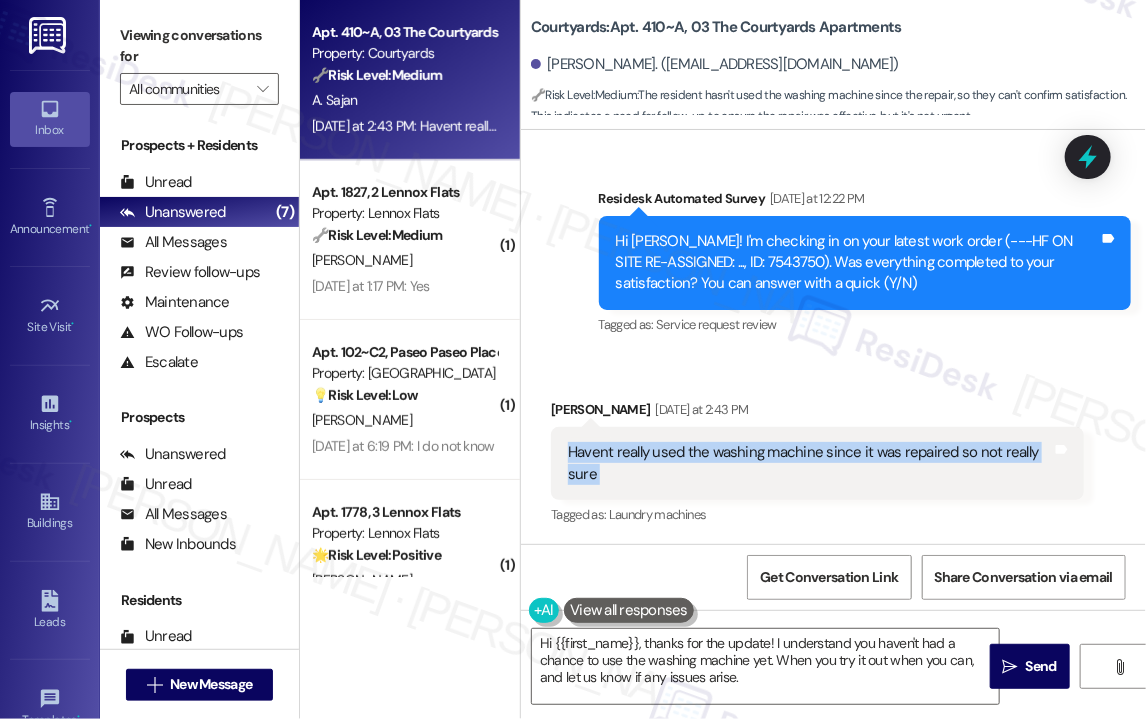 click on "Havent really used the washing machine since it was repaired so not really sure" at bounding box center (810, 463) 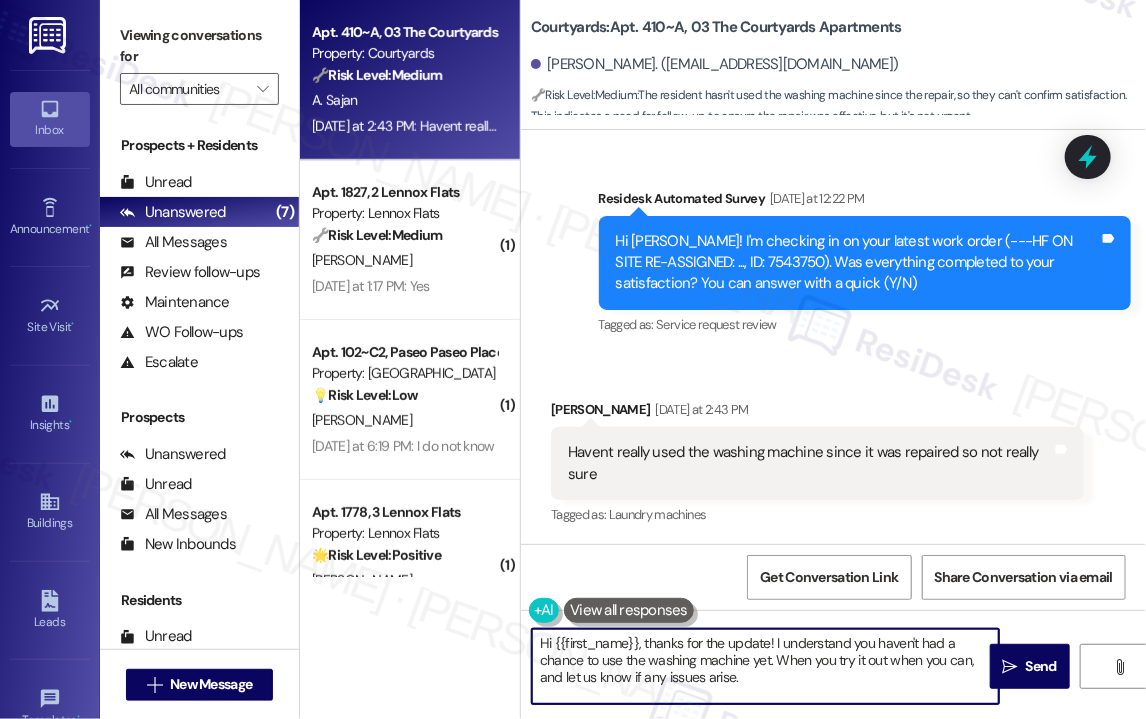 click on "Hi {{first_name}}, thanks for the update! I understand you haven't had a chance to use the washing machine yet. When you try it out when you can, and let us know if any issues arise." at bounding box center [765, 666] 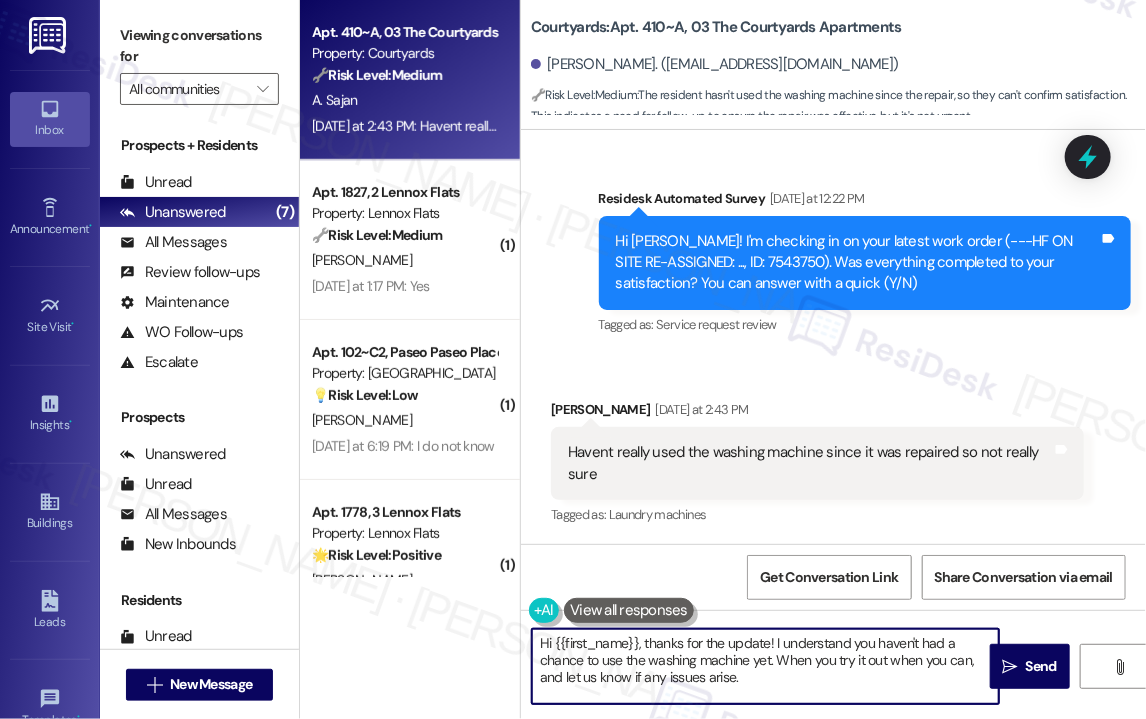 click on "Hi {{first_name}}, thanks for the update! I understand you haven't had a chance to use the washing machine yet. When you try it out when you can, and let us know if any issues arise." at bounding box center [765, 666] 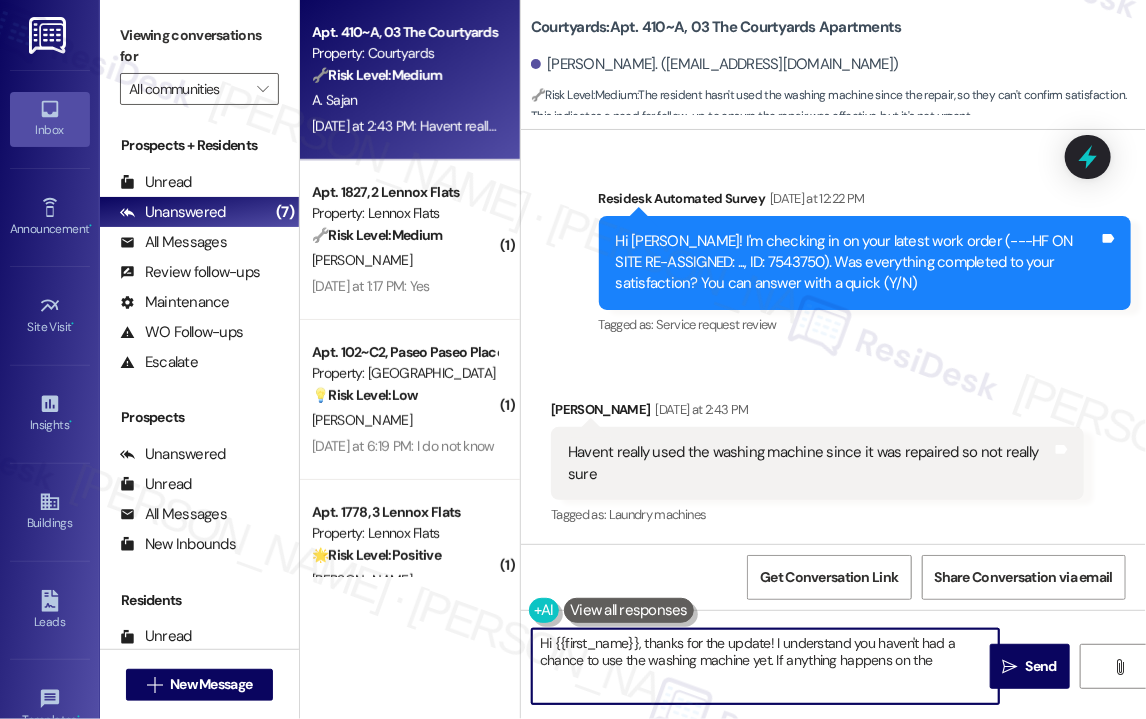 click on "Hi {{first_name}}, thanks for the update! I understand you haven't had a chance to use the washing machine yet. If anything happens on the" at bounding box center (765, 666) 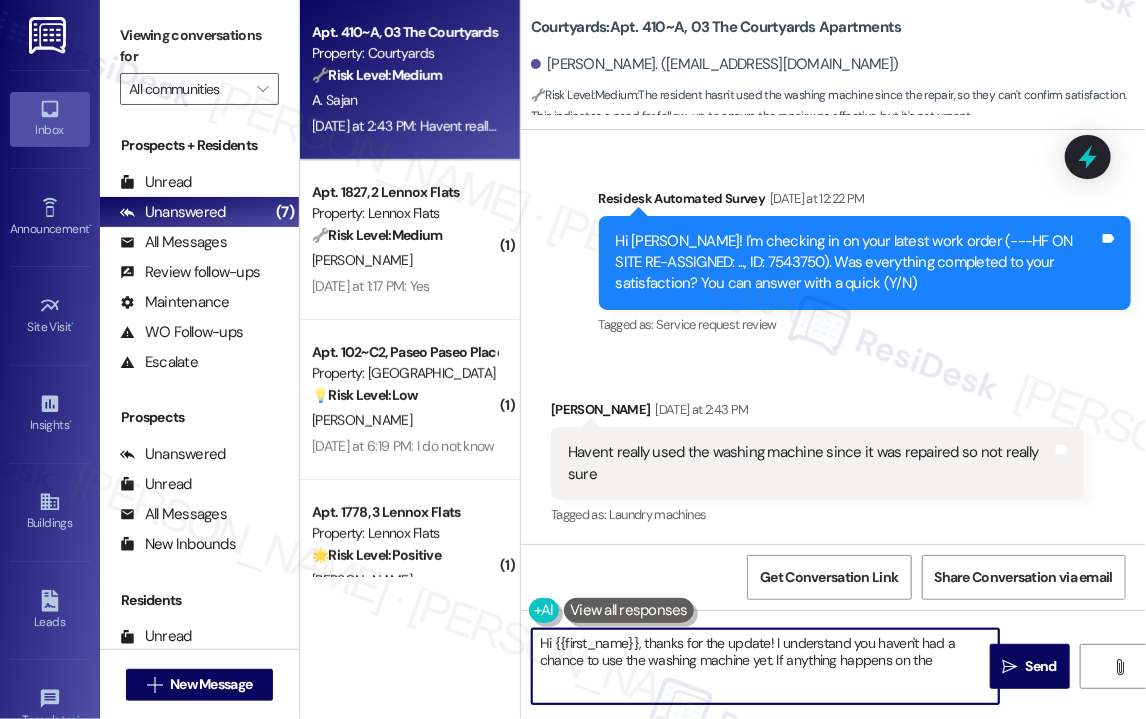 drag, startPoint x: 940, startPoint y: 661, endPoint x: 804, endPoint y: 661, distance: 136 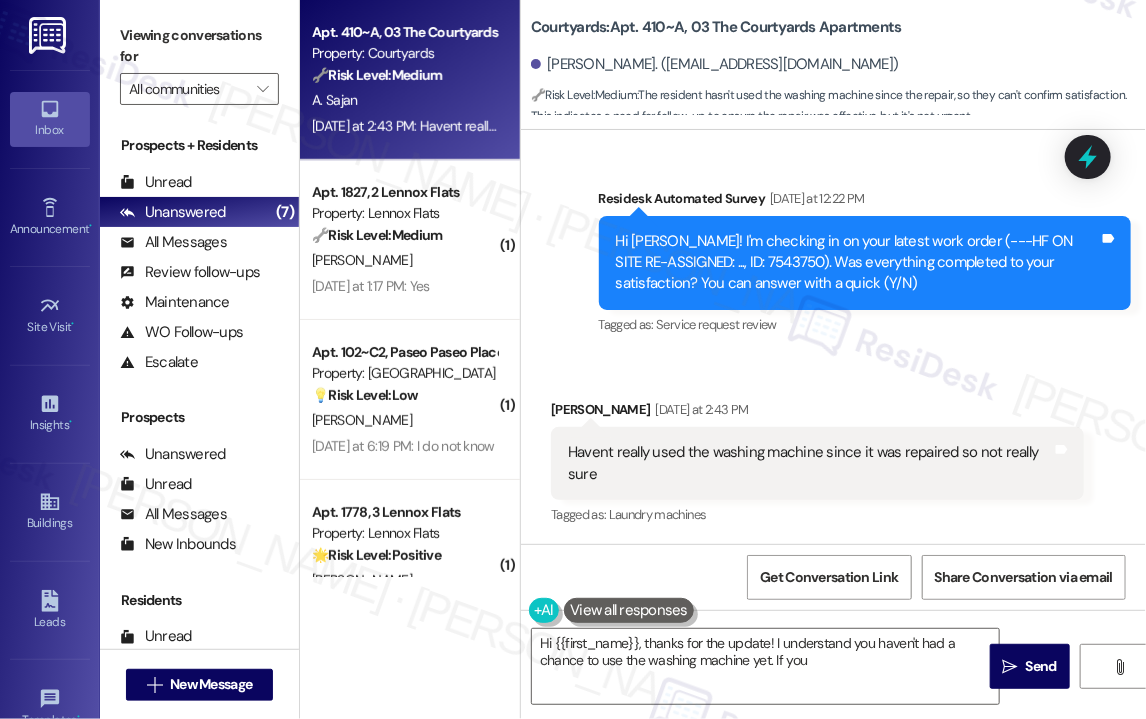 click at bounding box center (629, 610) 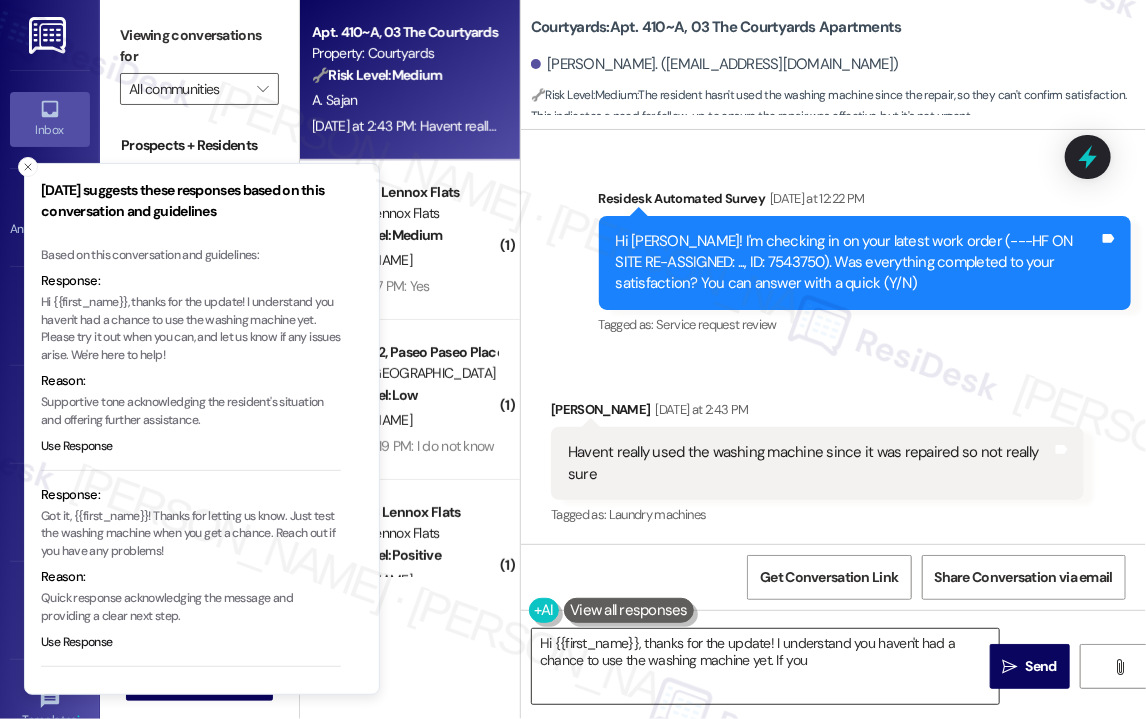 click on "Hi {{first_name}}, thanks for the update! I understand you haven't had a chance to use the washing machine yet. If you" at bounding box center [765, 666] 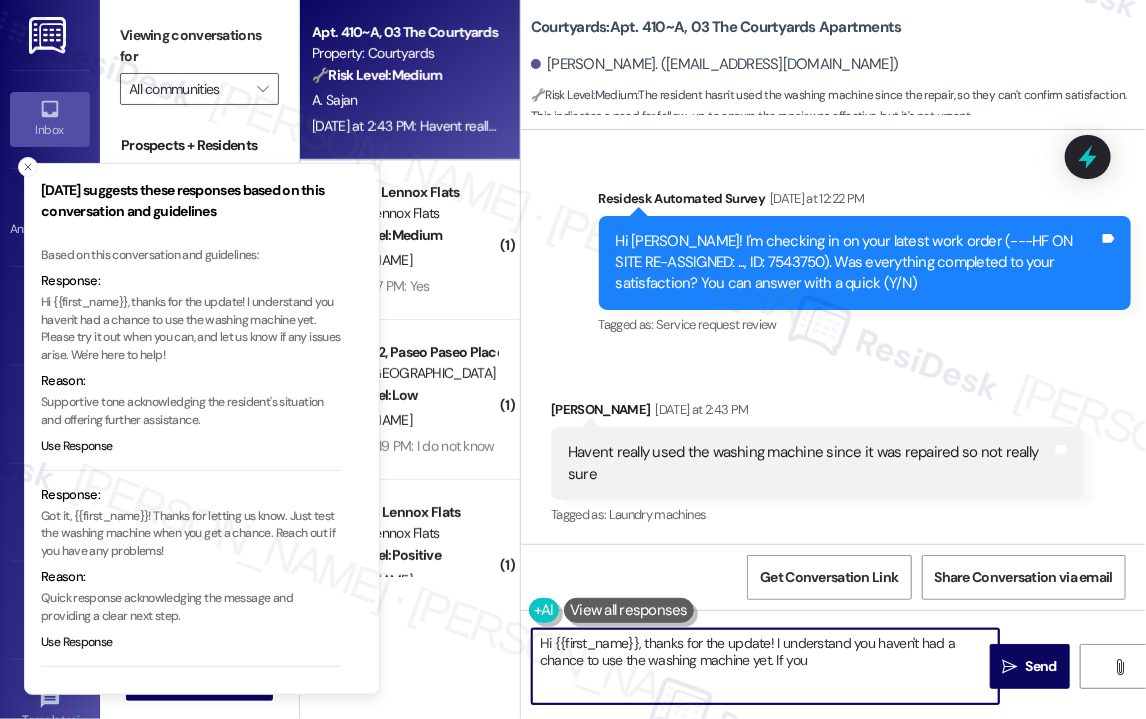 click on "Hi {{first_name}}, thanks for the update! I understand you haven't had a chance to use the washing machine yet. If you" at bounding box center [765, 666] 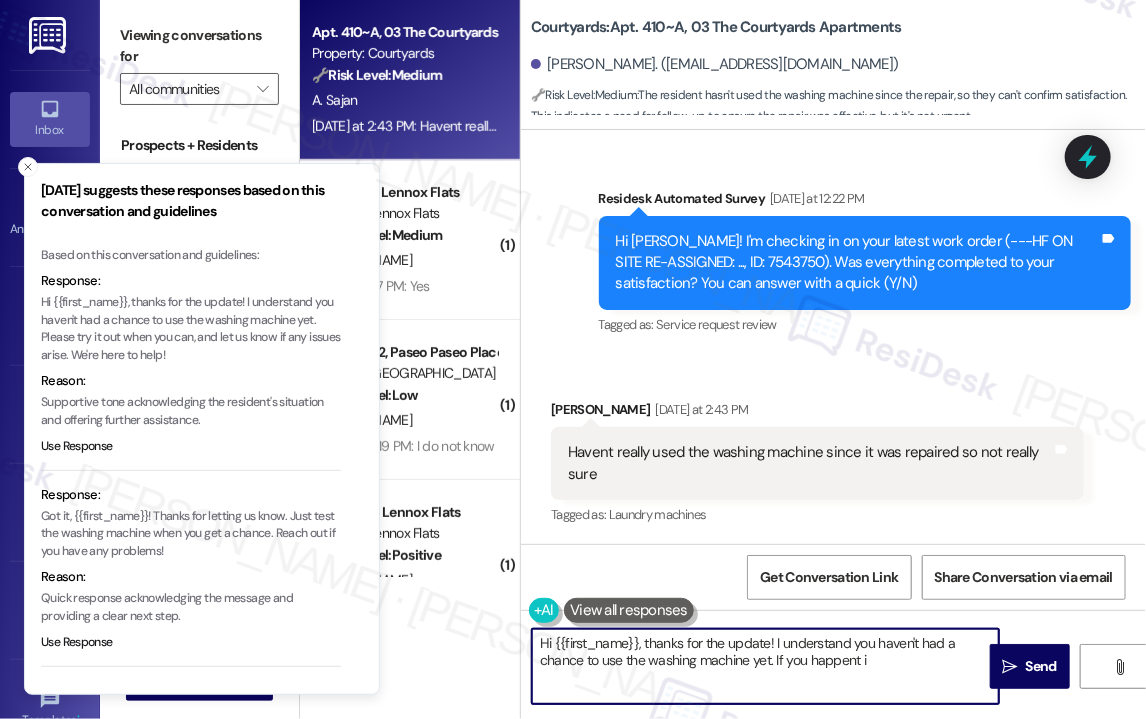 drag, startPoint x: 858, startPoint y: 661, endPoint x: 872, endPoint y: 662, distance: 14.035668 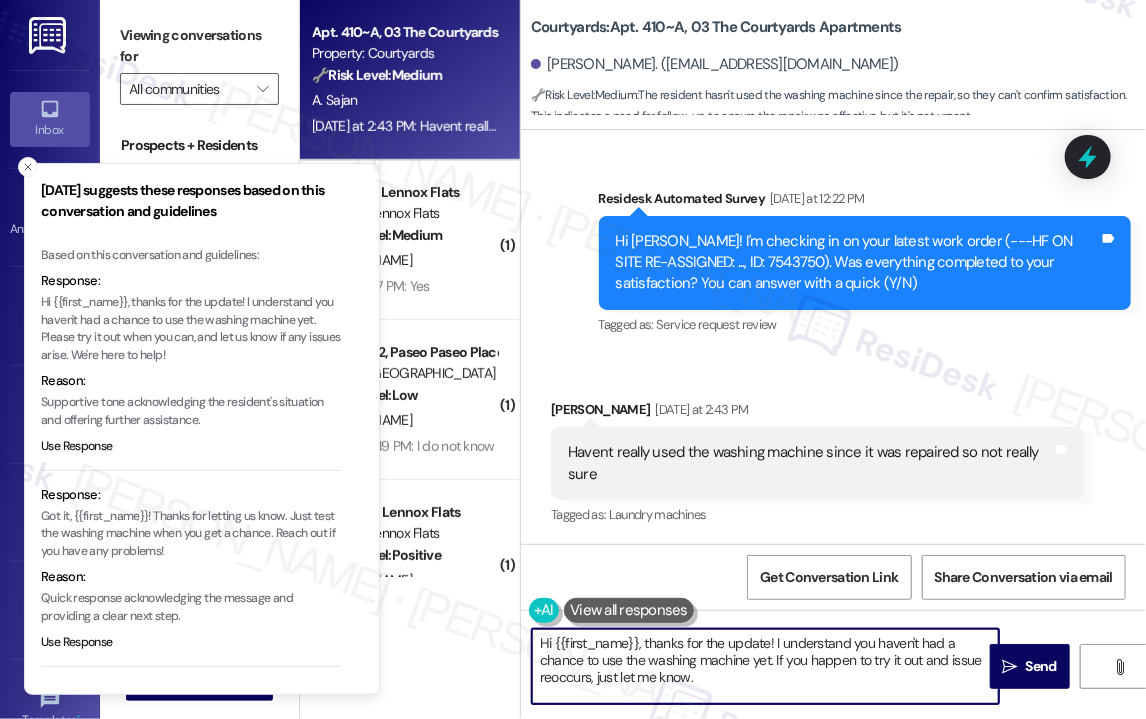 click on "Hi {{first_name}}, thanks for the update! I understand you haven't had a chance to use the washing machine yet. If you happen to try it out and issue reoccurs, just let me know." at bounding box center (765, 666) 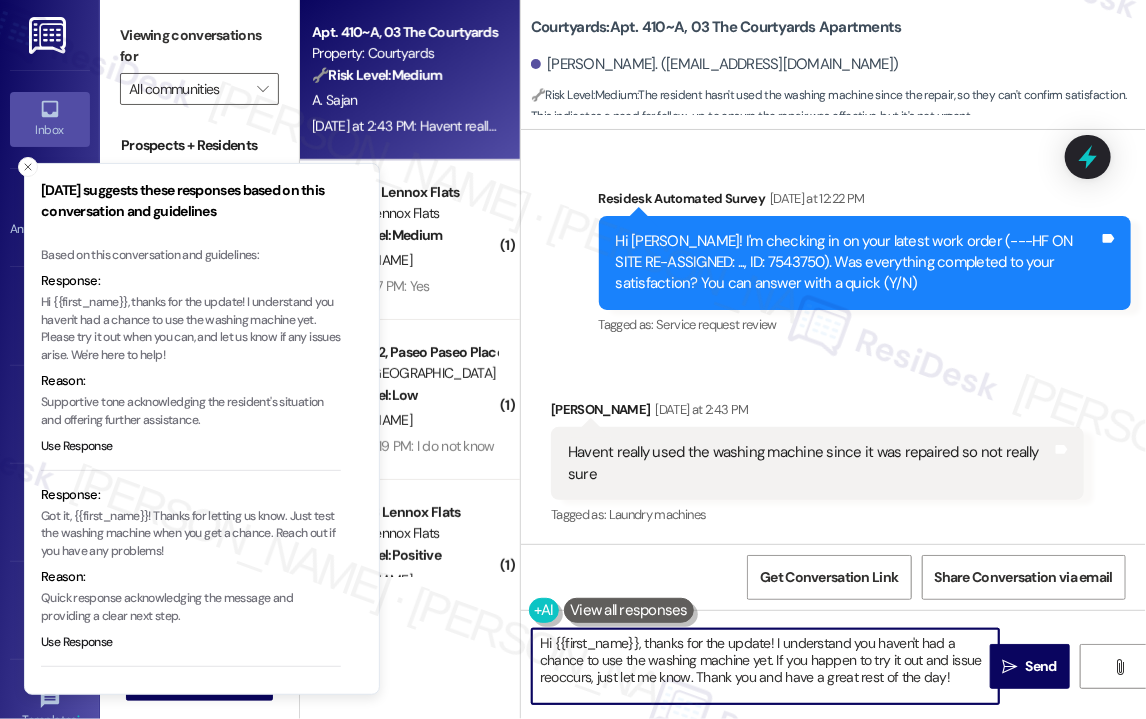 type on "Hi {{first_name}}, thanks for the update! I understand you haven't had a chance to use the washing machine yet. If you happen to try it out and issue reoccurs, just let me know. Thank you and have a great rest of the day!" 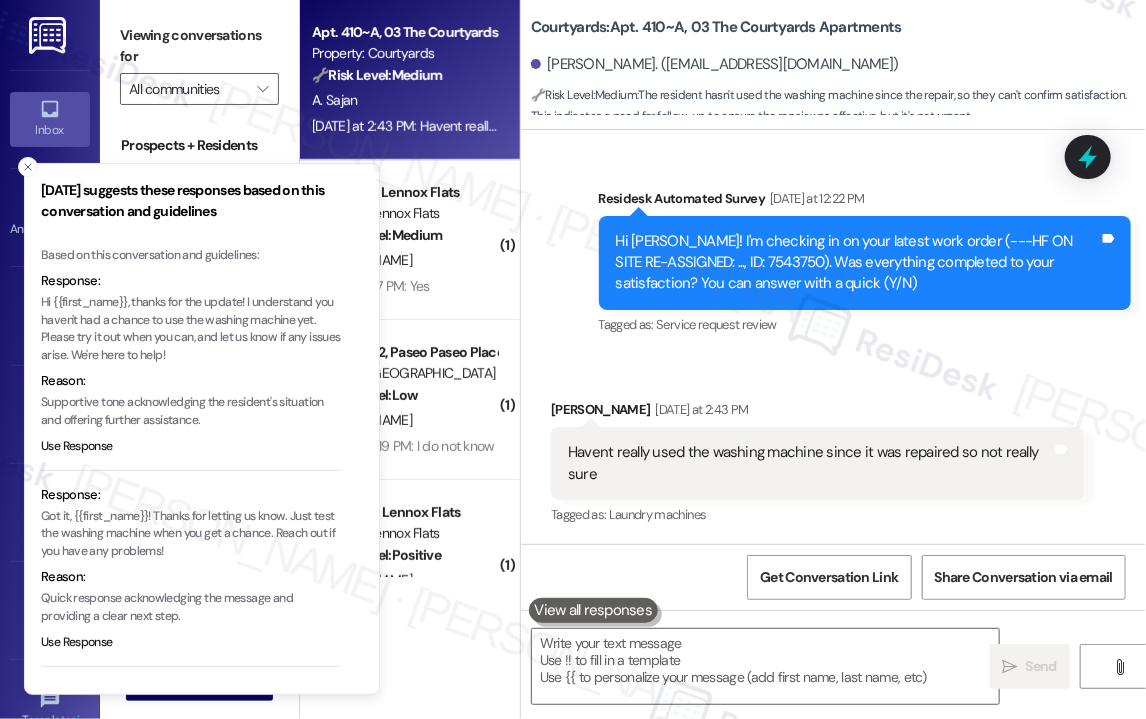 click on "Received via SMS [PERSON_NAME] [DATE] at 2:43 PM Havent really used the washing machine since it was repaired so not really sure Tags and notes Tagged as:   Laundry machines Click to highlight conversations about Laundry machines" at bounding box center (833, 449) 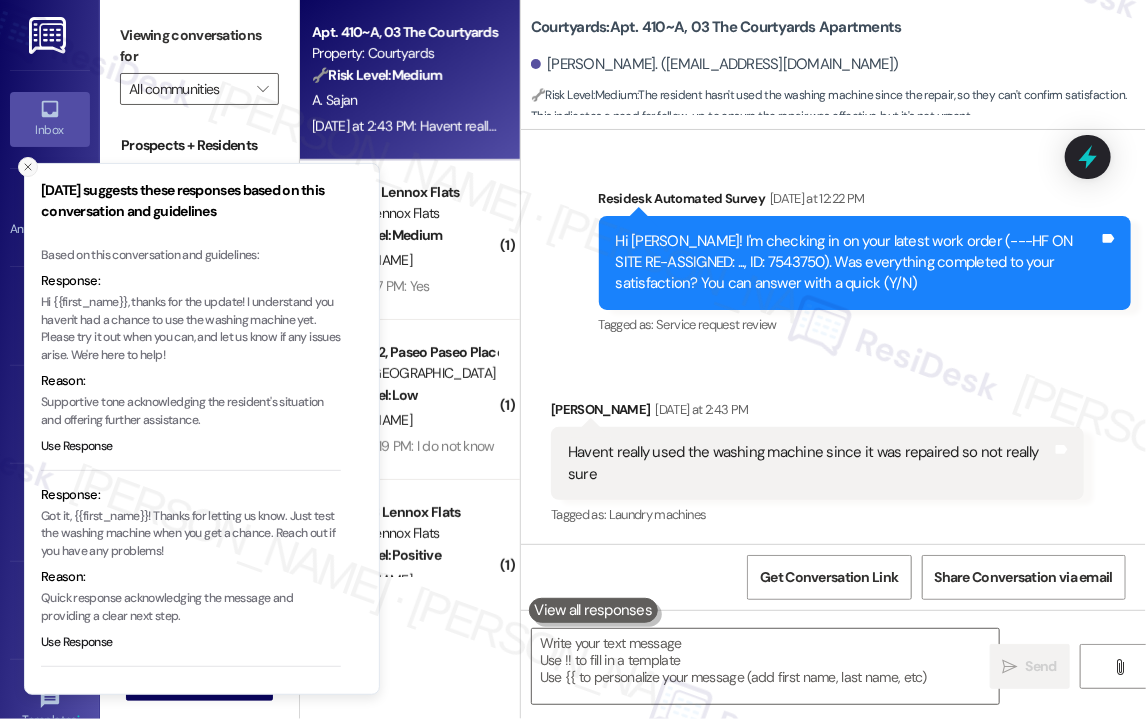 click 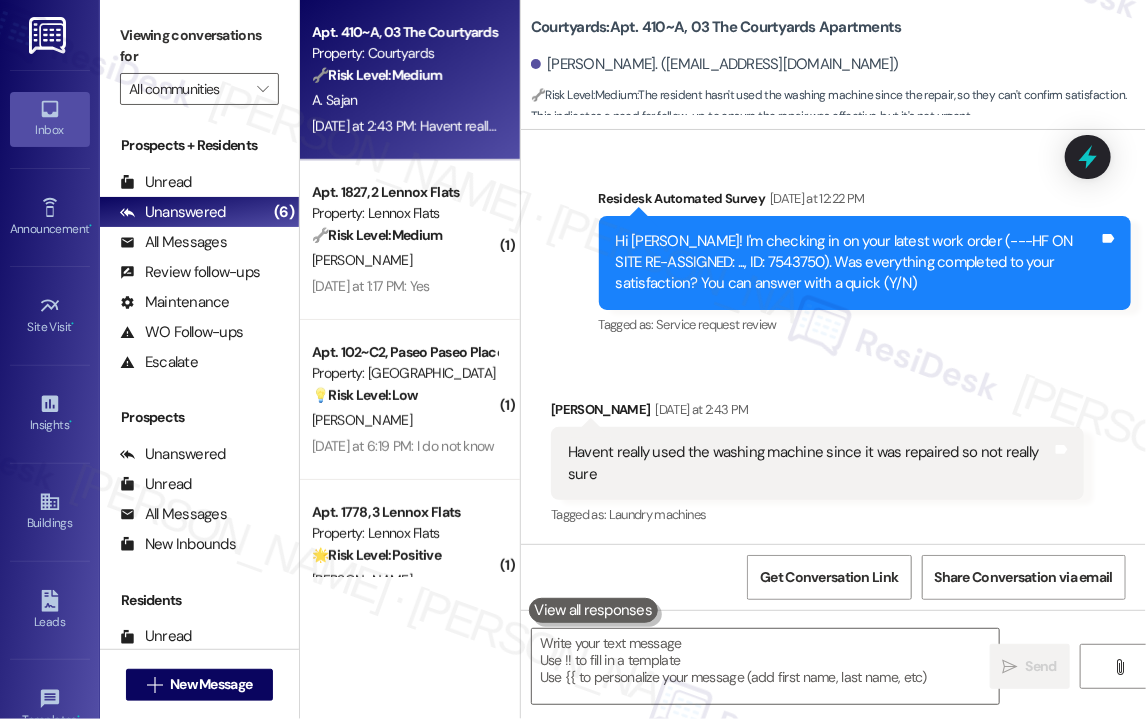 click on "Received via SMS [PERSON_NAME] [DATE] at 2:43 PM Havent really used the washing machine since it was repaired so not really sure Tags and notes Tagged as:   Laundry machines Click to highlight conversations about Laundry machines" at bounding box center (817, 464) 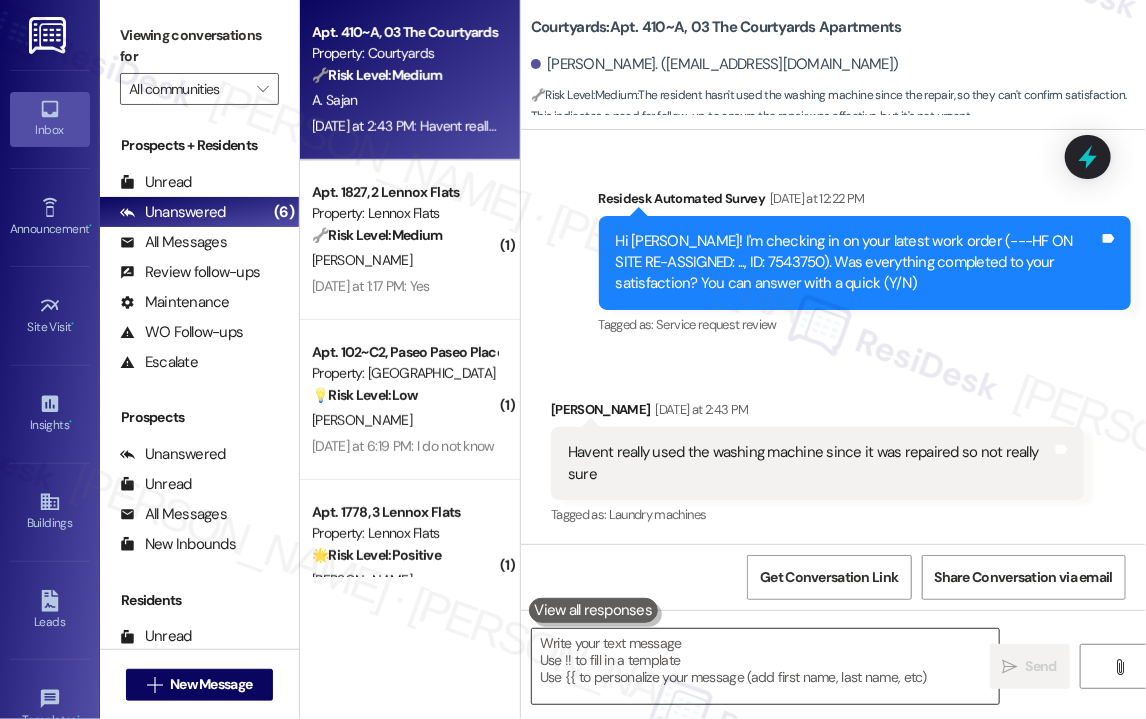click at bounding box center (765, 666) 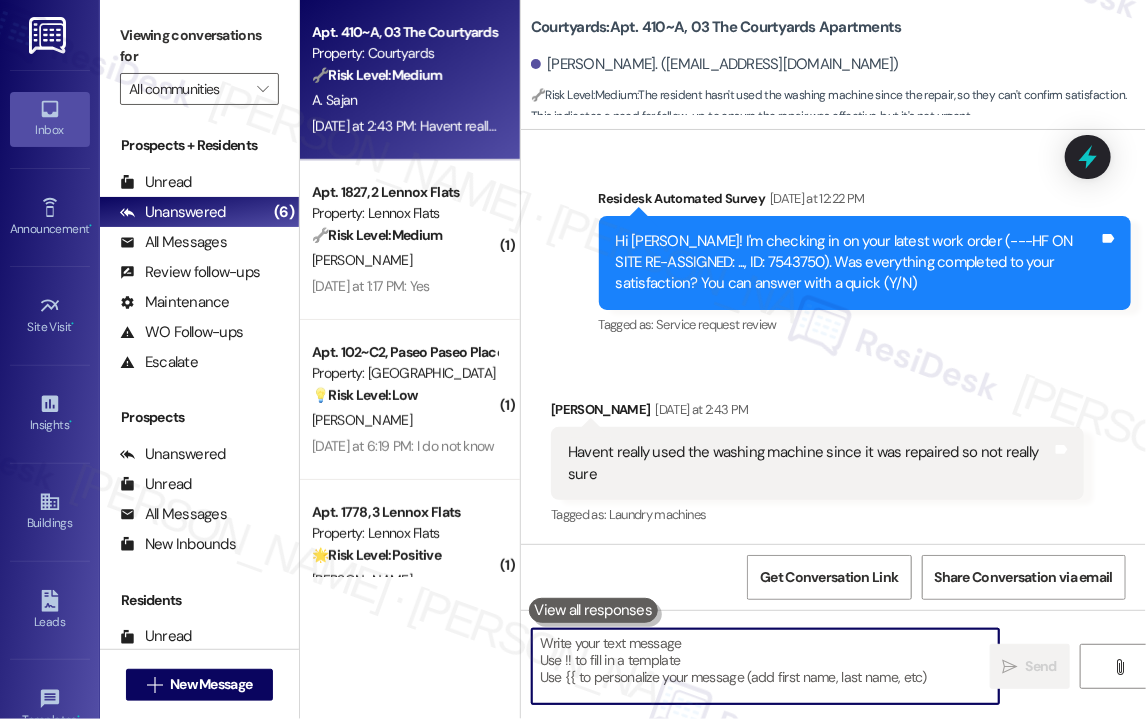 paste on "Hi {{first_name}}, thanks for the update! I understand you haven’t had a chance to use the washing machine yet. If you get a chance to try it and the issue comes back, just let me know. Thanks again, and I hope you have a great rest of your day!
Ask ChatGPT" 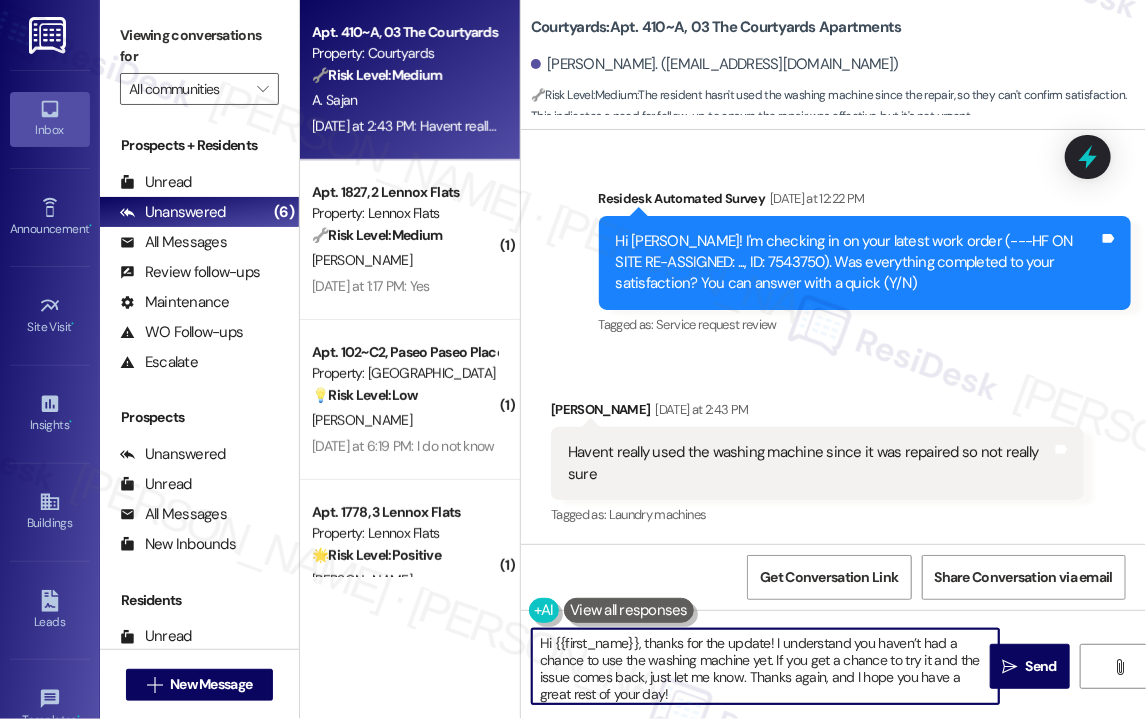 scroll, scrollTop: 152, scrollLeft: 0, axis: vertical 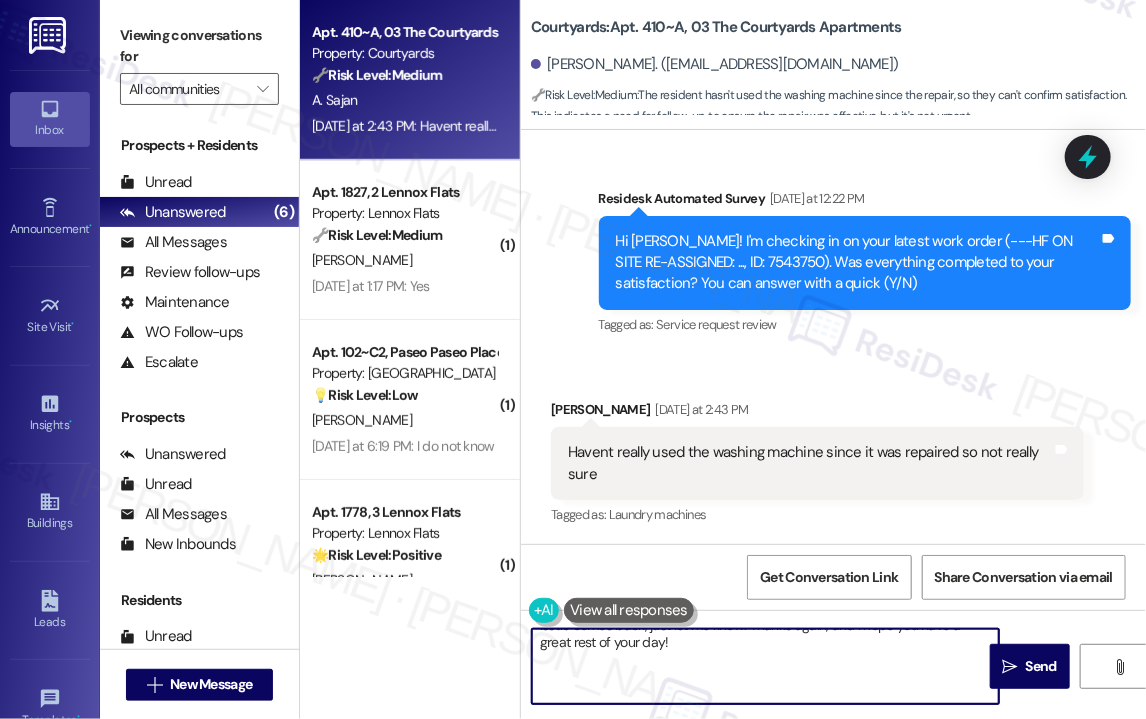 drag, startPoint x: 636, startPoint y: 682, endPoint x: 544, endPoint y: 666, distance: 93.38094 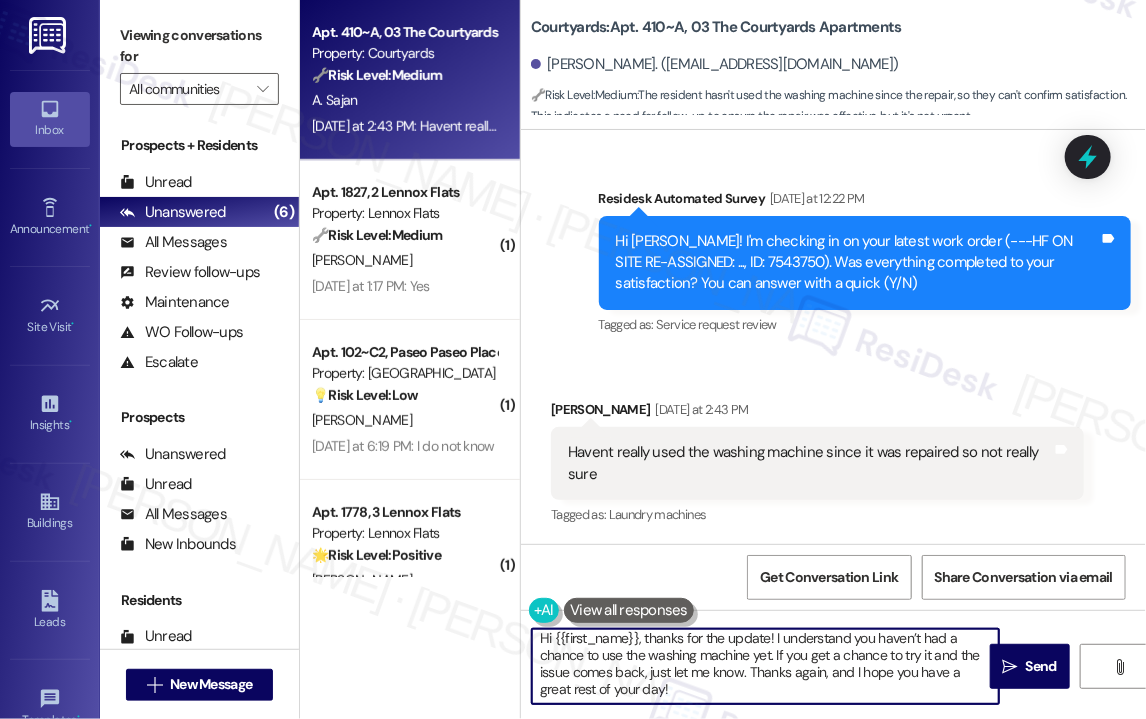 scroll, scrollTop: 0, scrollLeft: 0, axis: both 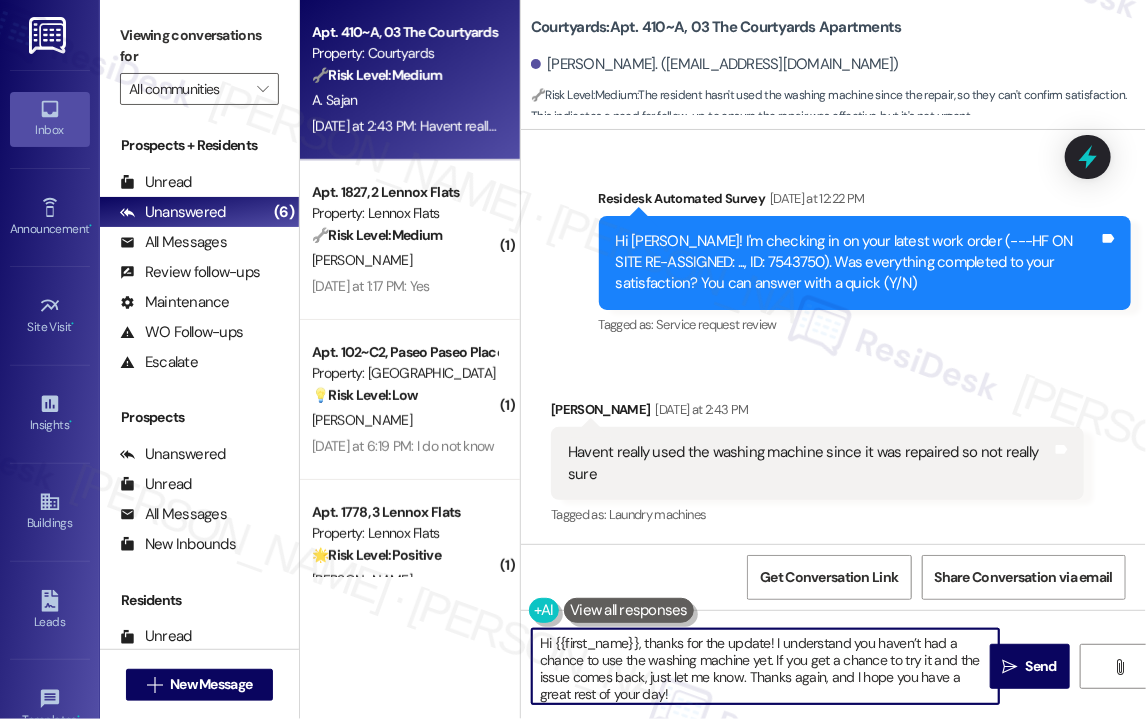 type on "Hi {{first_name}}, thanks for the update! I understand you haven’t had a chance to use the washing machine yet. If you get a chance to try it and the issue comes back, just let me know. Thanks again, and I hope you have a great rest of your day!" 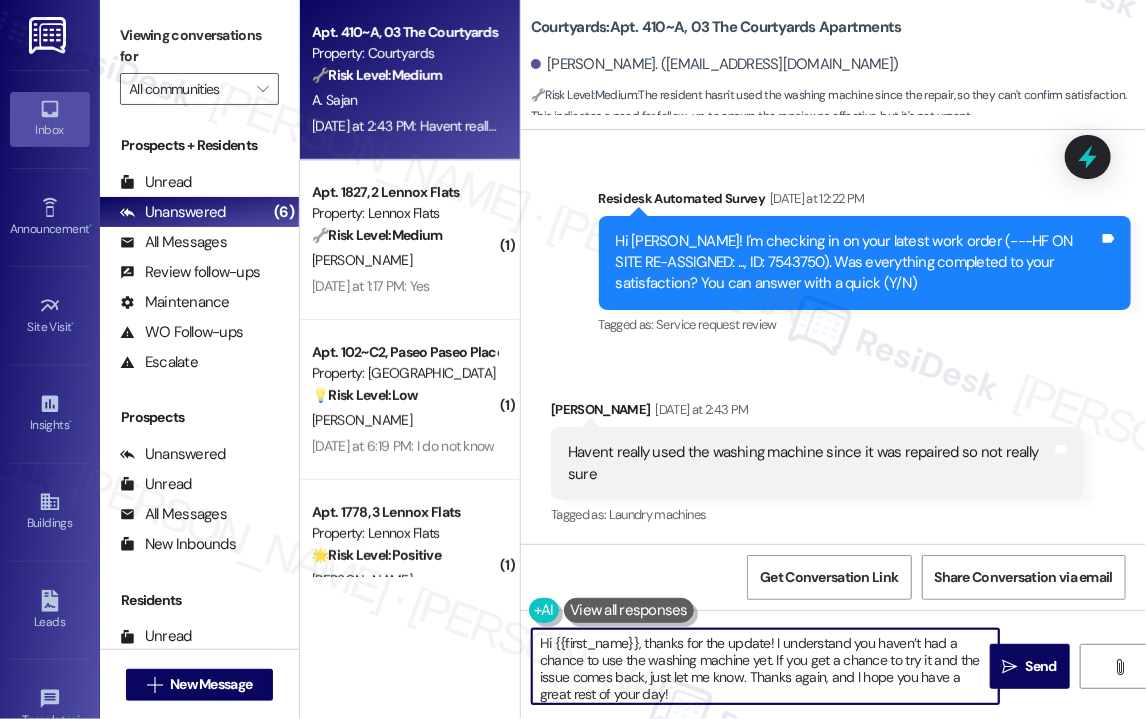 click on "Hi {{first_name}}, thanks for the update! I understand you haven’t had a chance to use the washing machine yet. If you get a chance to try it and the issue comes back, just let me know. Thanks again, and I hope you have a great rest of your day!" at bounding box center [765, 666] 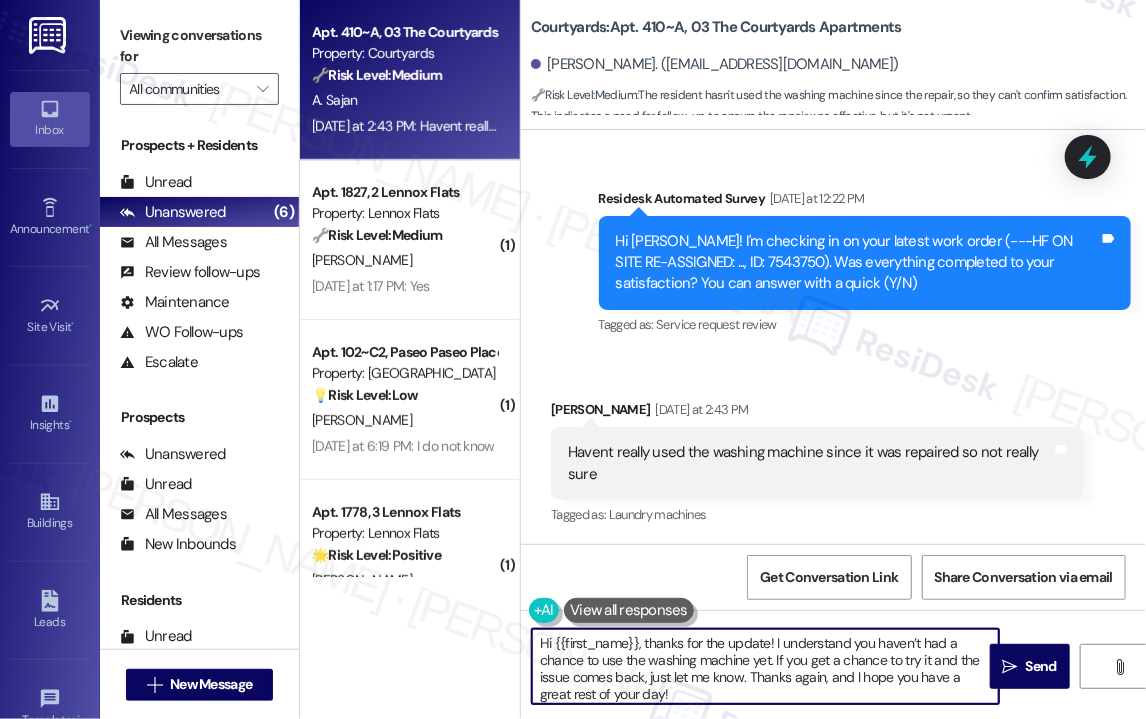 click on "Hi {{first_name}}, thanks for the update! I understand you haven’t had a chance to use the washing machine yet. If you get a chance to try it and the issue comes back, just let me know. Thanks again, and I hope you have a great rest of your day!" at bounding box center [765, 666] 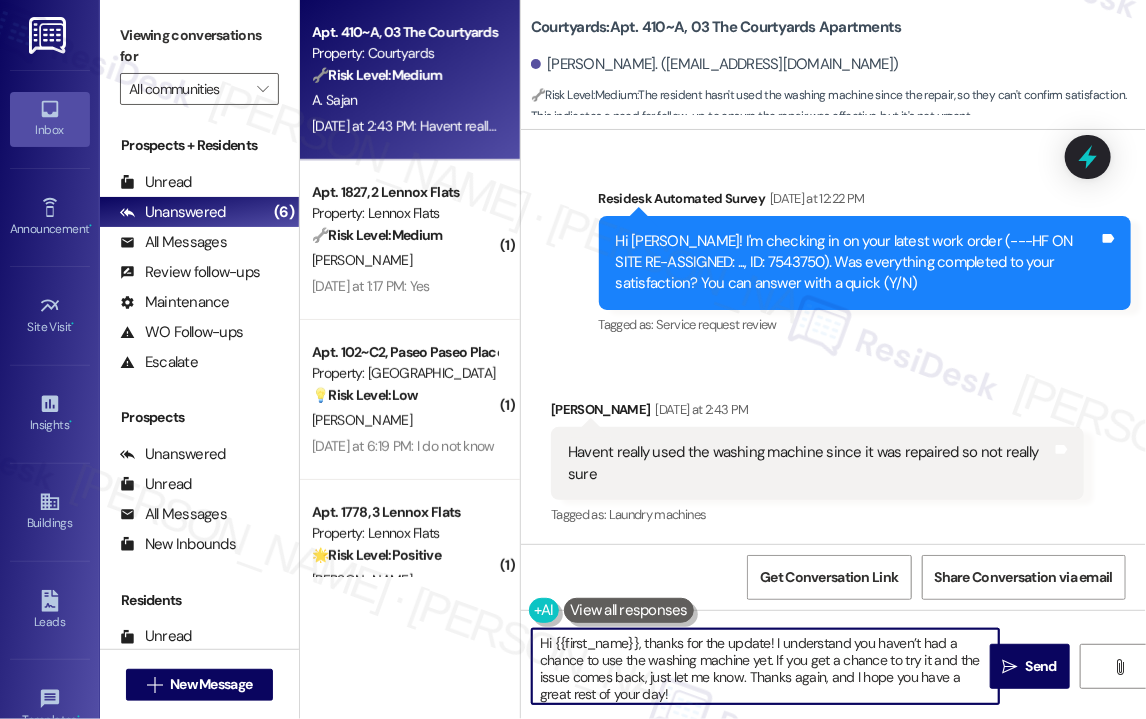 scroll, scrollTop: 21, scrollLeft: 0, axis: vertical 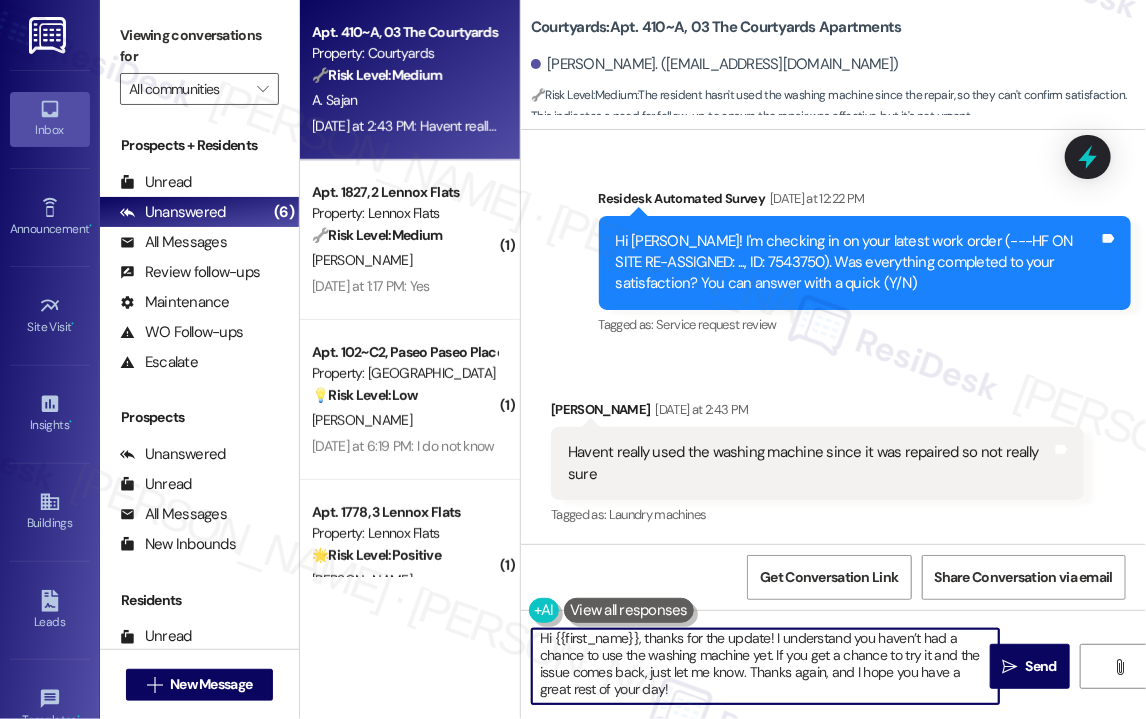 drag, startPoint x: 707, startPoint y: 696, endPoint x: 644, endPoint y: 691, distance: 63.1981 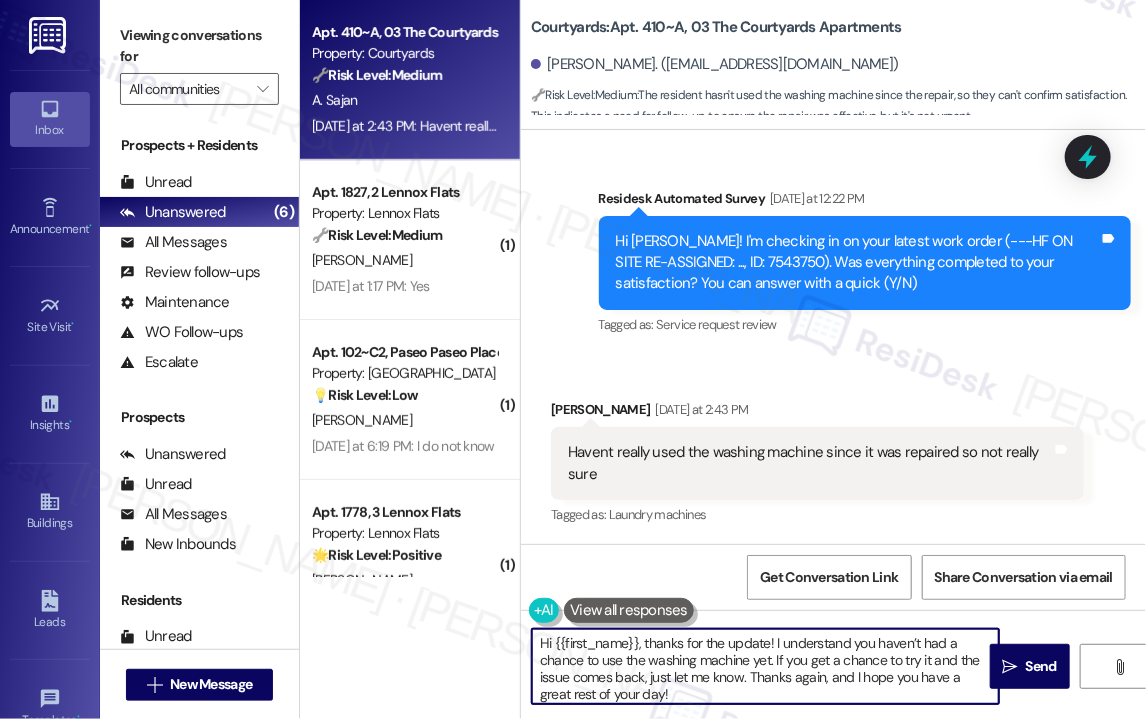 scroll, scrollTop: 21, scrollLeft: 0, axis: vertical 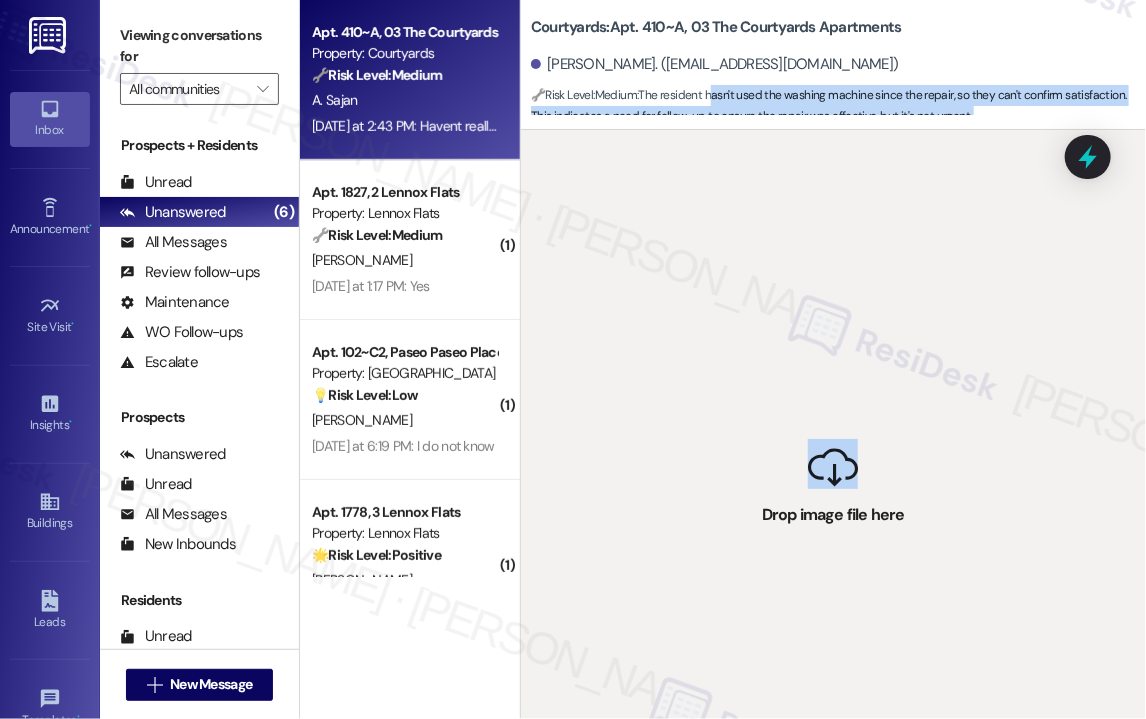 drag, startPoint x: 852, startPoint y: 464, endPoint x: 717, endPoint y: 95, distance: 392.91983 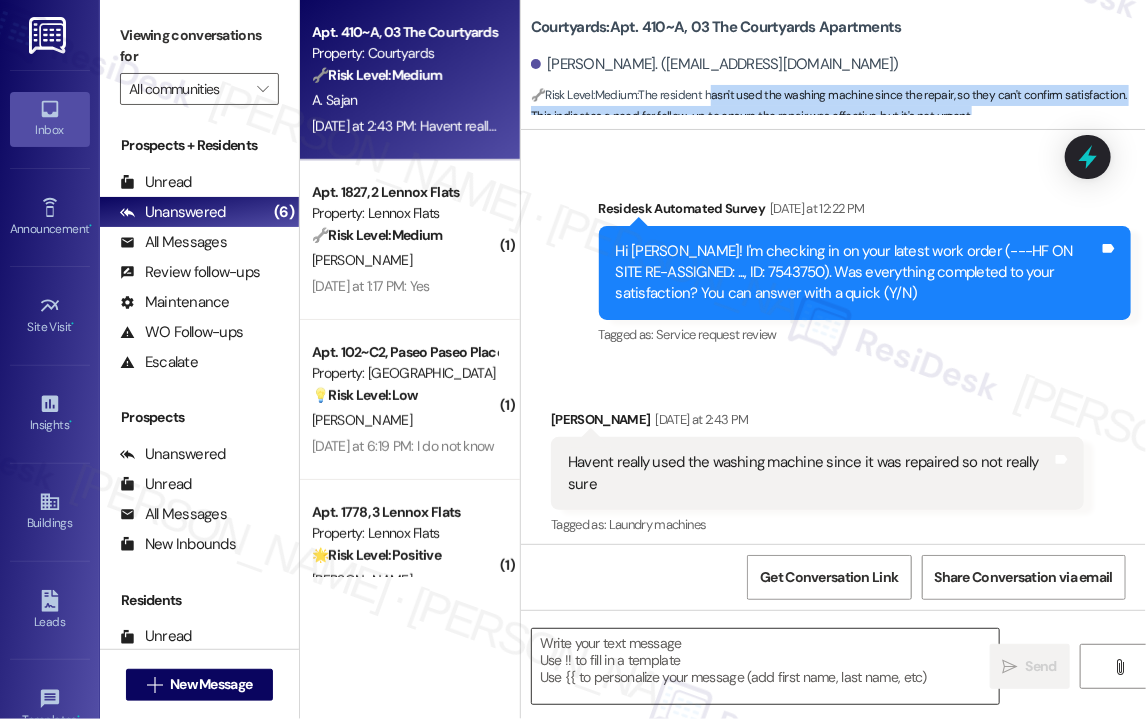 scroll, scrollTop: 2432, scrollLeft: 0, axis: vertical 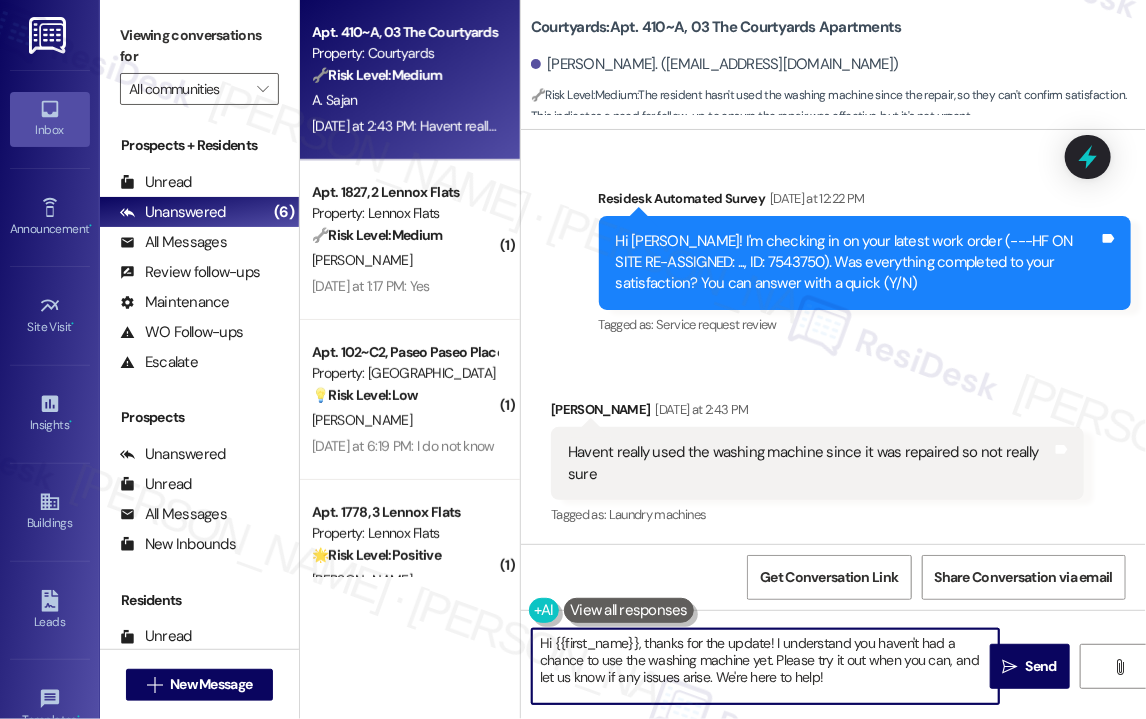 paste on "’t had a chance to use the washing machine yet. If you get a chance to try it and the issue comes back, just let me know. Thanks again, and I hope you have a great rest of your day!
Ask ChatGPT" 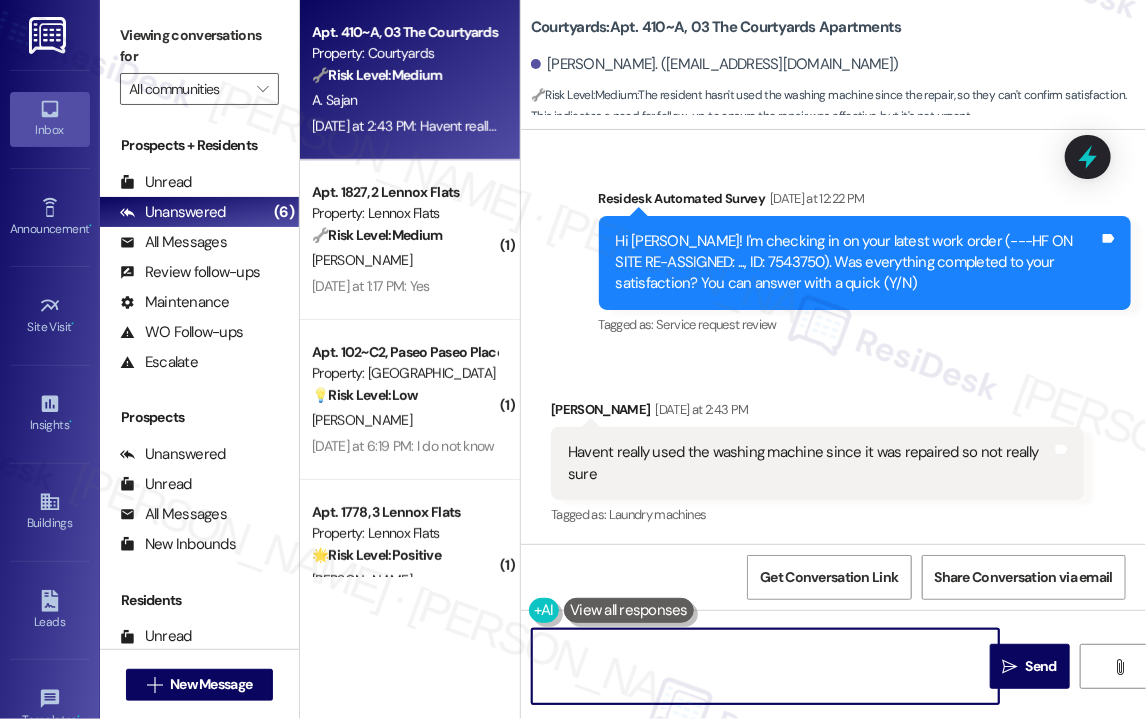 scroll, scrollTop: 52, scrollLeft: 0, axis: vertical 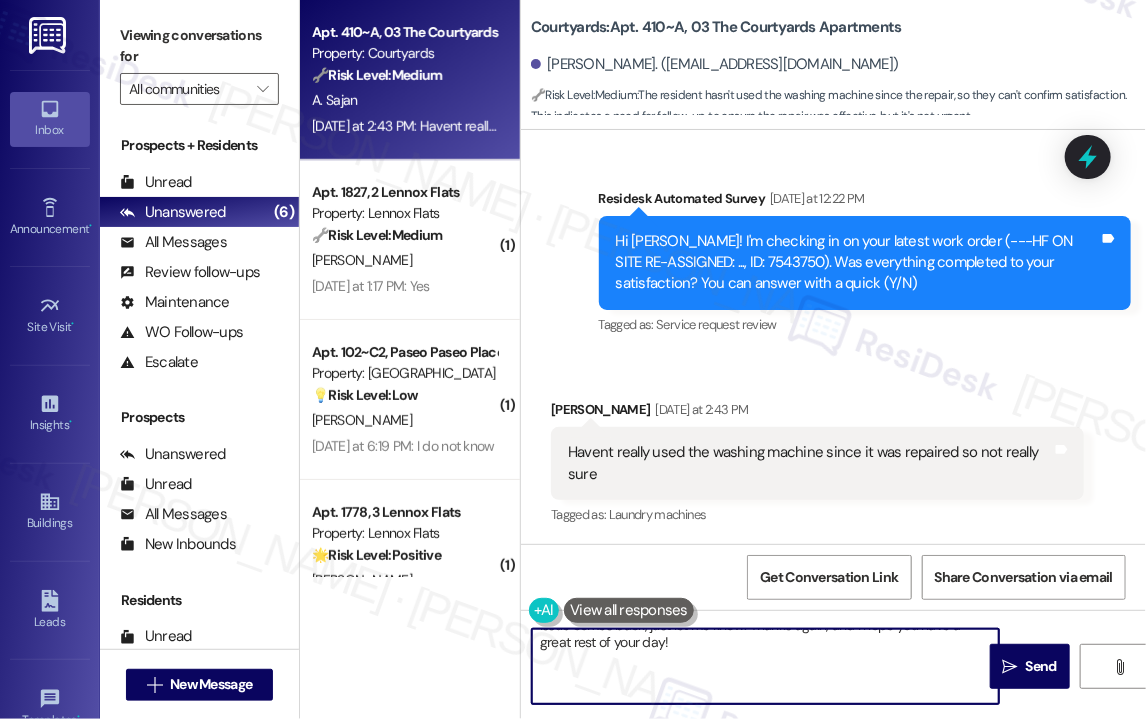 drag, startPoint x: 580, startPoint y: 697, endPoint x: 548, endPoint y: 664, distance: 45.96738 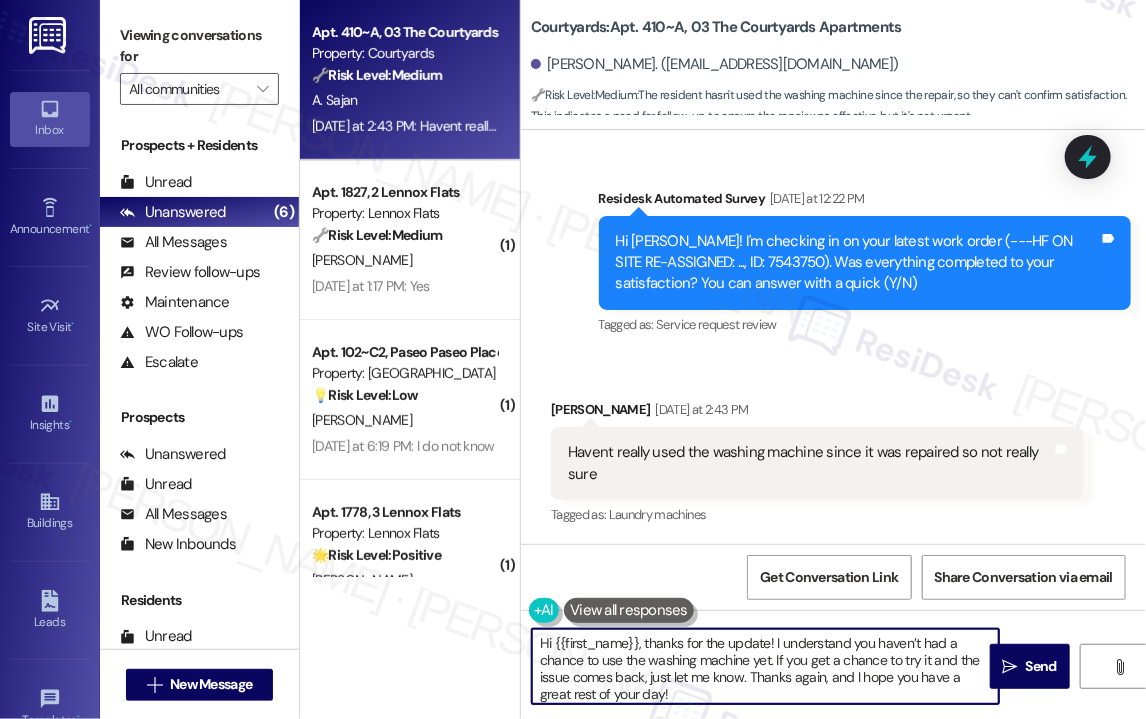 scroll, scrollTop: 0, scrollLeft: 0, axis: both 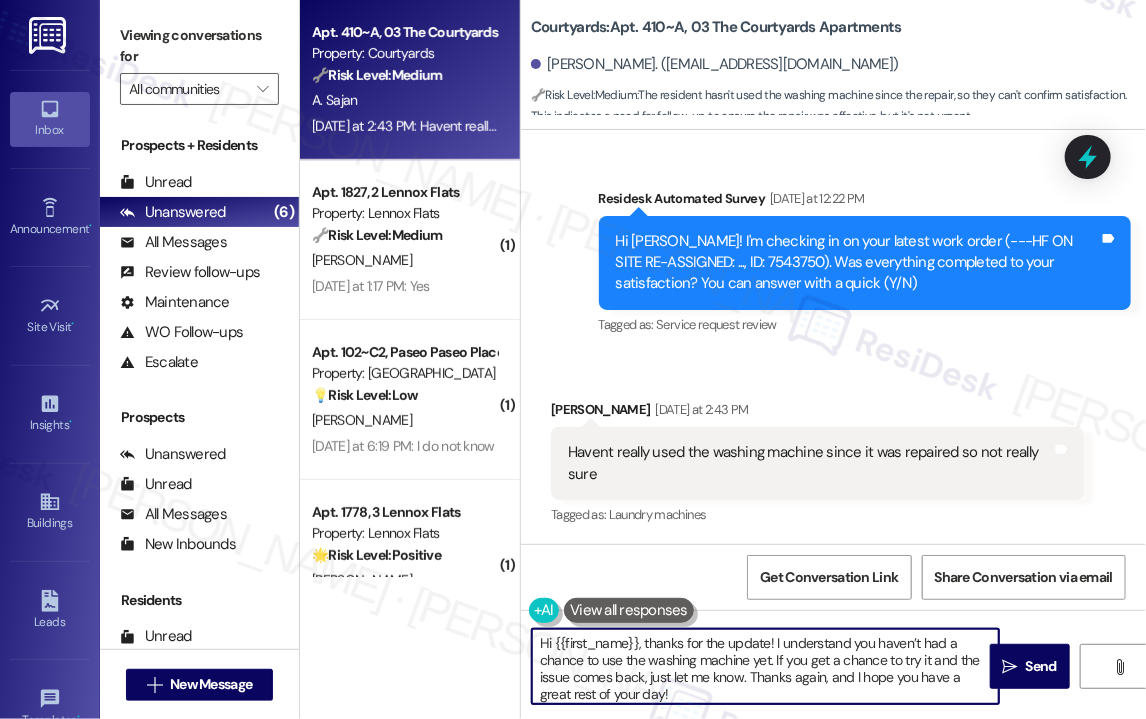 type on "Hi {{first_name}}, thanks for the update! I understand you haven’t had a chance to use the washing machine yet. If you get a chance to try it and the issue comes back, just let me know. Thanks again, and I hope you have a great rest of your day!" 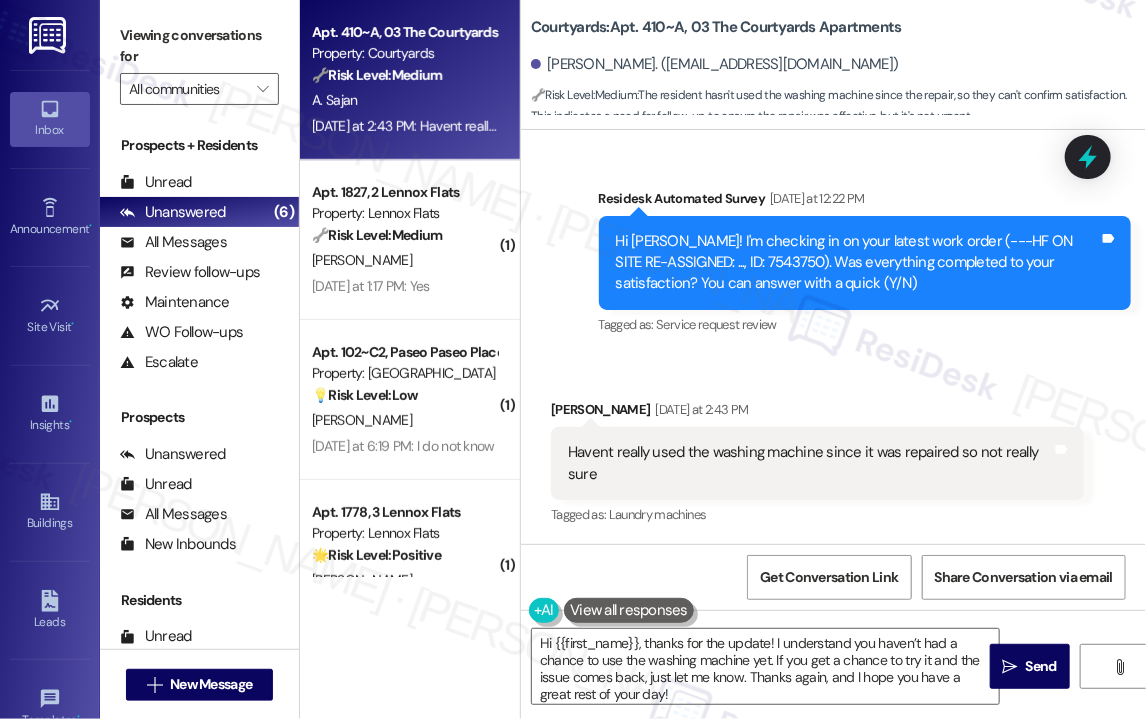 click on "Tagged as:   Service request review Click to highlight conversations about Service request review" at bounding box center (865, 324) 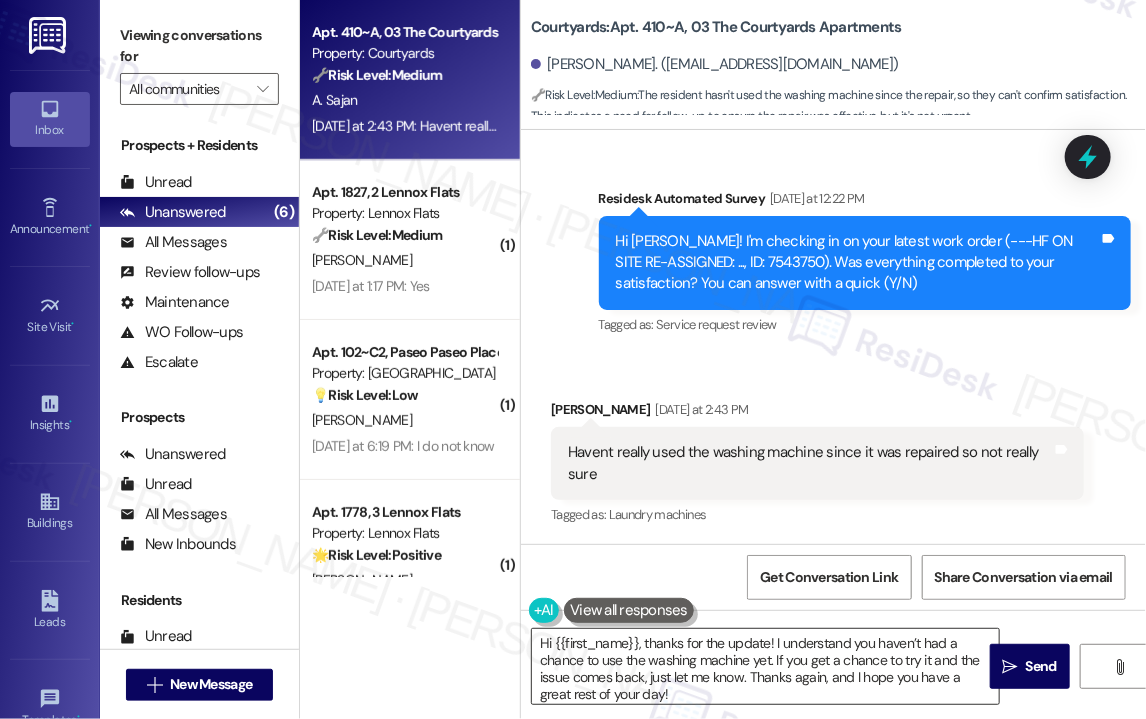 click on "Hi {{first_name}}, thanks for the update! I understand you haven’t had a chance to use the washing machine yet. If you get a chance to try it and the issue comes back, just let me know. Thanks again, and I hope you have a great rest of your day!" at bounding box center (765, 666) 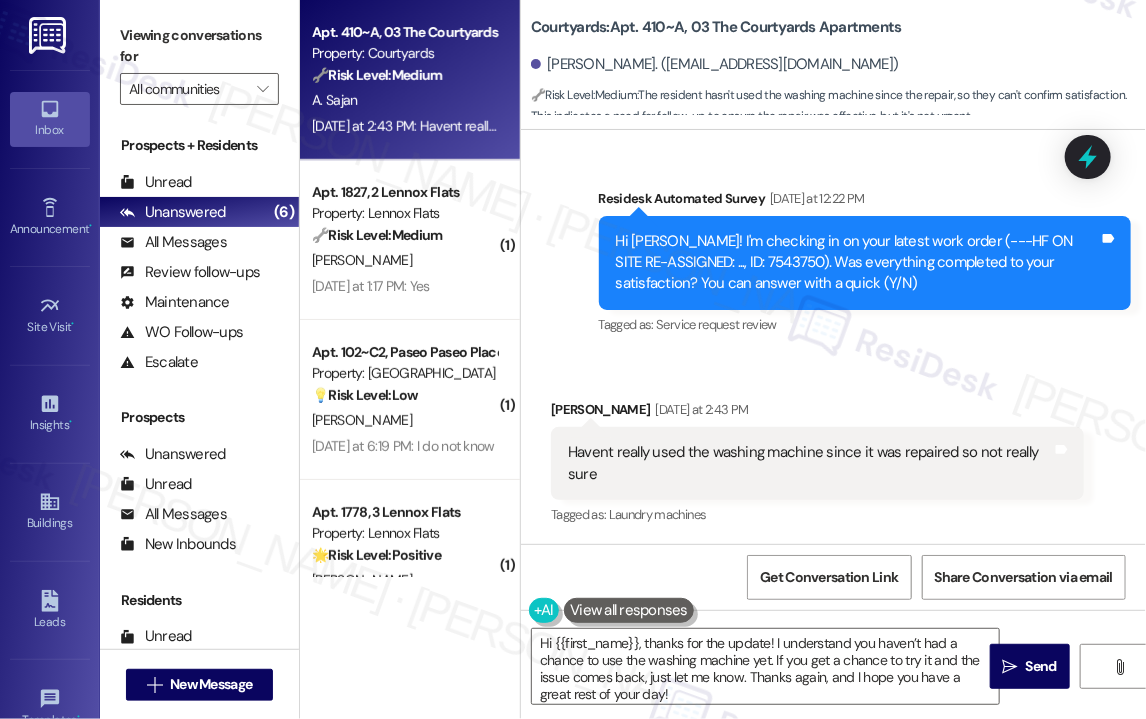 click on "Hi [PERSON_NAME]! I'm checking in on your latest work order (---HF ON SITE RE-ASSIGNED: ..., ID: 7543750). Was everything completed to your satisfaction? You can answer with a quick (Y/N)" at bounding box center [858, 263] 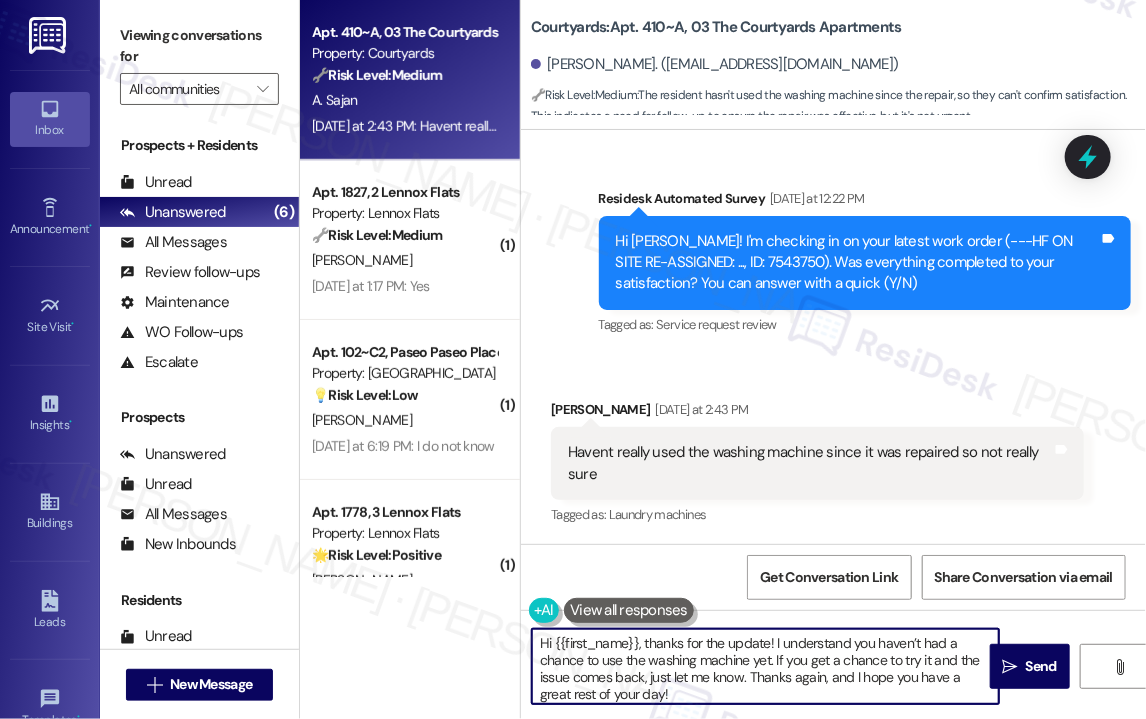 click on "Hi {{first_name}}, thanks for the update! I understand you haven’t had a chance to use the washing machine yet. If you get a chance to try it and the issue comes back, just let me know. Thanks again, and I hope you have a great rest of your day!" at bounding box center [765, 666] 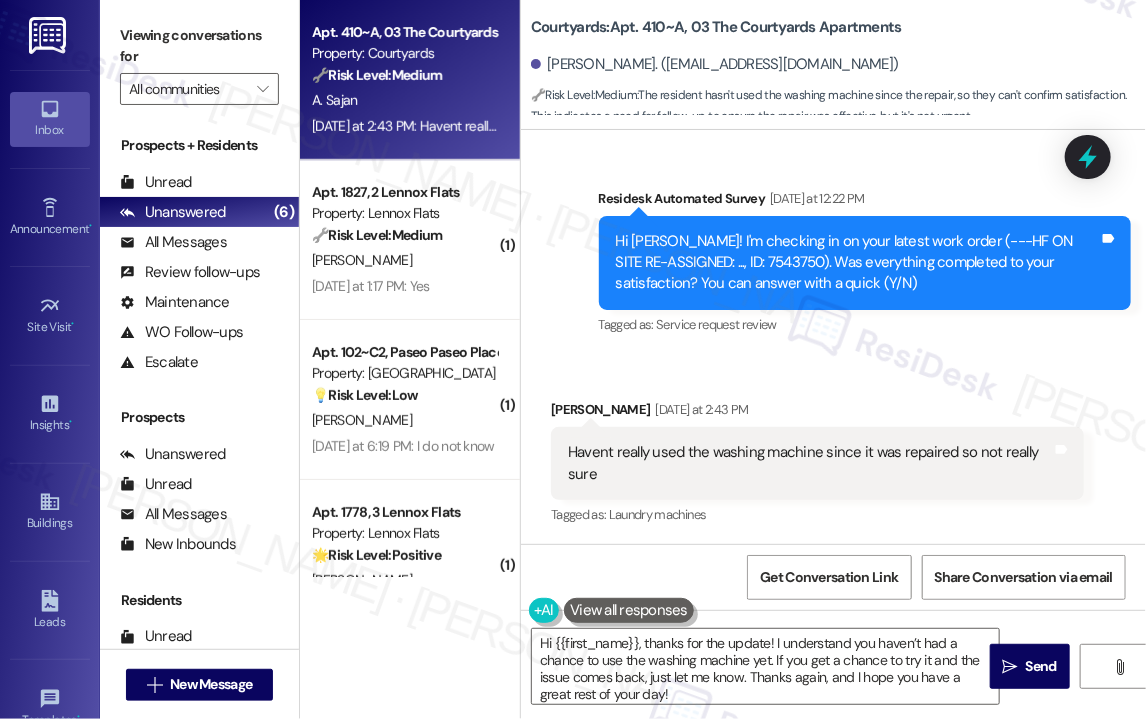 click on "Havent really used the washing machine since it was repaired so not really sure" at bounding box center (810, 463) 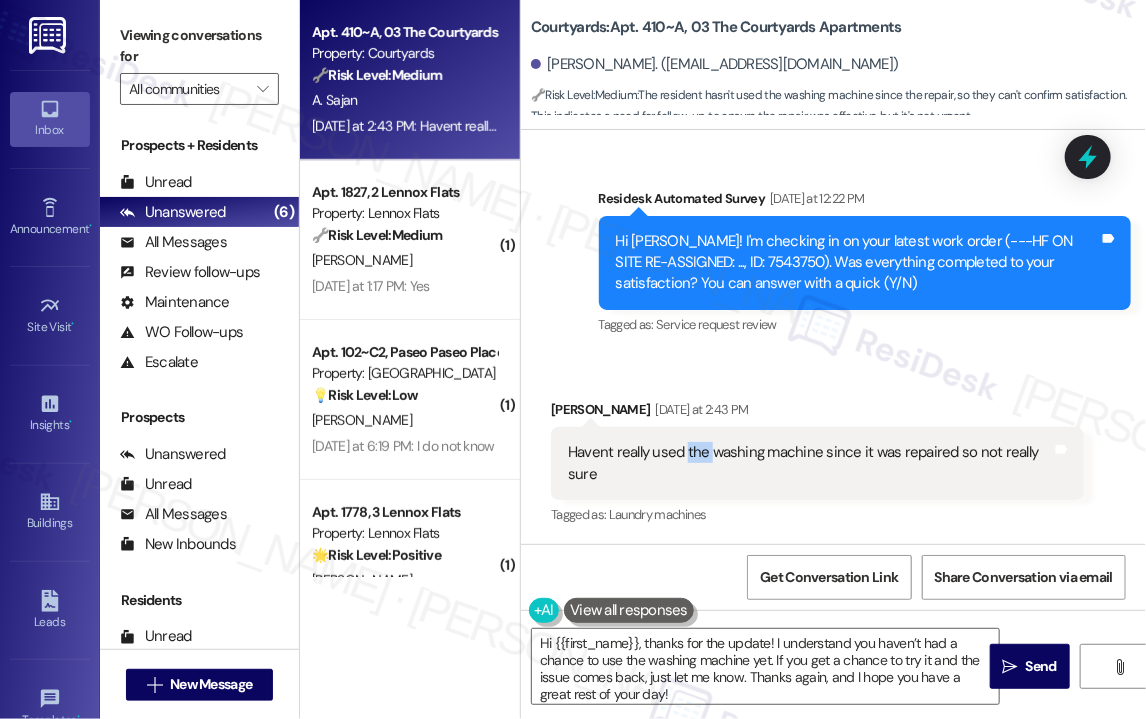 click on "Havent really used the washing machine since it was repaired so not really sure" at bounding box center (810, 463) 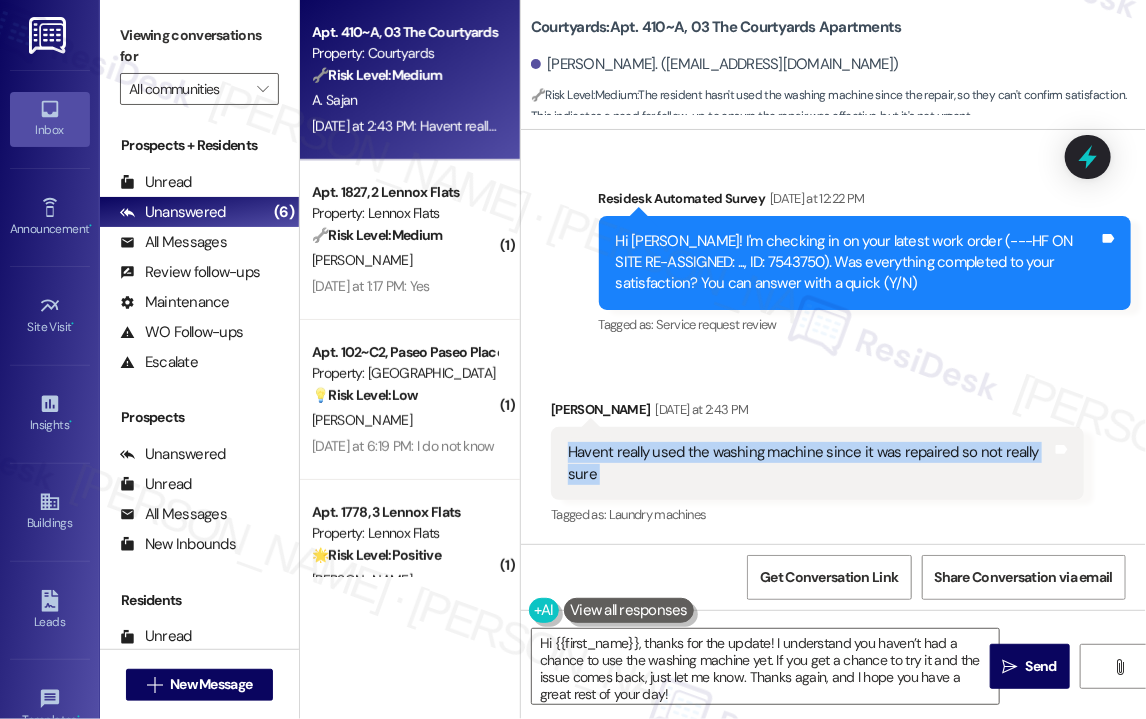 click on "Havent really used the washing machine since it was repaired so not really sure" at bounding box center [810, 463] 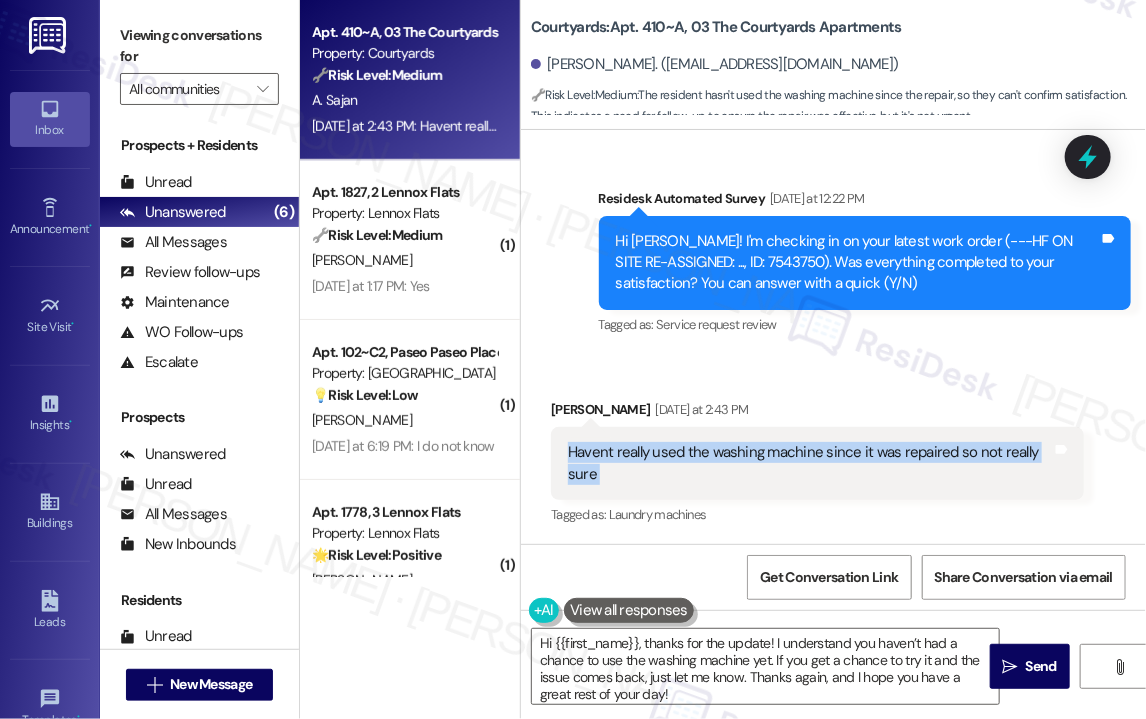 click on "Tagged as:   Service request review Click to highlight conversations about Service request review" at bounding box center (865, 324) 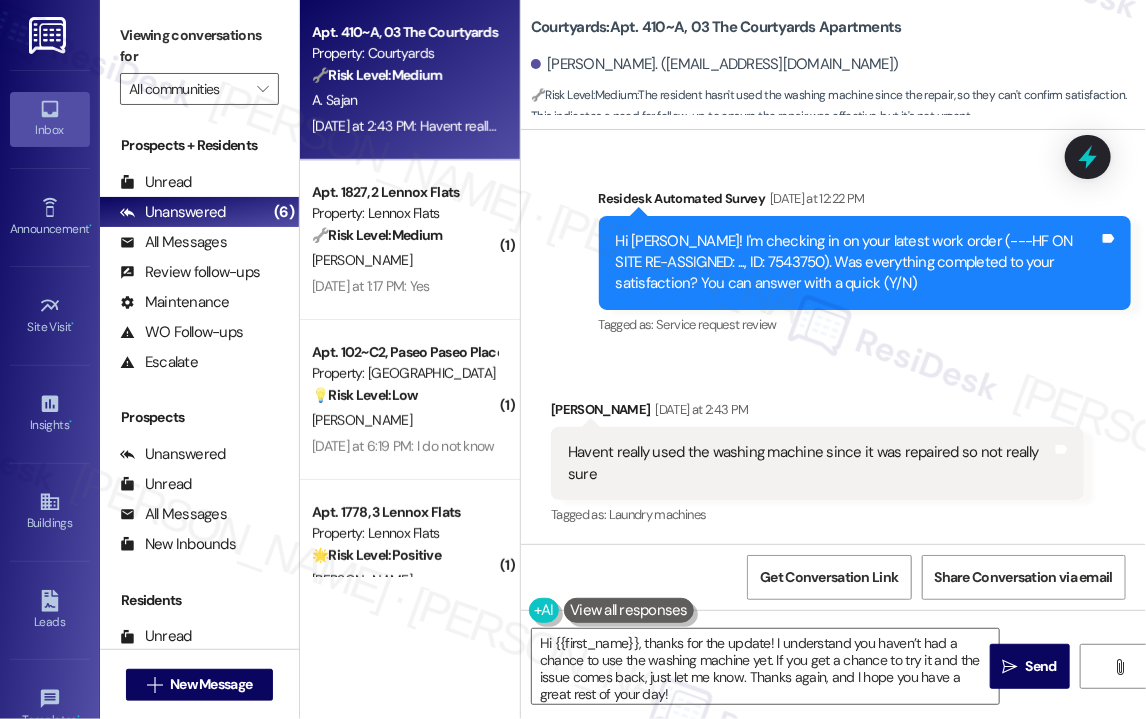 click on "Havent really used the washing machine since it was repaired so not really sure" at bounding box center [810, 463] 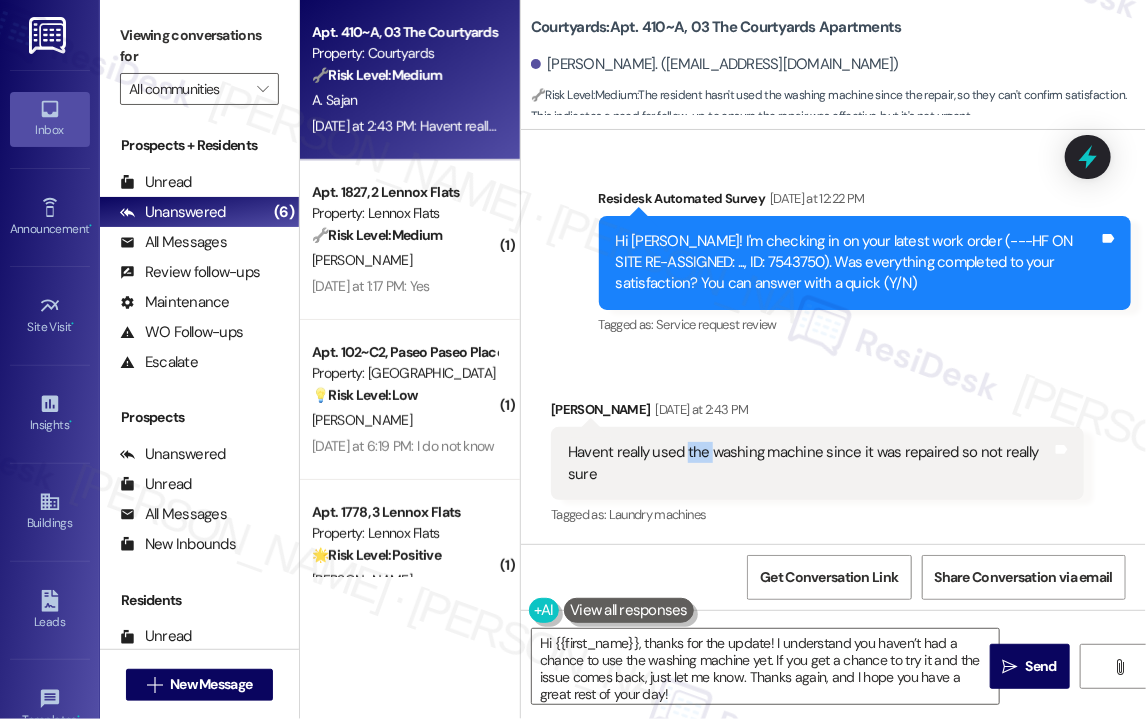 click on "Havent really used the washing machine since it was repaired so not really sure" at bounding box center (810, 463) 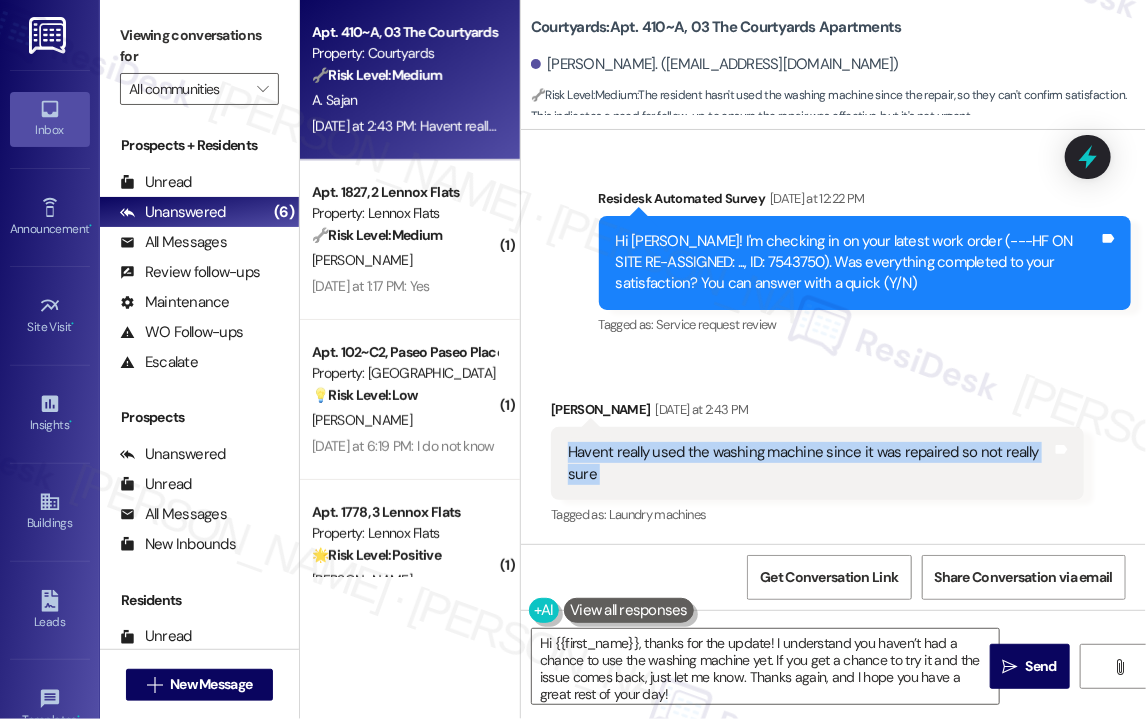 click on "Havent really used the washing machine since it was repaired so not really sure" at bounding box center (810, 463) 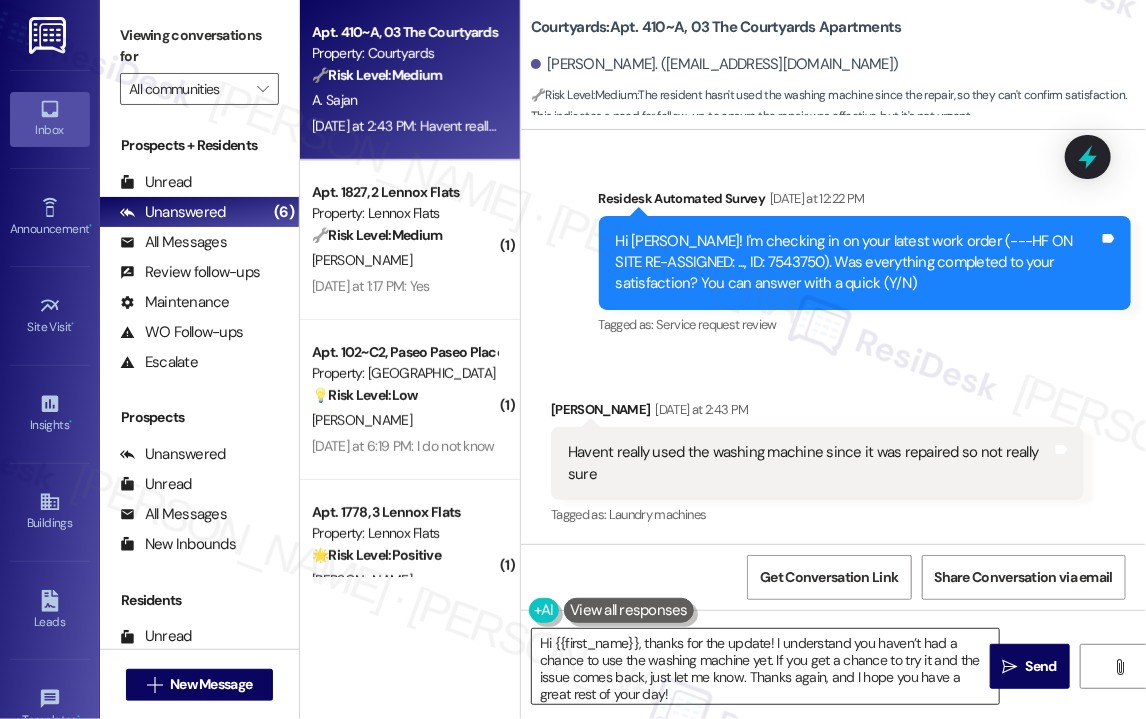 click on "Hi {{first_name}}, thanks for the update! I understand you haven’t had a chance to use the washing machine yet. If you get a chance to try it and the issue comes back, just let me know. Thanks again, and I hope you have a great rest of your day!" at bounding box center (765, 666) 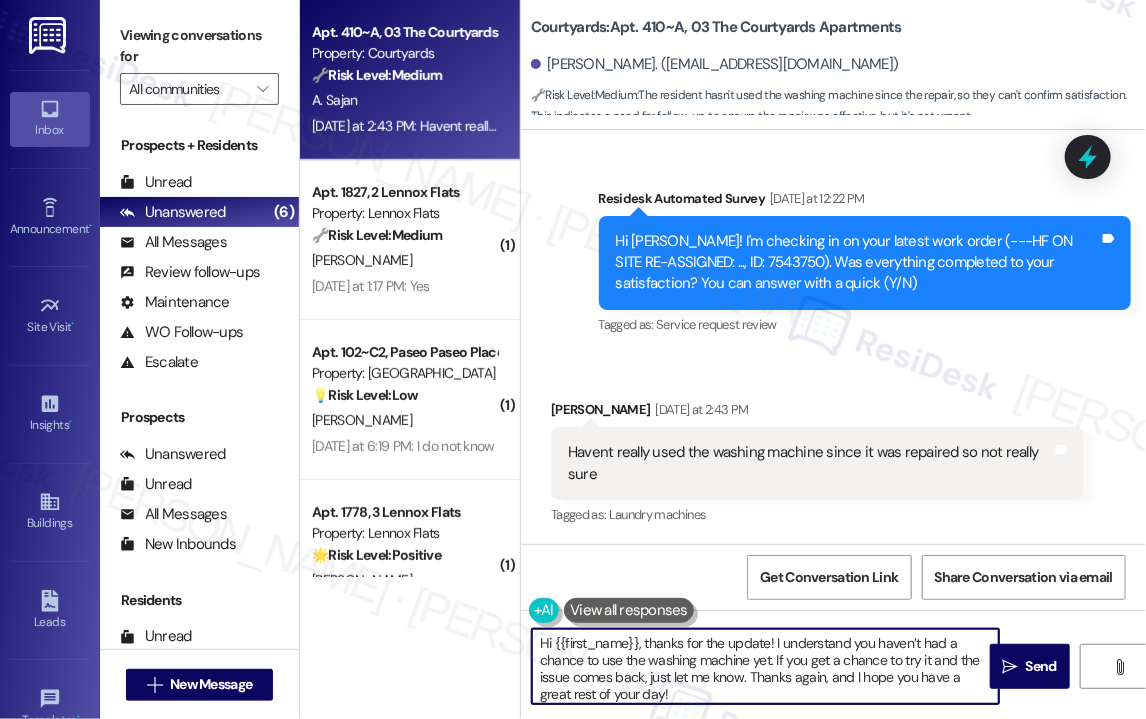 click on "Hi {{first_name}}, thanks for the update! I understand you haven’t had a chance to use the washing machine yet. If you get a chance to try it and the issue comes back, just let me know. Thanks again, and I hope you have a great rest of your day!" at bounding box center [765, 666] 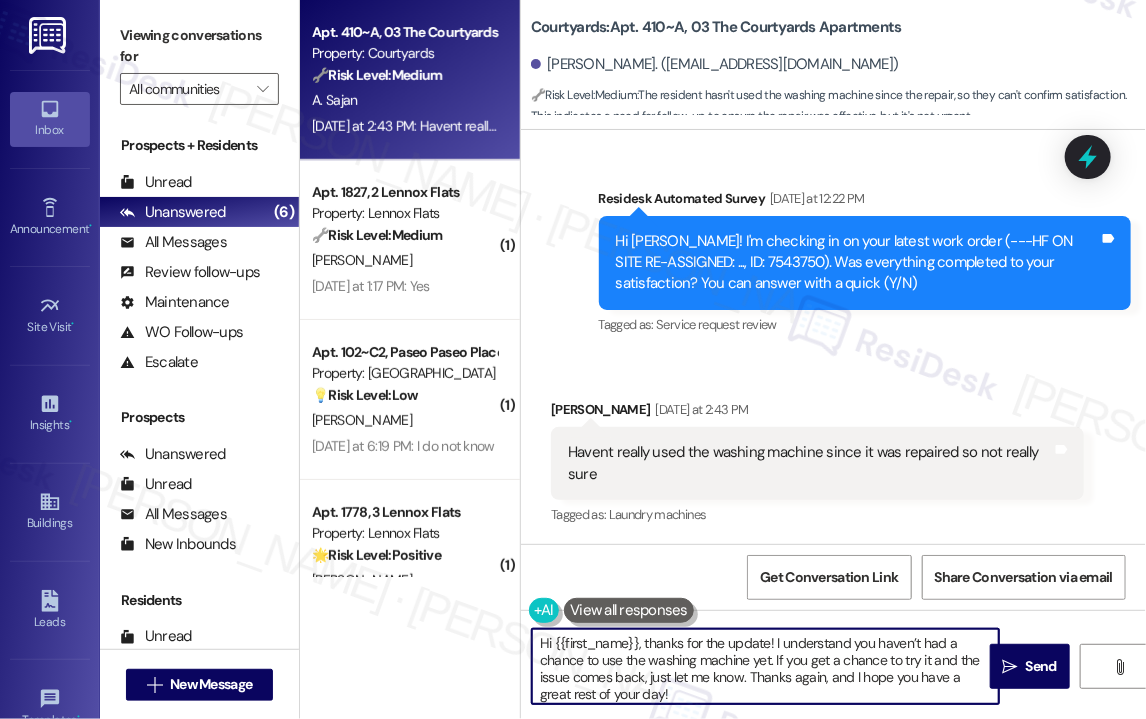 click on "Hi {{first_name}}, thanks for the update! I understand you haven’t had a chance to use the washing machine yet. If you get a chance to try it and the issue comes back, just let me know. Thanks again, and I hope you have a great rest of your day!" at bounding box center (765, 666) 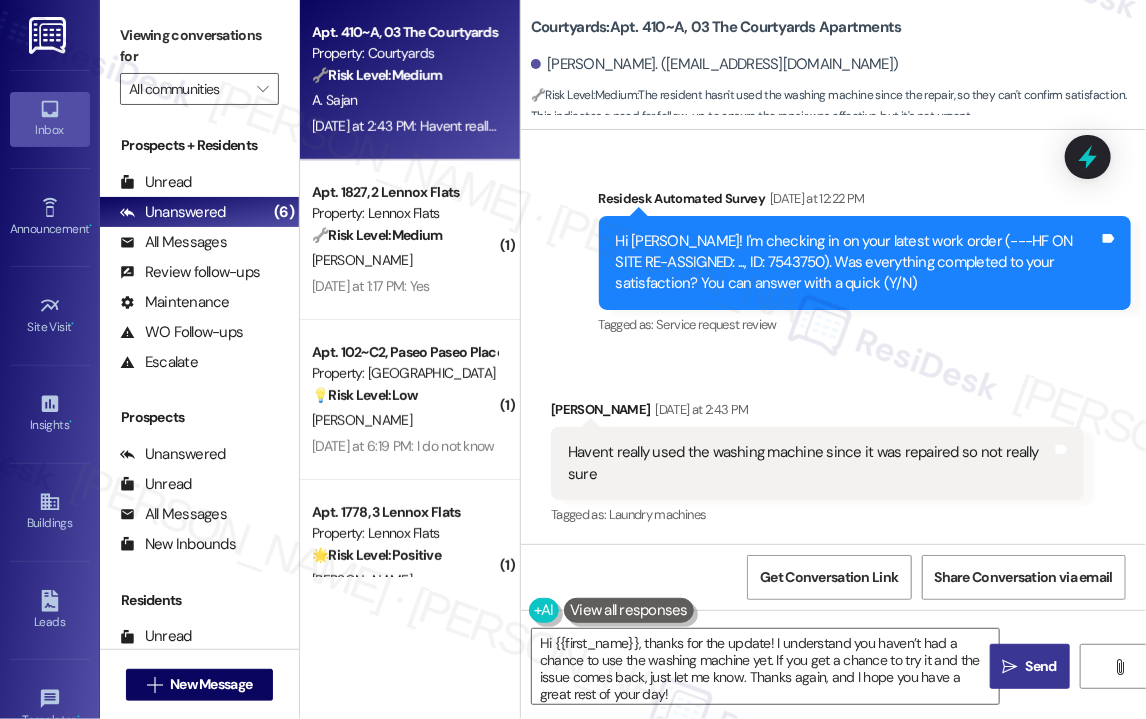 click on "" at bounding box center (1010, 667) 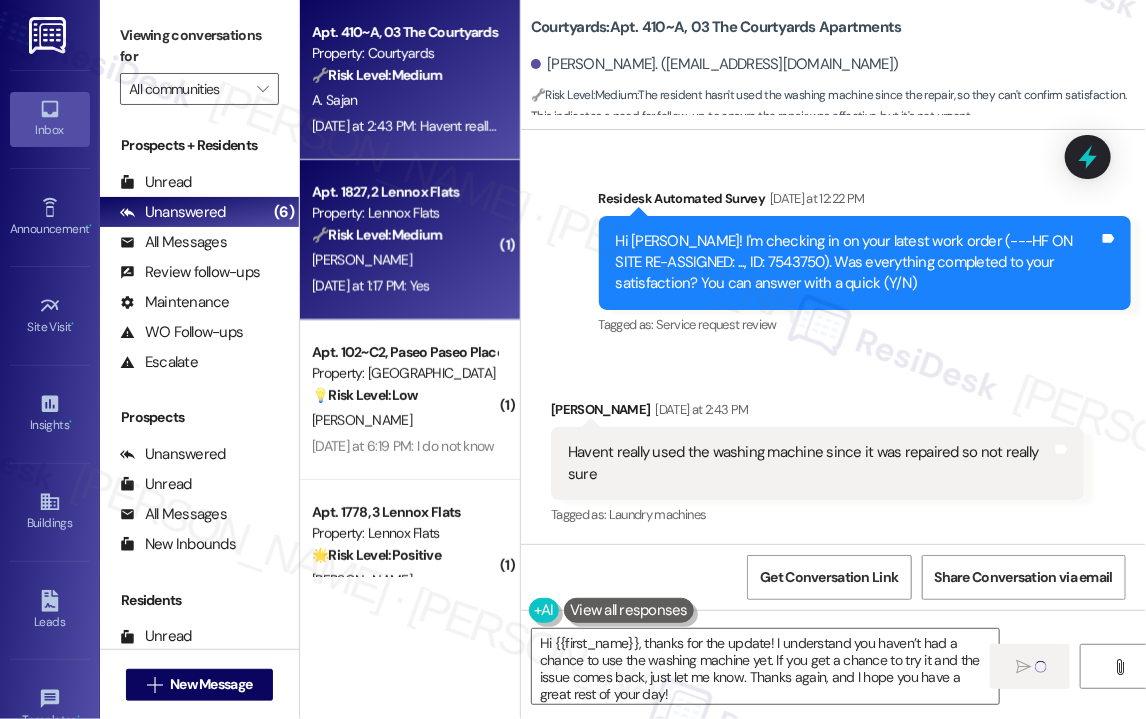 click on "[DATE] at 1:17 PM: Yes [DATE] at 1:17 PM: Yes" at bounding box center [404, 286] 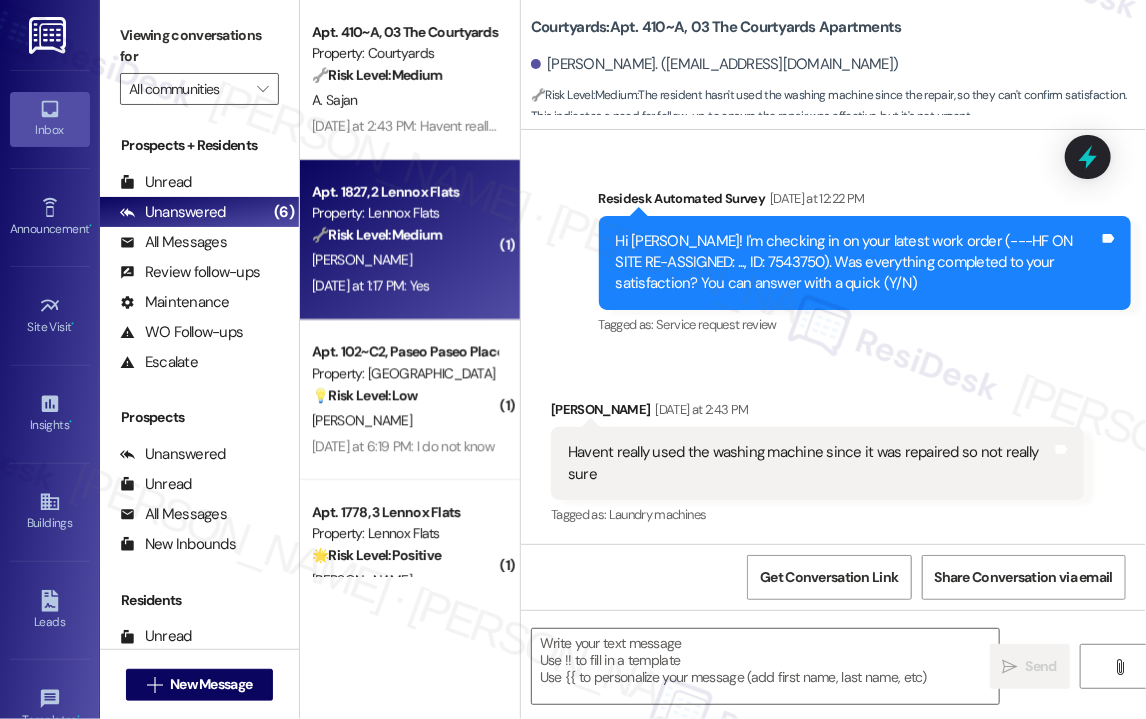 type on "Fetching suggested responses. Please feel free to read through the conversation in the meantime." 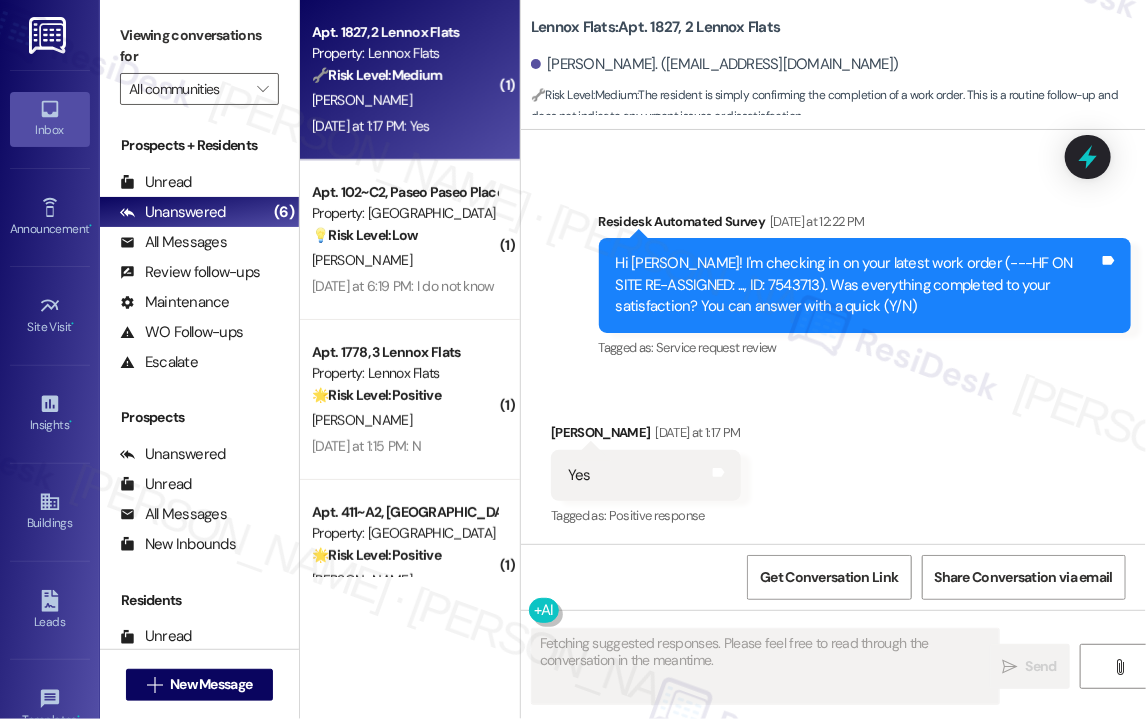 scroll, scrollTop: 2839, scrollLeft: 0, axis: vertical 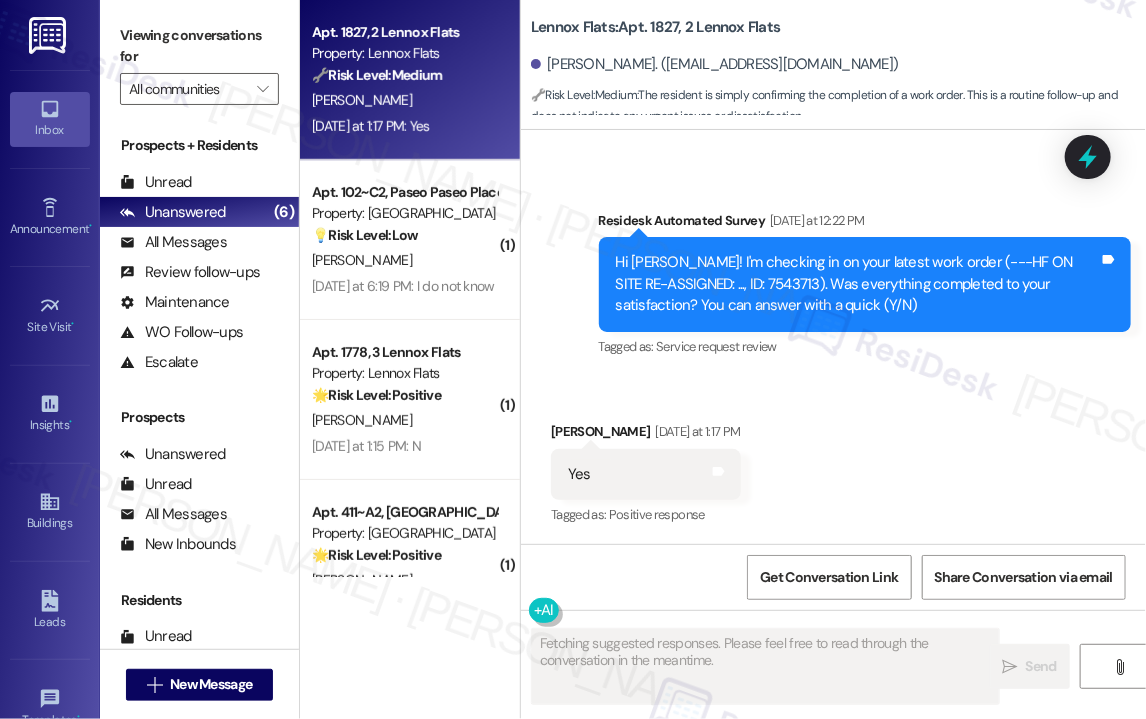 click on "Hi [PERSON_NAME]! I'm checking in on your latest work order (---HF ON SITE RE-ASSIGNED: ..., ID: 7543713). Was everything completed to your satisfaction? You can answer with a quick (Y/N) Tags and notes" at bounding box center [865, 284] 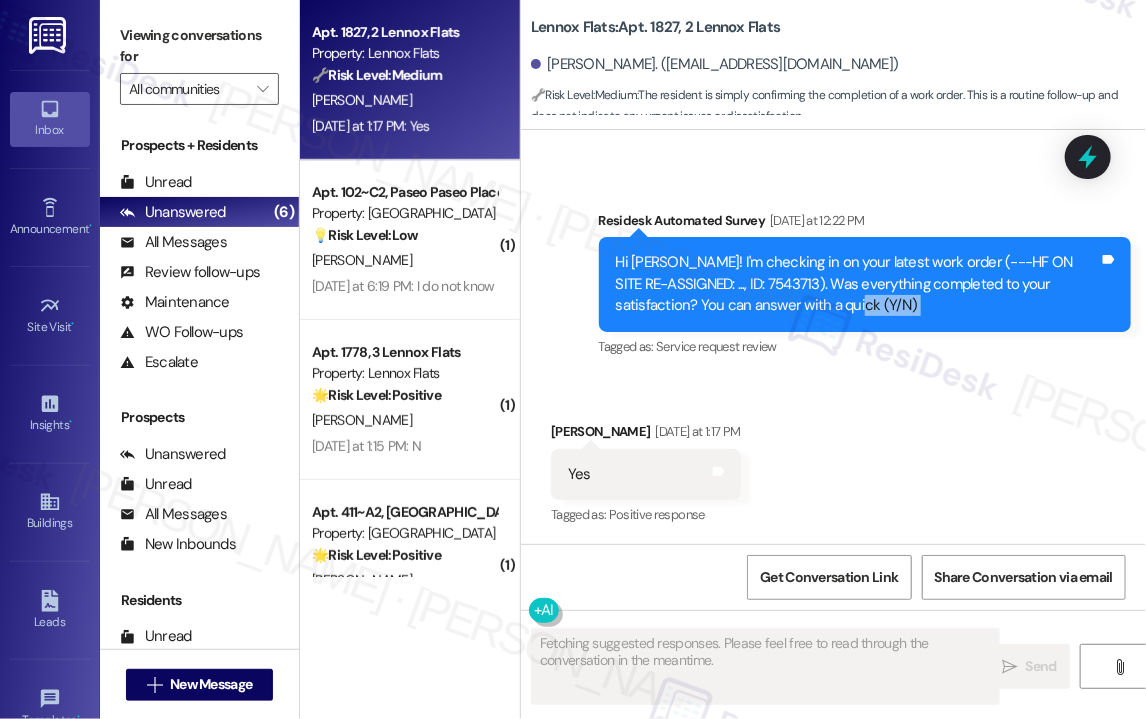 click on "Hi [PERSON_NAME]! I'm checking in on your latest work order (---HF ON SITE RE-ASSIGNED: ..., ID: 7543713). Was everything completed to your satisfaction? You can answer with a quick (Y/N)" at bounding box center [858, 284] 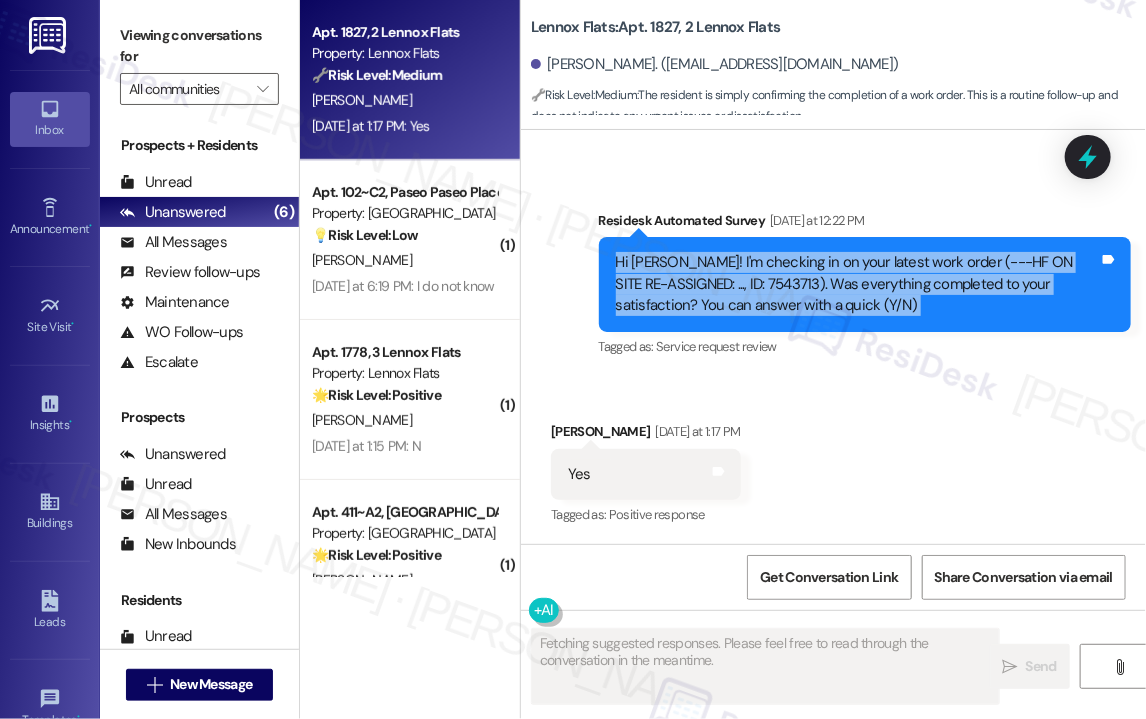 click on "Hi [PERSON_NAME]! I'm checking in on your latest work order (---HF ON SITE RE-ASSIGNED: ..., ID: 7543713). Was everything completed to your satisfaction? You can answer with a quick (Y/N)" at bounding box center [858, 284] 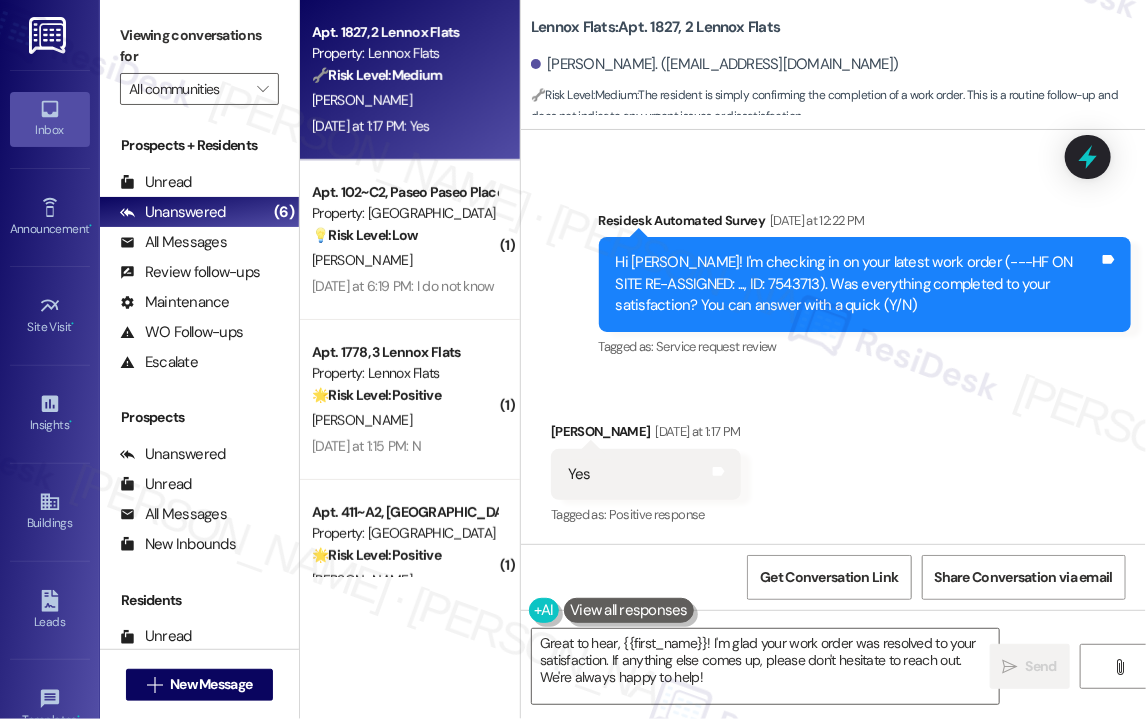 click on "Received via SMS [PERSON_NAME] [DATE] at 1:17 PM Yes Tags and notes Tagged as:   Positive response Click to highlight conversations about Positive response" at bounding box center [833, 460] 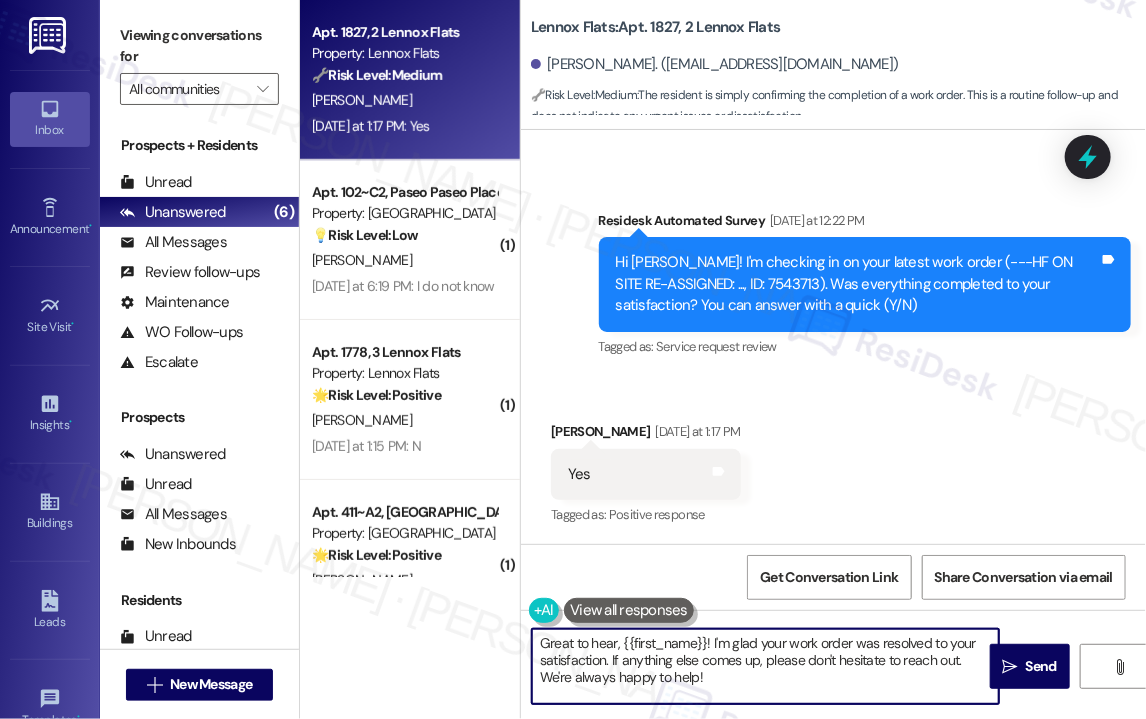 drag, startPoint x: 736, startPoint y: 681, endPoint x: 612, endPoint y: 661, distance: 125.60255 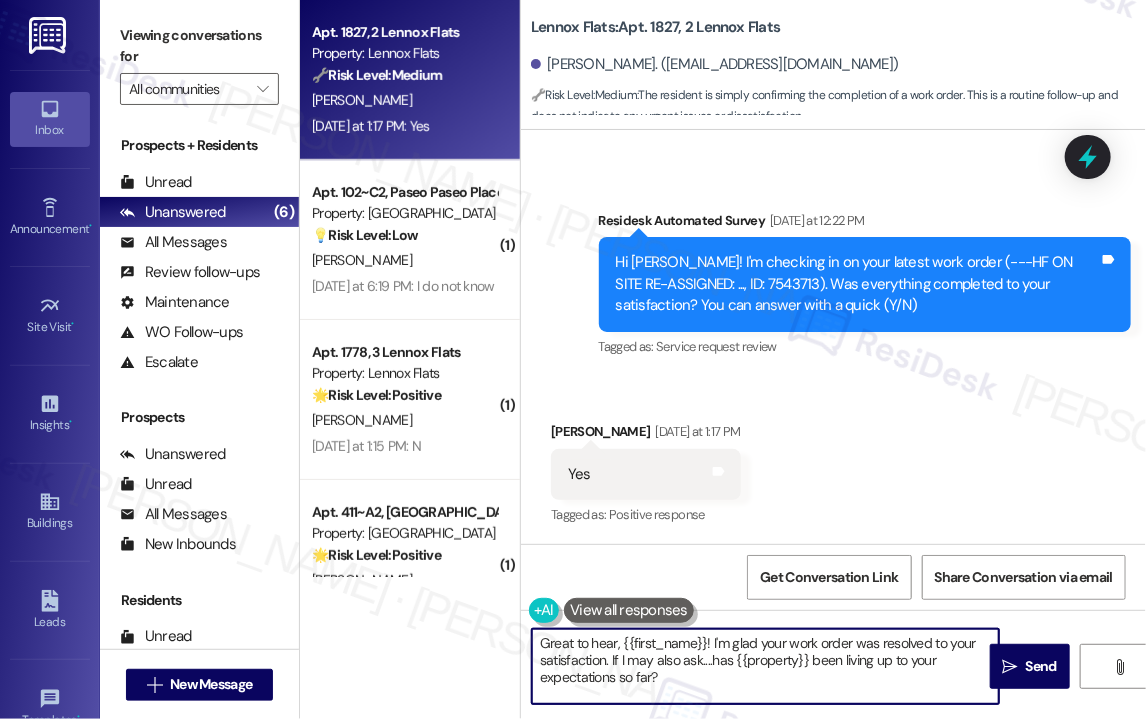 type on "Great to hear, {{first_name}}! I'm glad your work order was resolved to your satisfaction. If I may also ask....has {{property}} been living up to your expectations so far?" 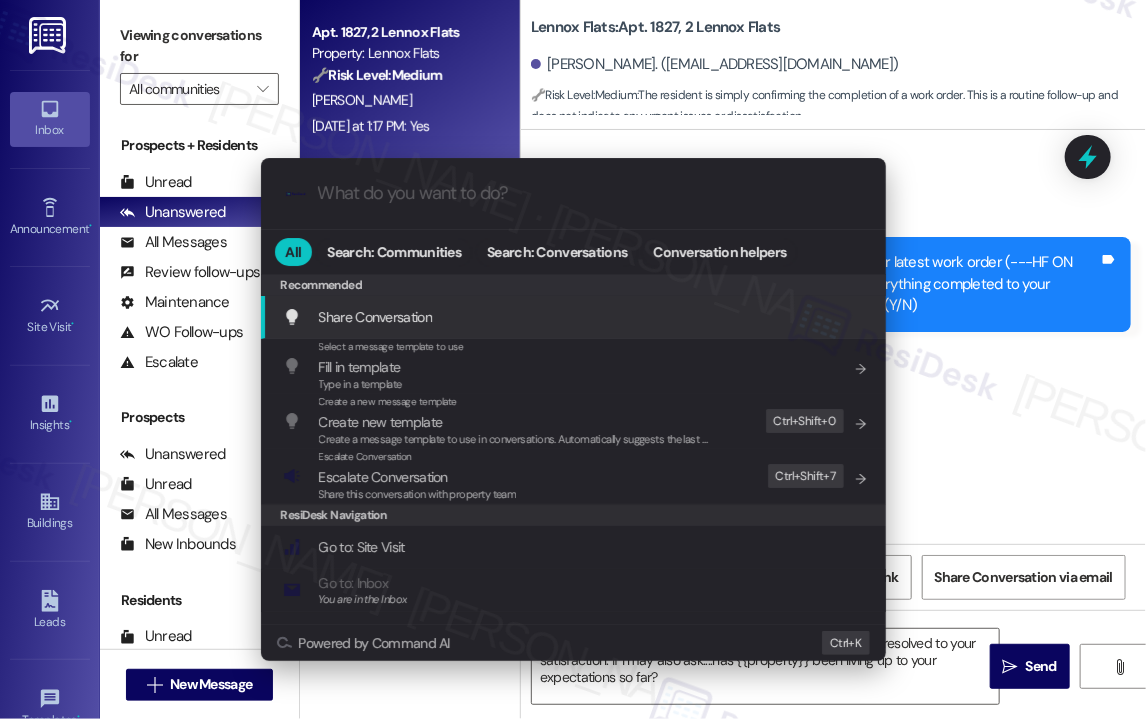 click on ".cls-1{fill:#0a055f;}.cls-2{fill:#0cc4c4;} resideskLogoBlueOrange All Search: Communities Search: Conversations Conversation helpers Recommended Recommended Share Conversation Add shortcut Select a message template to use Fill in template Type in a template Add shortcut Create a new message template Create new template Create a message template to use in conversations. Automatically suggests the last message you sent. Edit Ctrl+ Shift+ 0 Escalate Conversation Escalate Conversation Share this conversation with property team Edit Ctrl+ Shift+ 7 ResiDesk Navigation Go to: Site Visit Add shortcut Go to: Inbox You are in the Inbox Add shortcut Go to: Settings Add shortcut Go to: Message Templates Add shortcut Go to: Buildings Add shortcut Help Getting Started: What you can do with ResiDesk Add shortcut Settings Powered by Command AI Ctrl+ K" at bounding box center [573, 359] 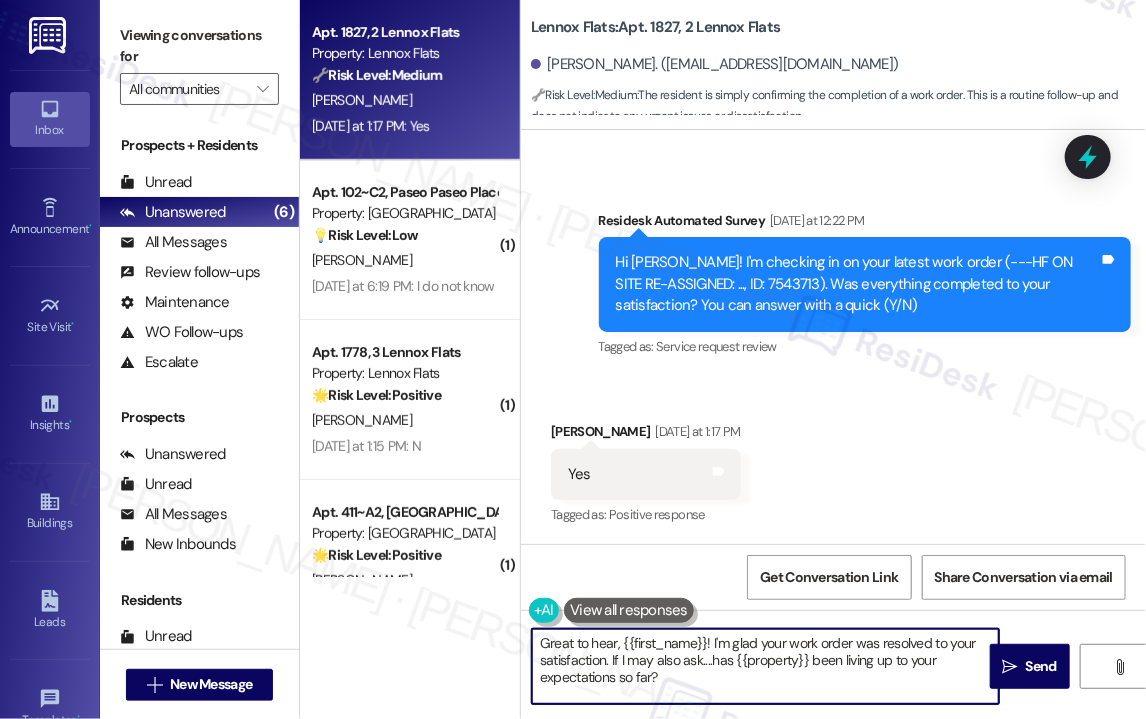 click on "Great to hear, {{first_name}}! I'm glad your work order was resolved to your satisfaction. If I may also ask....has {{property}} been living up to your expectations so far?" at bounding box center [765, 666] 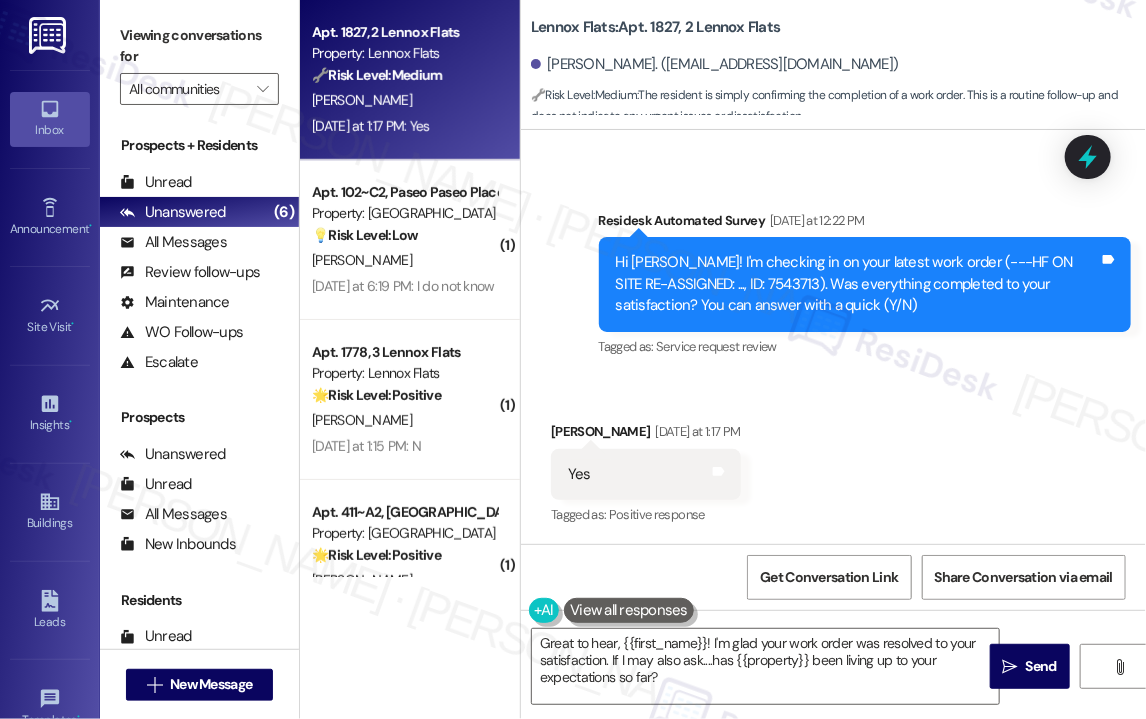 click on "Received via SMS [PERSON_NAME] [DATE] at 1:17 PM Yes Tags and notes Tagged as:   Positive response Click to highlight conversations about Positive response" at bounding box center (833, 460) 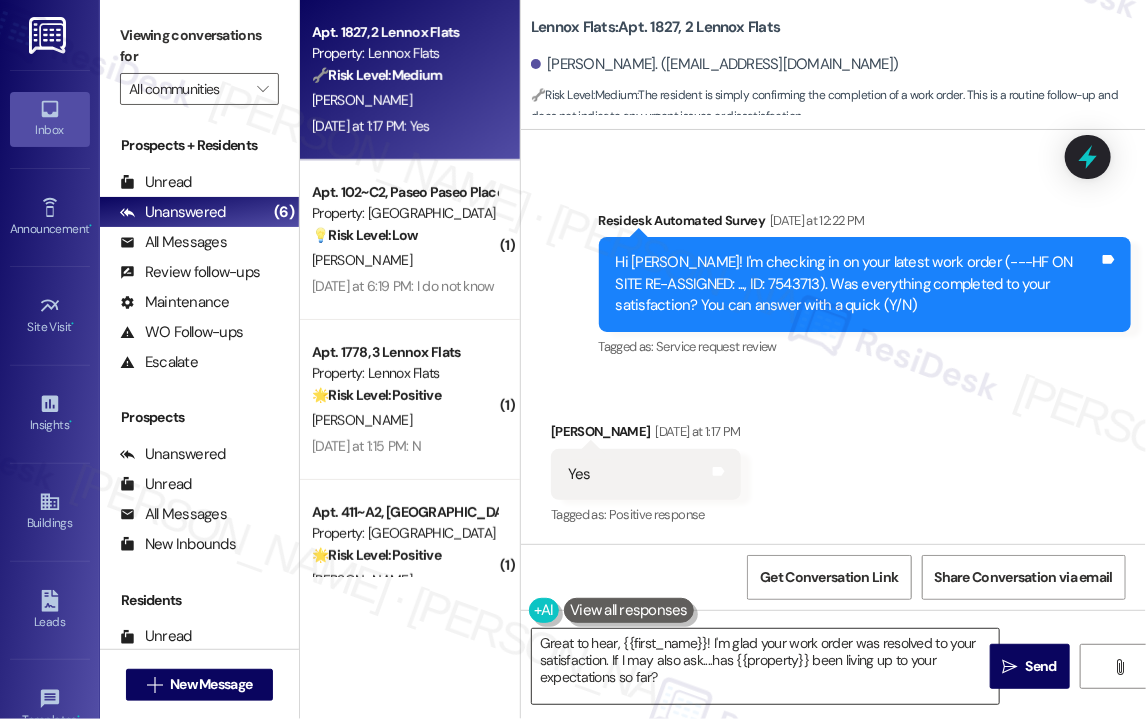 click on "Great to hear, {{first_name}}! I'm glad your work order was resolved to your satisfaction. If I may also ask....has {{property}} been living up to your expectations so far?" at bounding box center (765, 666) 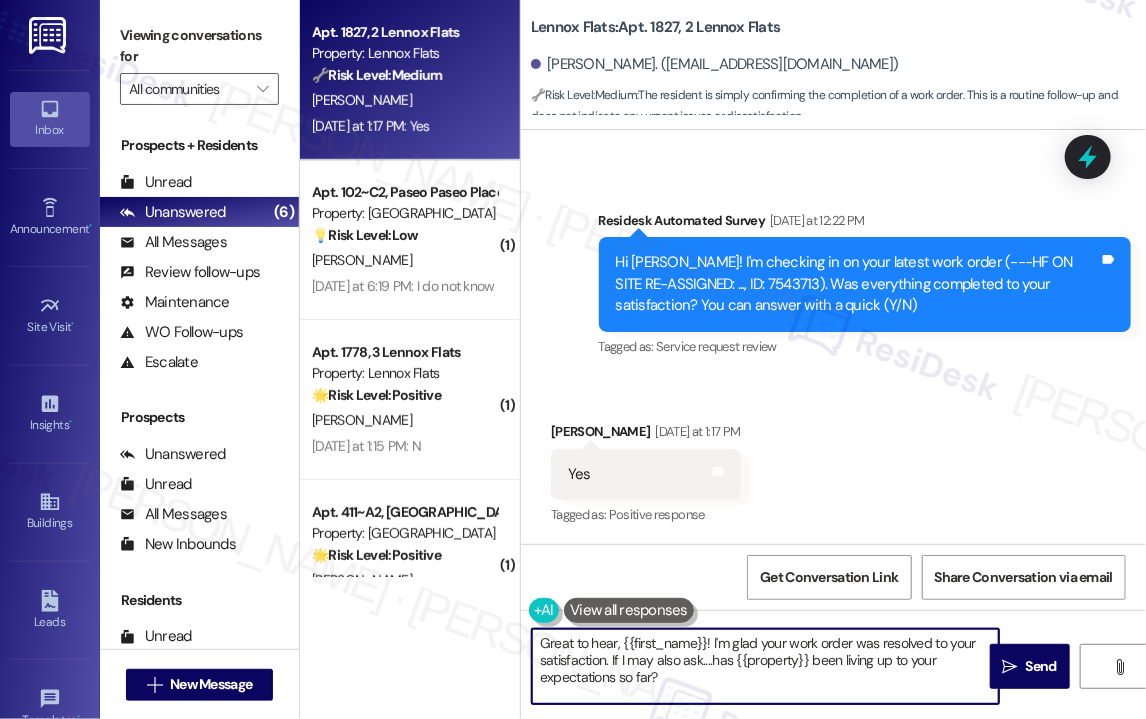 click on "Great to hear, {{first_name}}! I'm glad your work order was resolved to your satisfaction. If I may also ask....has {{property}} been living up to your expectations so far?" at bounding box center (765, 666) 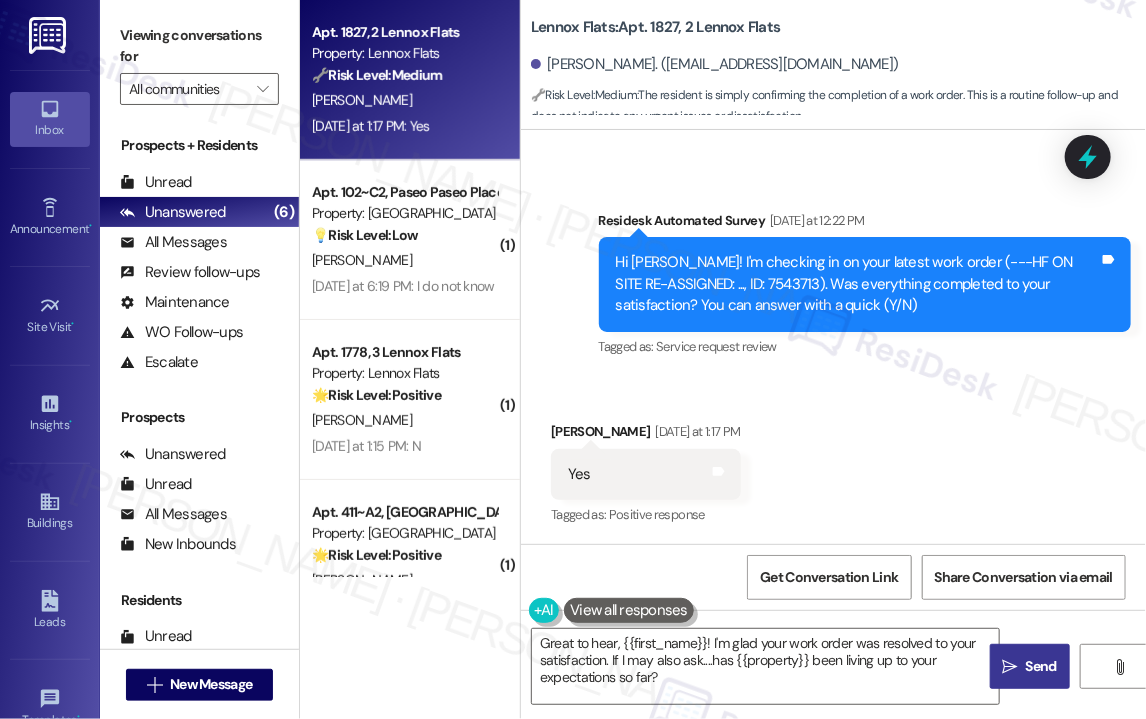 click on "Send" at bounding box center [1041, 666] 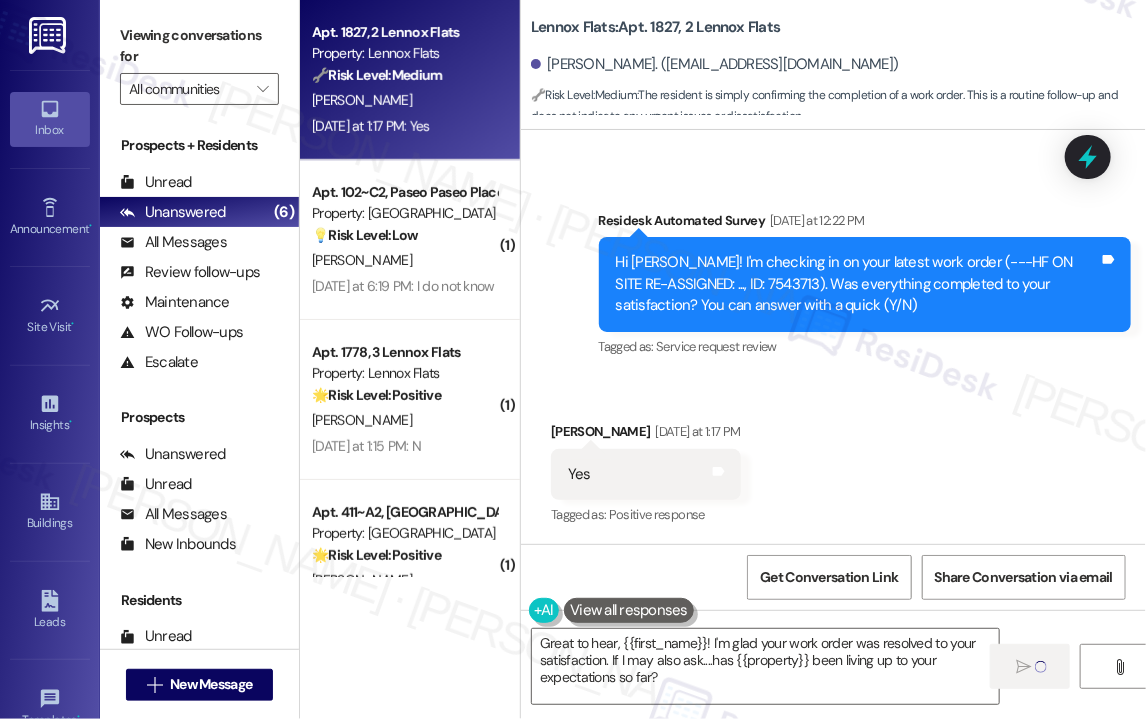 type 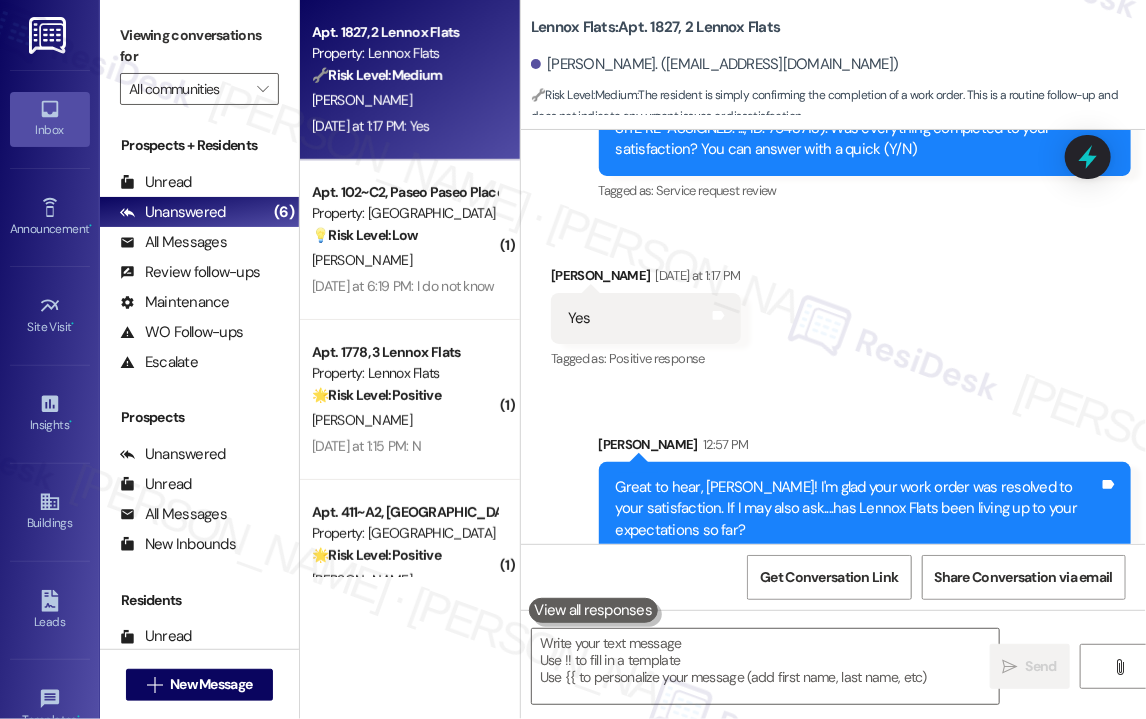 scroll, scrollTop: 3021, scrollLeft: 0, axis: vertical 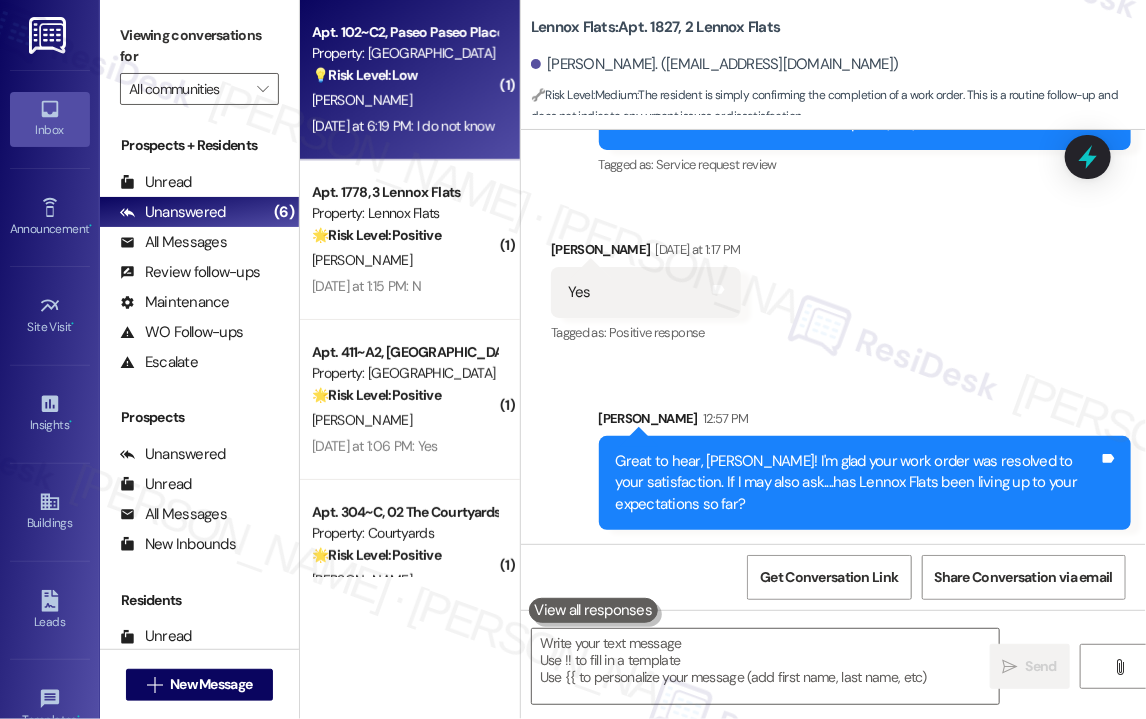 click on "Apt. 102~C2, Paseo Paseo Place Property: Paseo Place 💡  Risk Level:  Low The resident's response 'I do not know' to the work order satisfaction check indicates a lack of information or uncertainty, but does not suggest an urgent issue or dissatisfaction. It requires clarification but is not critical. [PERSON_NAME] [DATE] at 6:19 PM: I do not know [DATE] at 6:19 PM: I do not know" at bounding box center (410, 80) 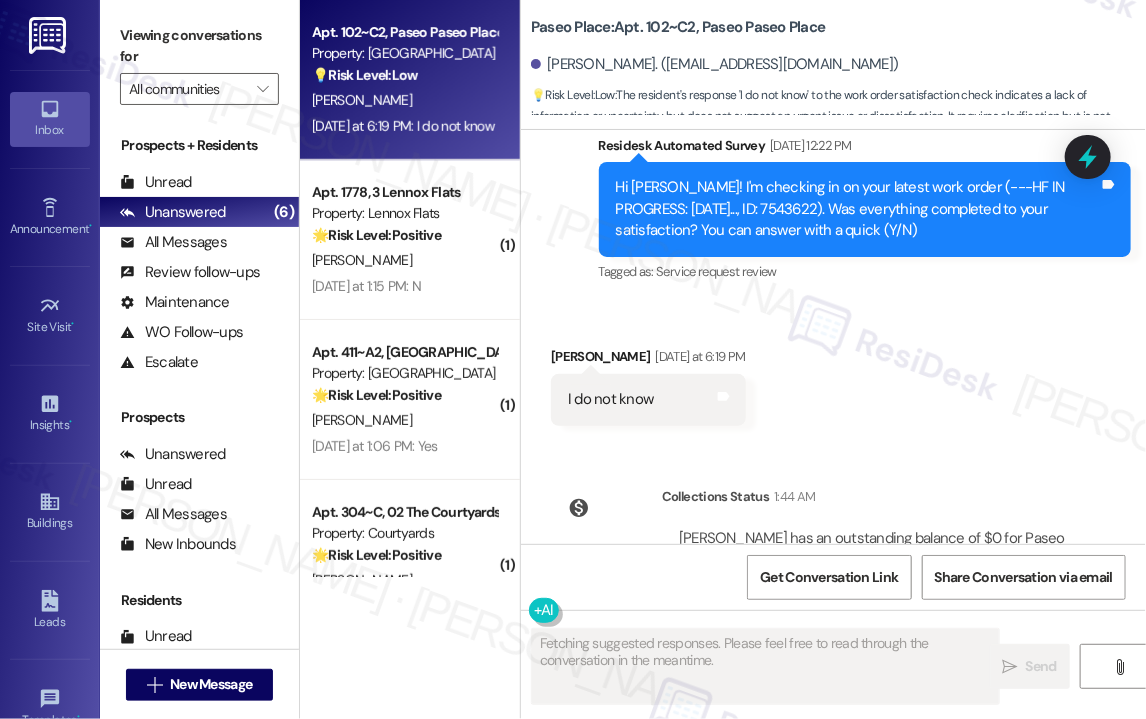 scroll, scrollTop: 2128, scrollLeft: 0, axis: vertical 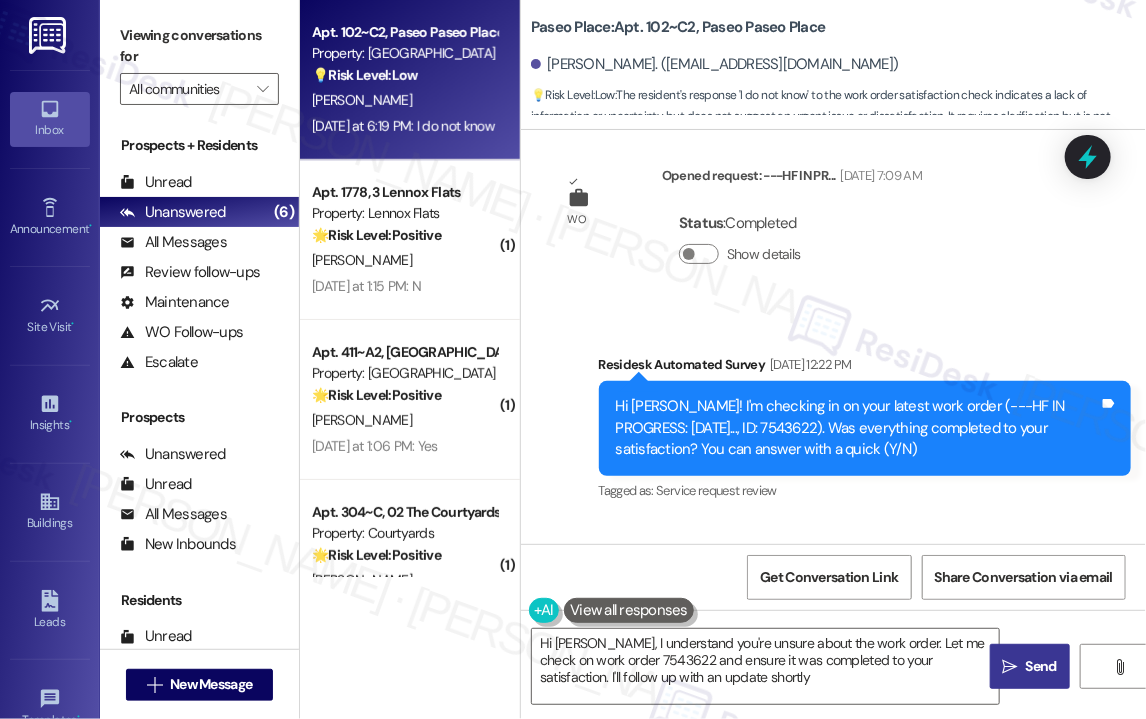 type on "Hi [PERSON_NAME], I understand you're unsure about the work order. Let me check on work order 7543622 and ensure it was completed to your satisfaction. I'll follow up with an update shortly!" 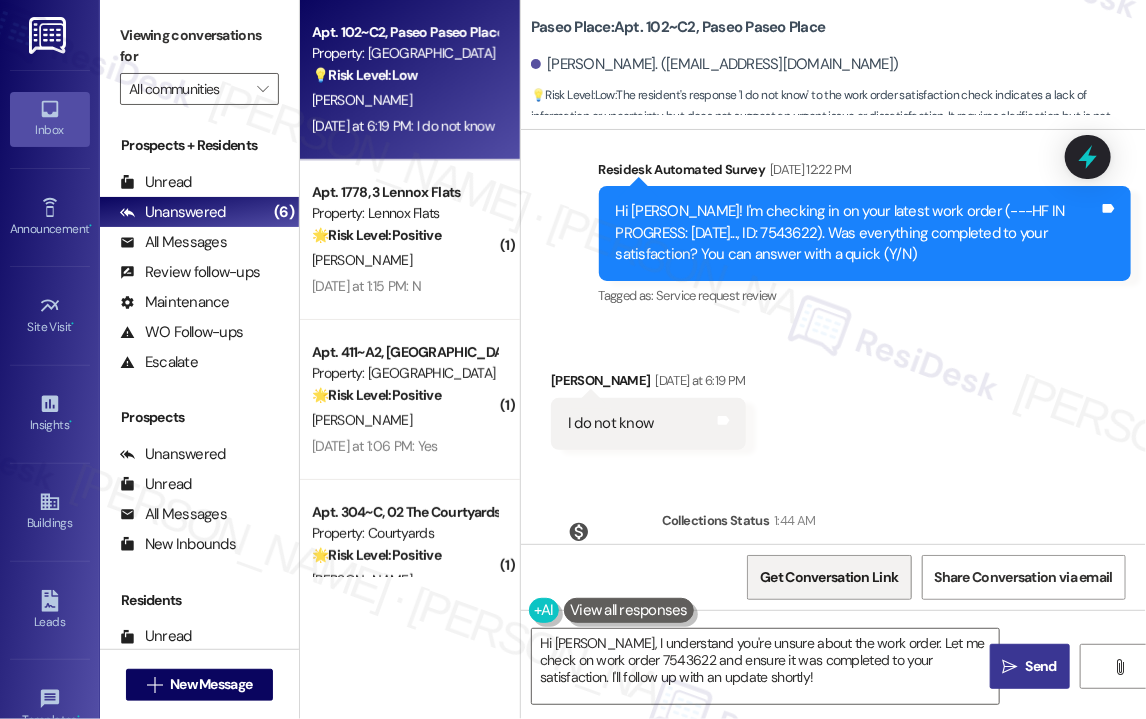 scroll, scrollTop: 2128, scrollLeft: 0, axis: vertical 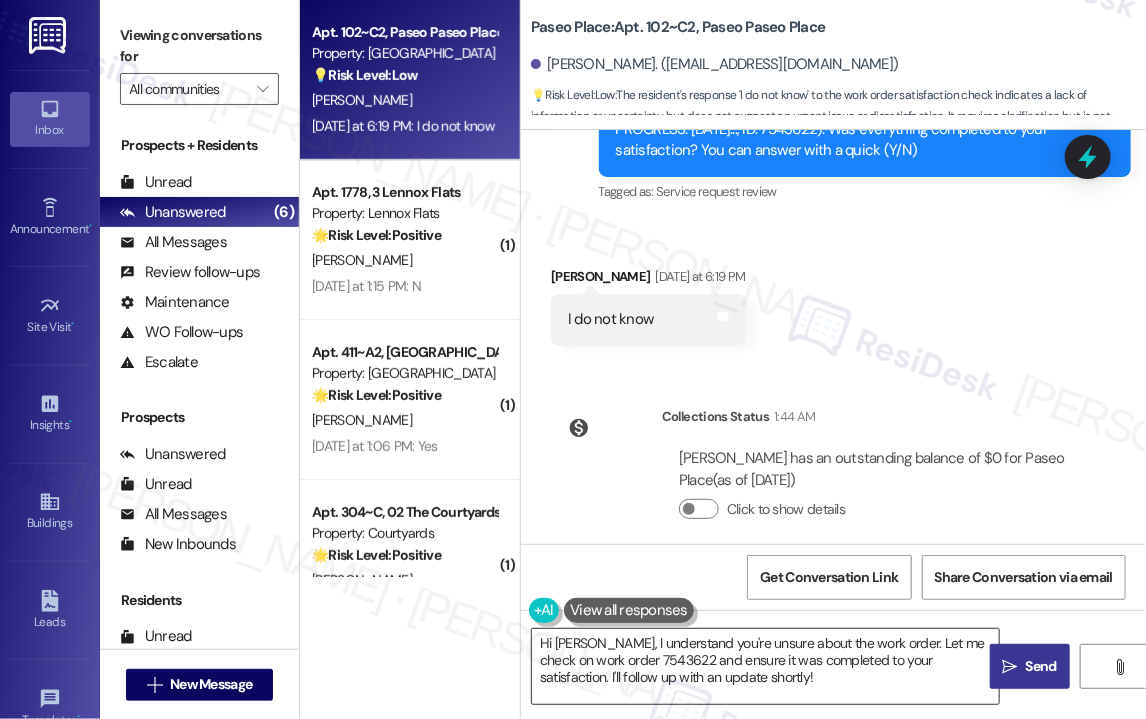 click on "Hi [PERSON_NAME], I understand you're unsure about the work order. Let me check on work order 7543622 and ensure it was completed to your satisfaction. I'll follow up with an update shortly!" at bounding box center (765, 666) 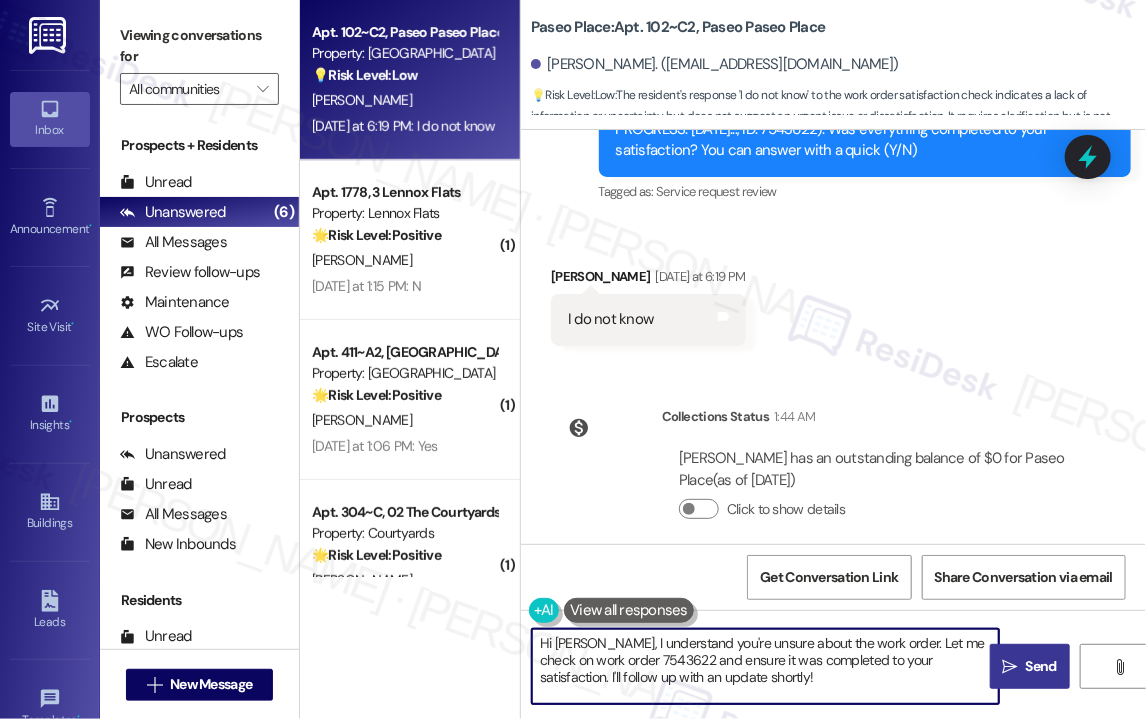 drag, startPoint x: 710, startPoint y: 646, endPoint x: 772, endPoint y: 666, distance: 65.14599 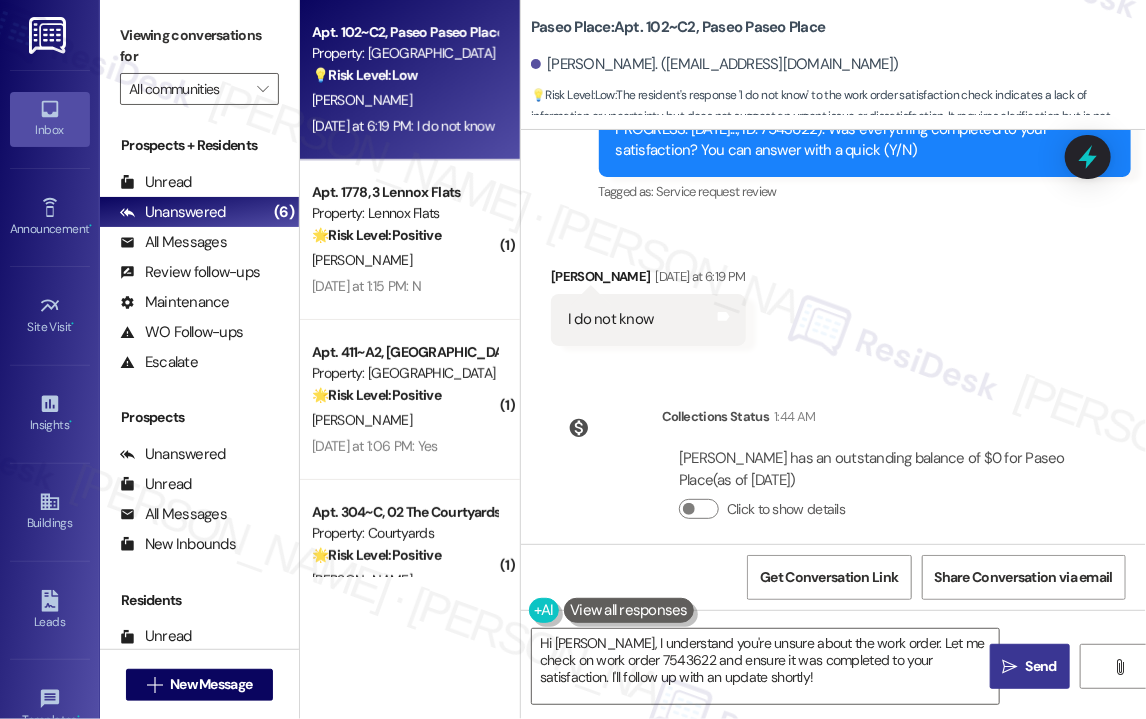 click on "Lease started [DATE] 8:00 PM Survey, sent via SMS Residesk Automated Survey [DATE] 12:24 PM Hi [PERSON_NAME], I'm on the new offsite Resident Support Team for [GEOGRAPHIC_DATA]! My job is to work with your on-site management team to improve your experience at the property. Text us here at any time for assistance or questions. We will also reach out periodically for feedback. (Standard text messaging rates may apply) (You can always reply STOP to opt out of future messages) Tags and notes Tagged as:   Property launch Click to highlight conversations about Property launch Announcement, sent via SMS [PERSON_NAME]   (ResiDesk) [DATE] 2:39 PM Great news! You can now text me for maintenance issues — no more messy apps or sign-ins. I'll file your tickets for you. You can still use the app if you prefer.  I'm here to make things easier for you, feel free to reach out! Tags and notes Tagged as:   Maintenance ,  Click to highlight conversations about Maintenance Maintenance request ,  Praise Survey, sent via SMS" at bounding box center [833, 337] 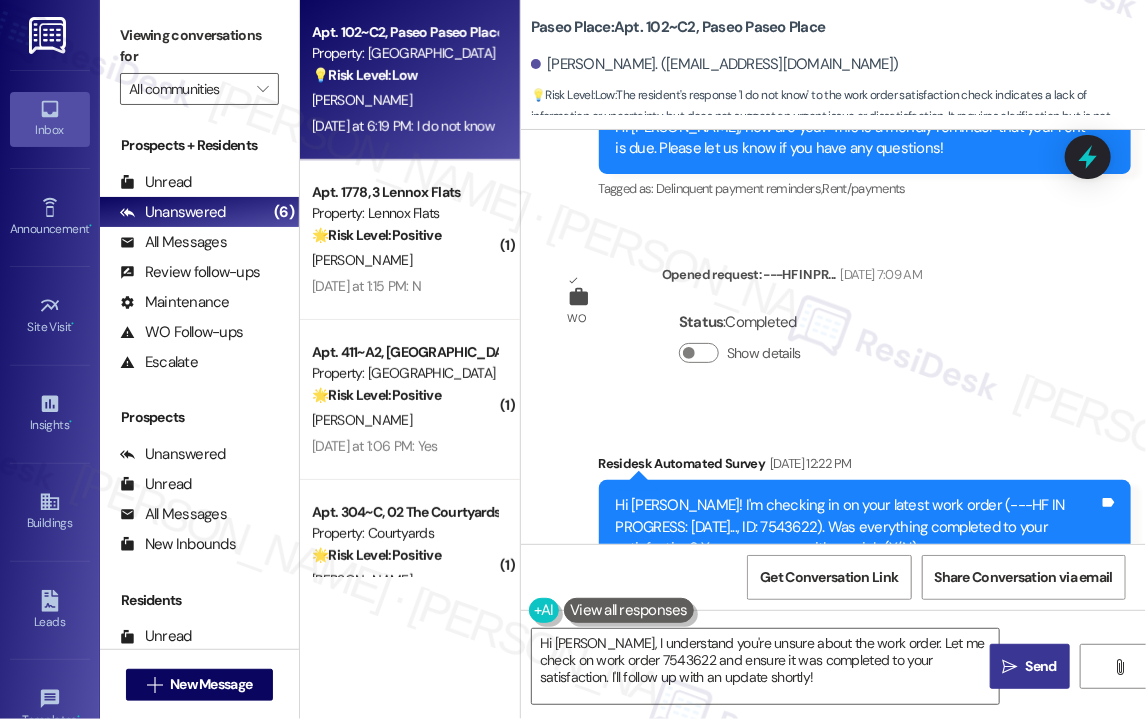 scroll, scrollTop: 1728, scrollLeft: 0, axis: vertical 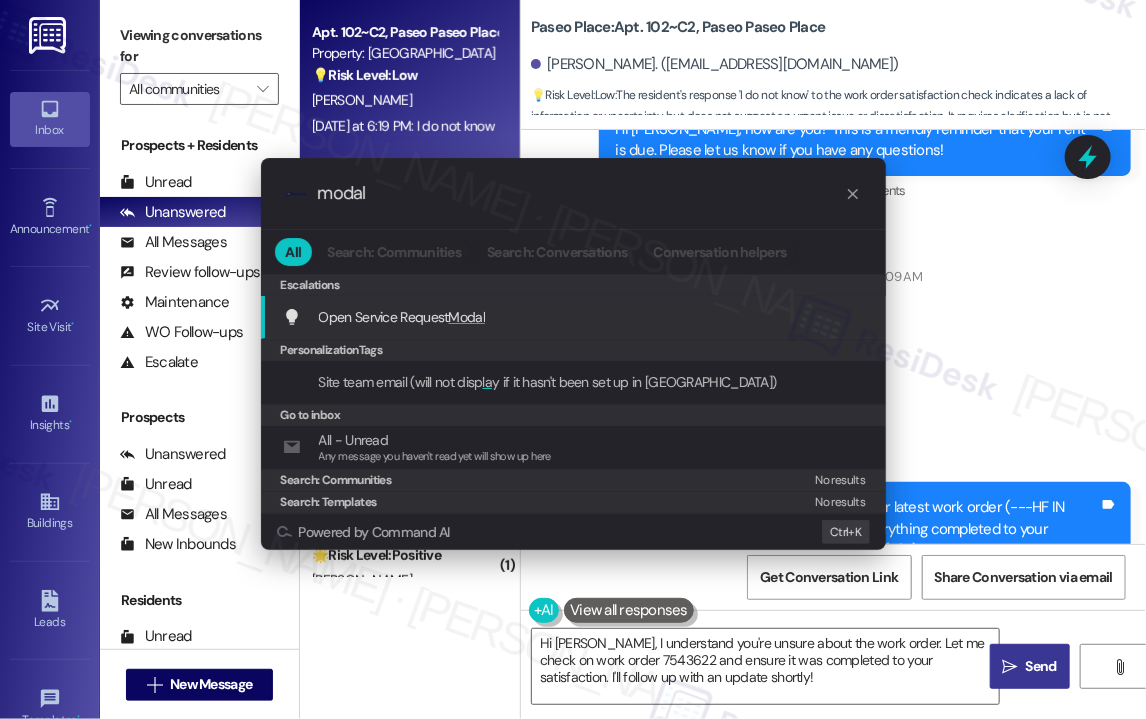 click on "Open Service Request  Modal Add shortcut" at bounding box center (573, 317) 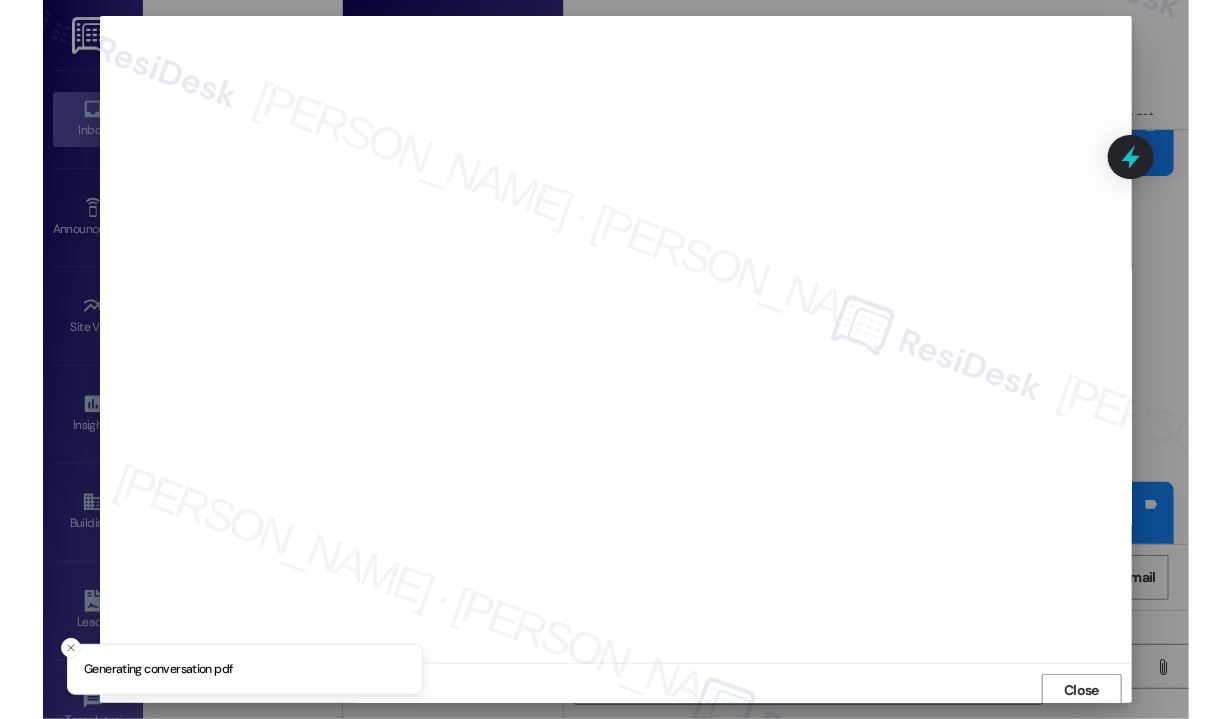 scroll, scrollTop: 3, scrollLeft: 0, axis: vertical 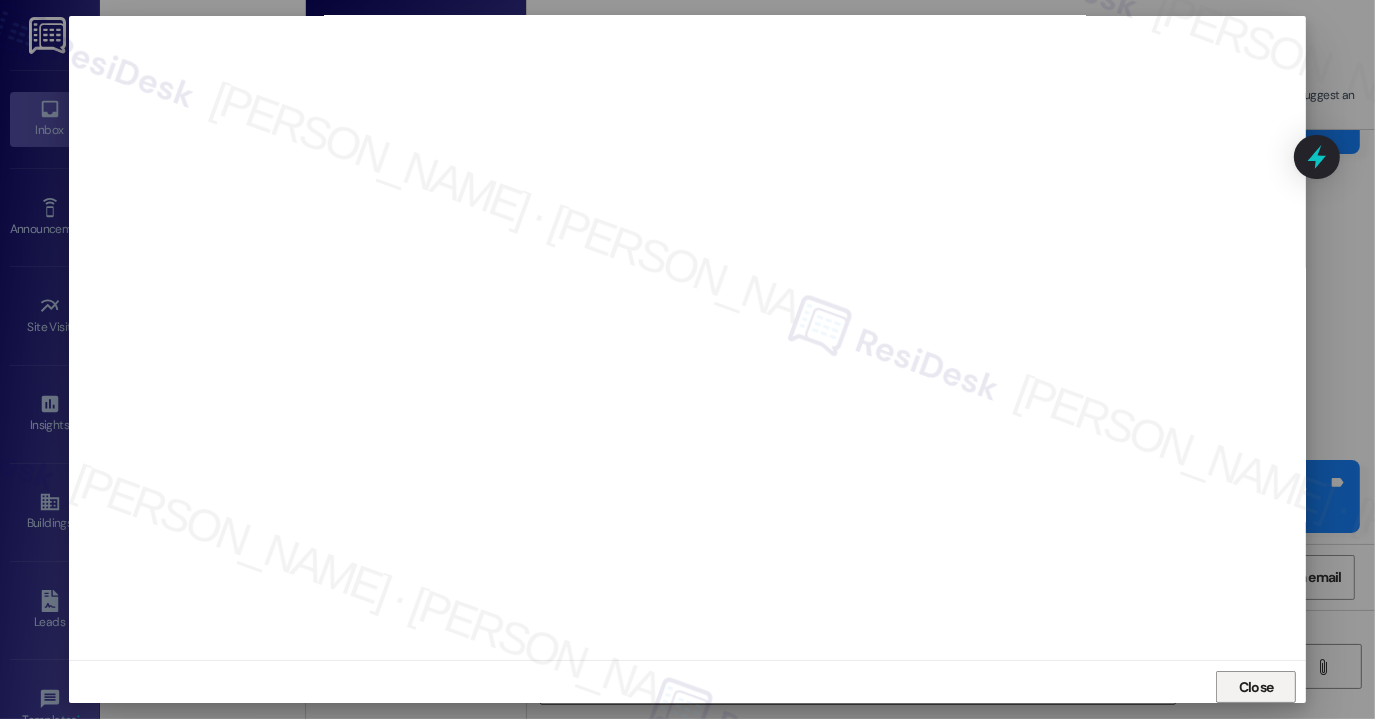 click on "Close" at bounding box center (1256, 687) 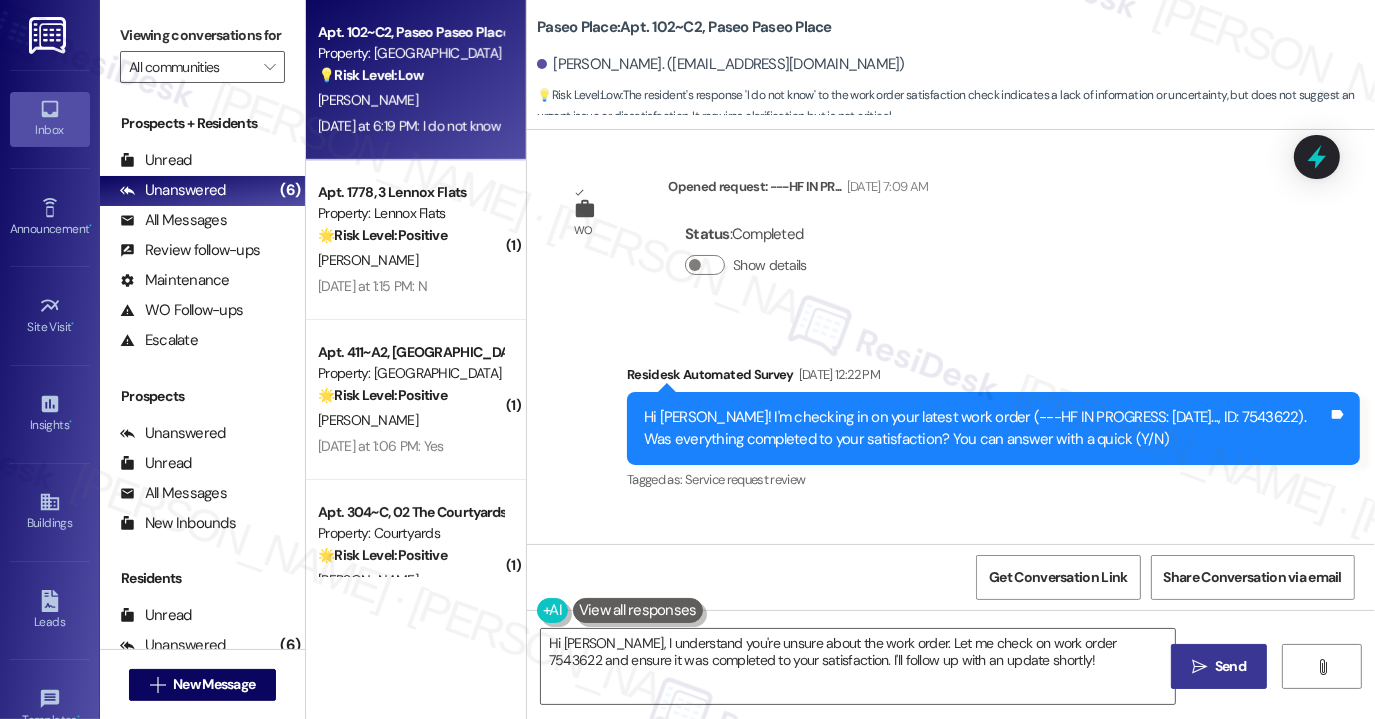scroll, scrollTop: 1743, scrollLeft: 0, axis: vertical 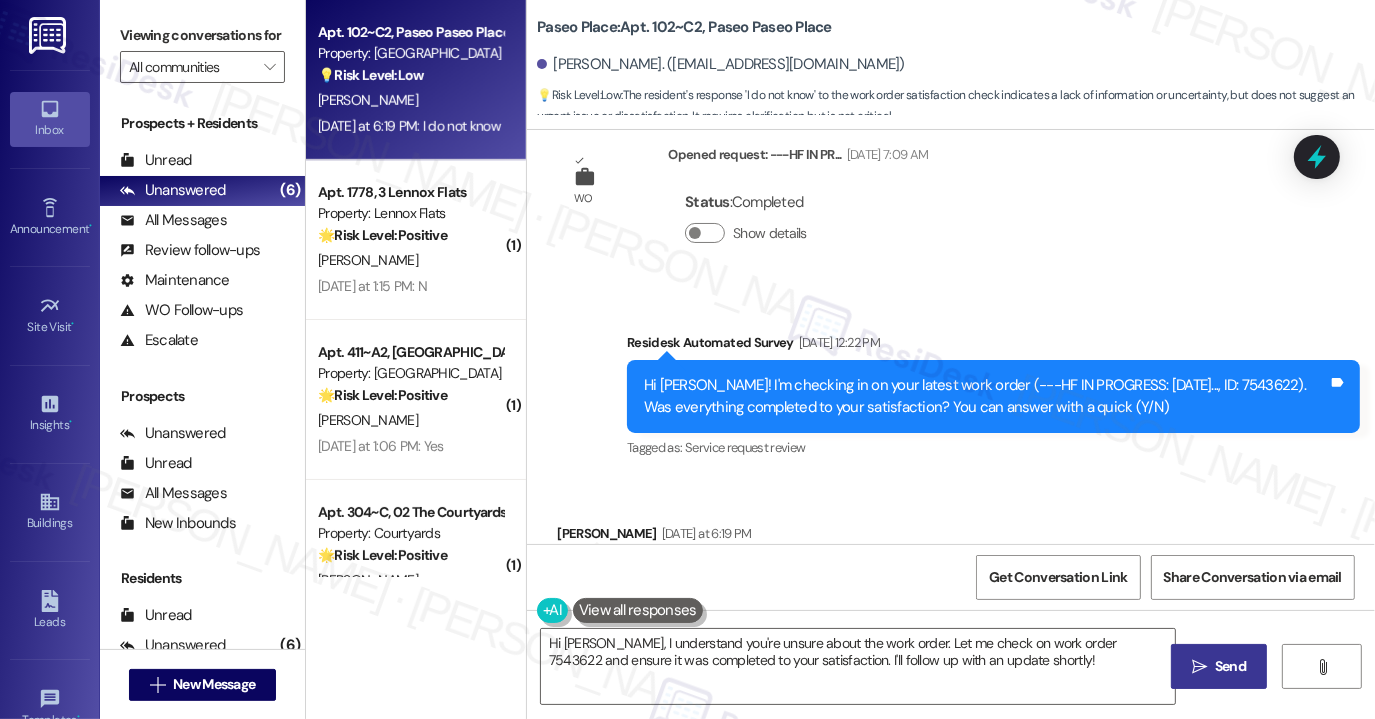 click on "Hi [PERSON_NAME]! I'm checking in on your latest work order (---HF IN PROGRESS: [DATE]..., ID: 7543622). Was everything completed to your satisfaction? You can answer with a quick (Y/N)" at bounding box center (986, 396) 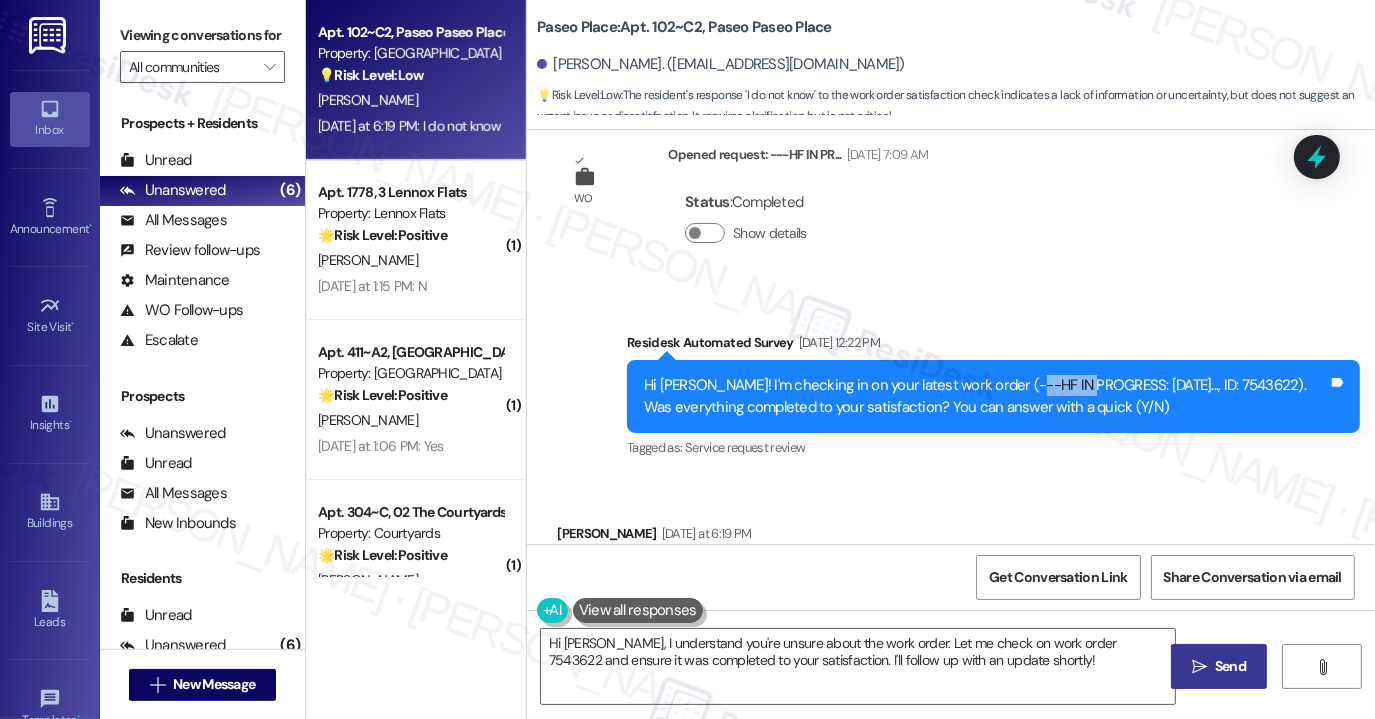 click on "Hi [PERSON_NAME]! I'm checking in on your latest work order (---HF IN PROGRESS: [DATE]..., ID: 7543622). Was everything completed to your satisfaction? You can answer with a quick (Y/N)" at bounding box center (986, 396) 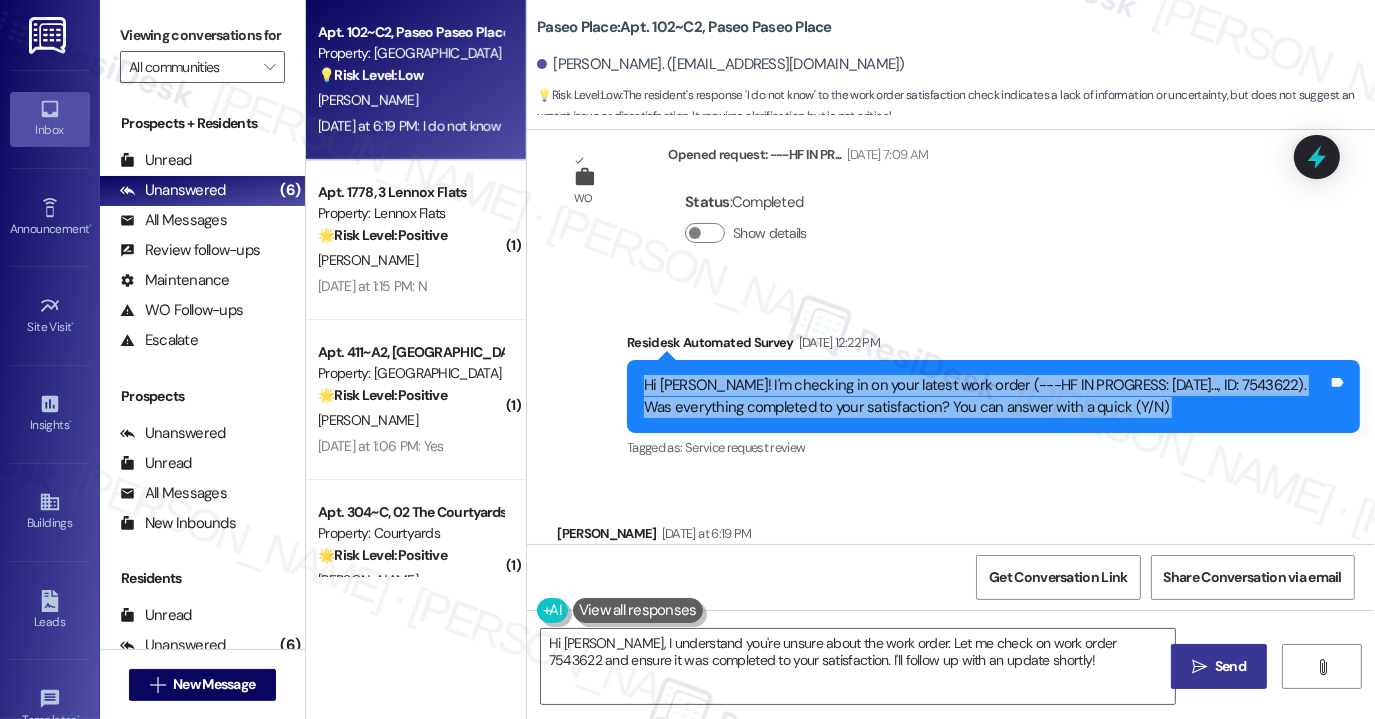 click on "Hi [PERSON_NAME]! I'm checking in on your latest work order (---HF IN PROGRESS: [DATE]..., ID: 7543622). Was everything completed to your satisfaction? You can answer with a quick (Y/N)" at bounding box center (986, 396) 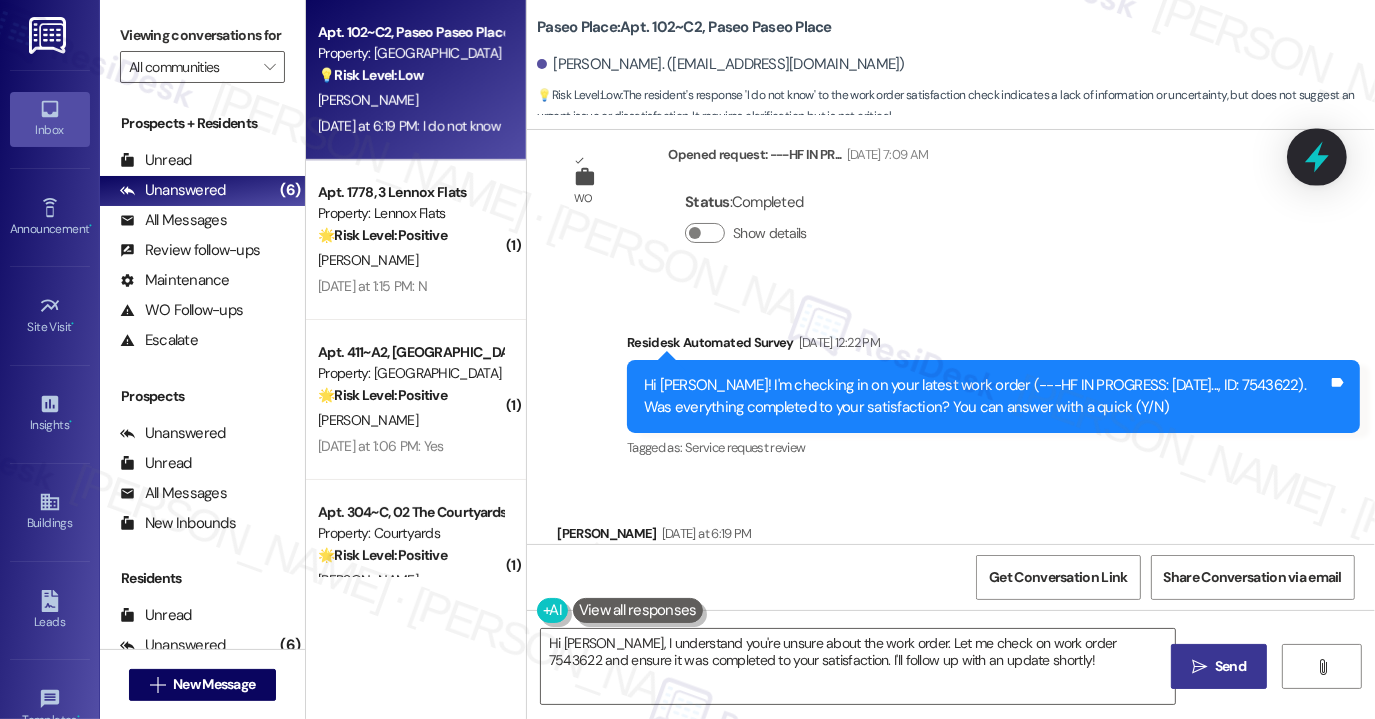 drag, startPoint x: 1288, startPoint y: 160, endPoint x: 1310, endPoint y: 153, distance: 23.086792 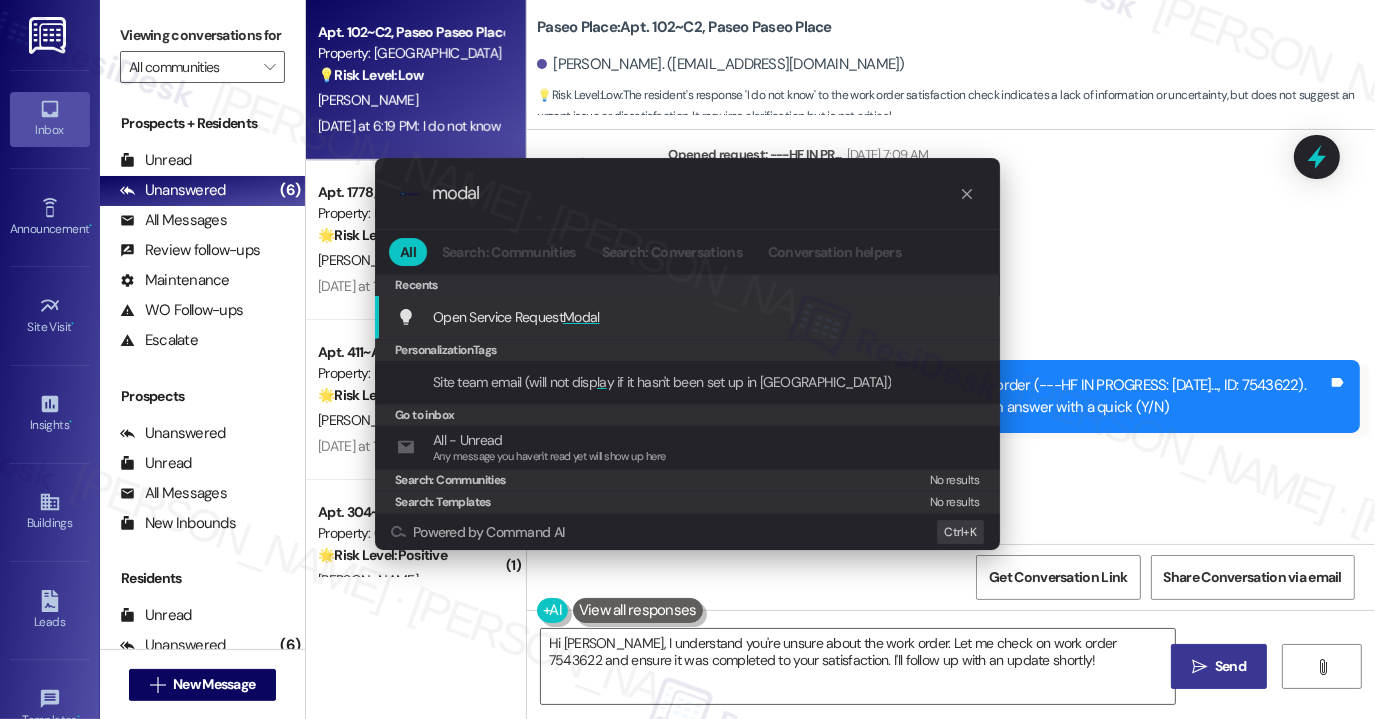type on "modal" 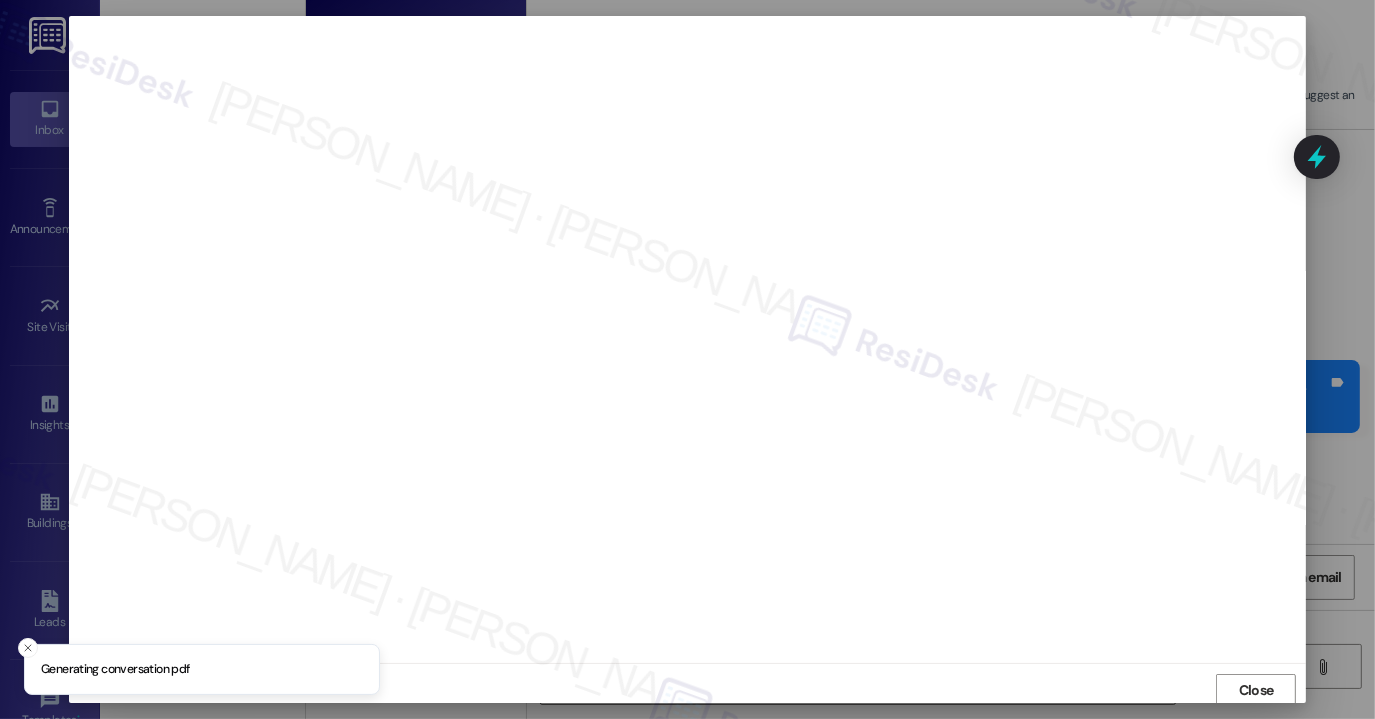scroll, scrollTop: 3, scrollLeft: 0, axis: vertical 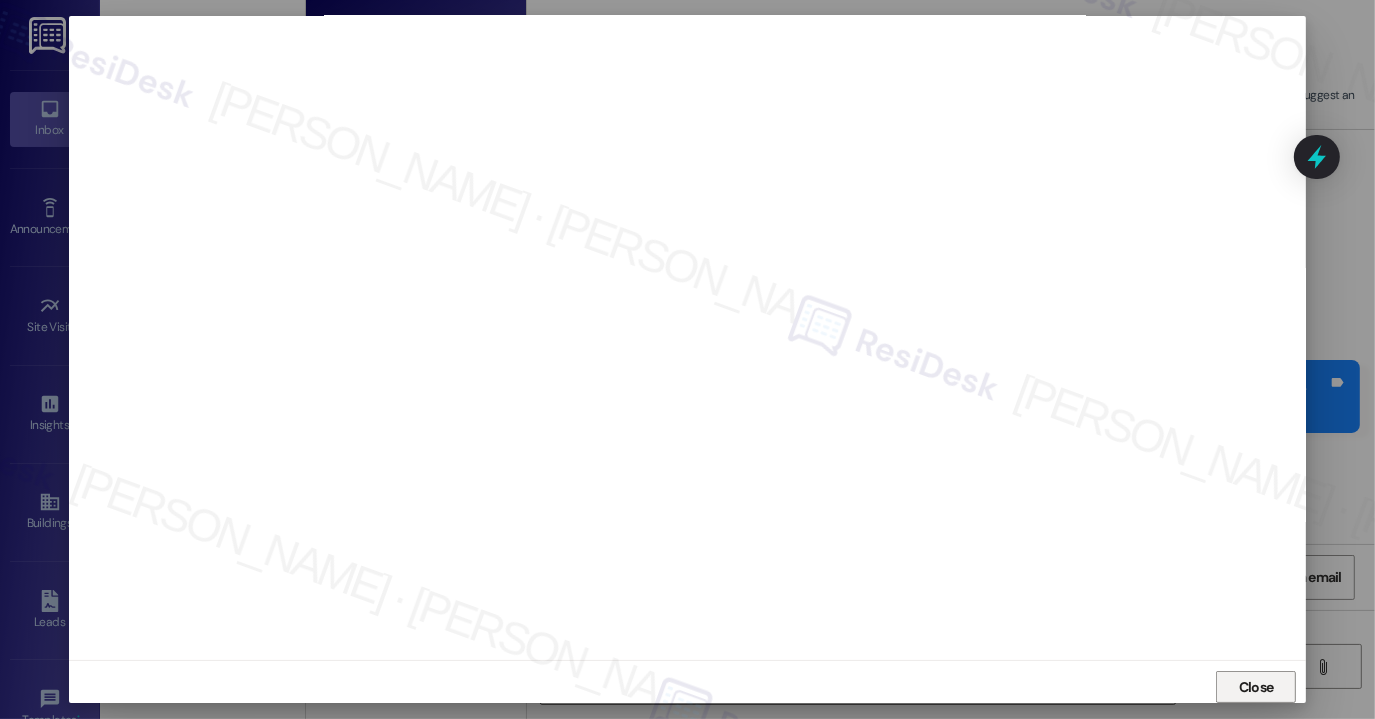 click on "Close" at bounding box center [1256, 687] 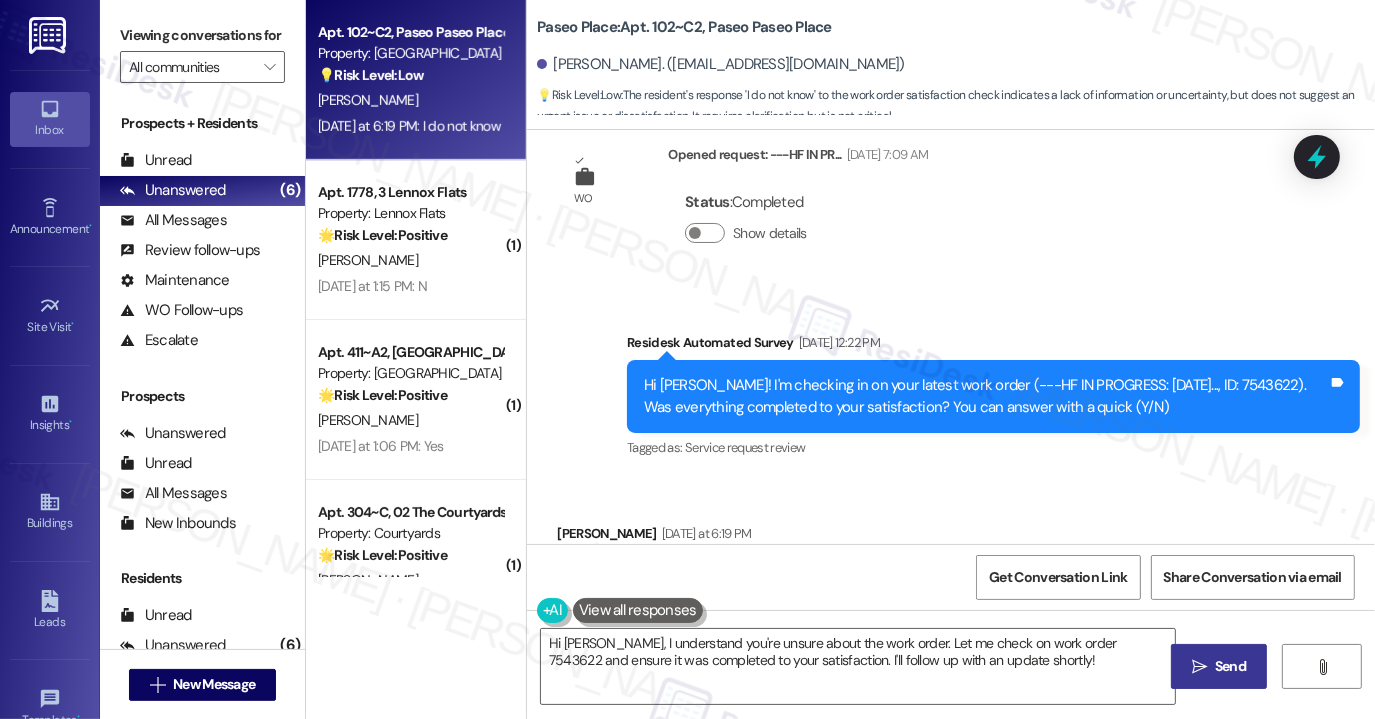 click on "Hi [PERSON_NAME]! I'm checking in on your latest work order (---HF IN PROGRESS: [DATE]..., ID: 7543622). Was everything completed to your satisfaction? You can answer with a quick (Y/N)" at bounding box center [986, 396] 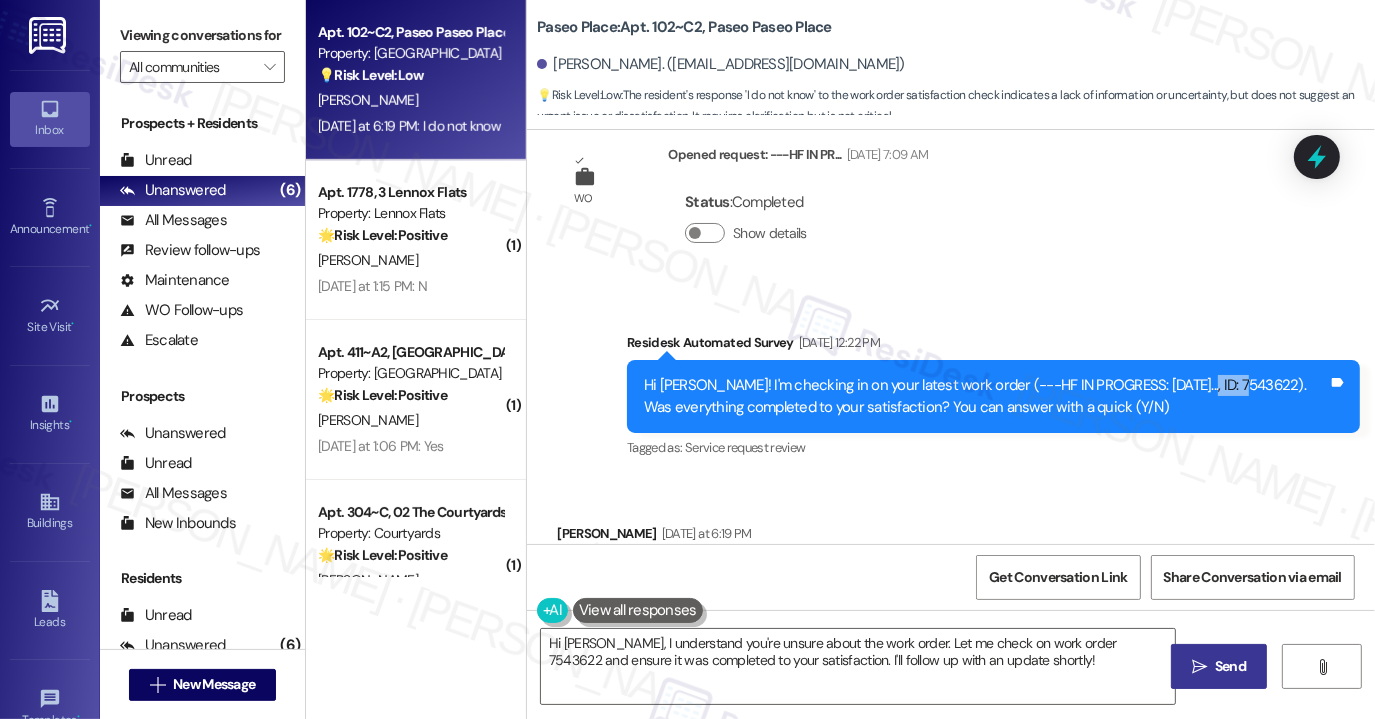 click on "Hi [PERSON_NAME]! I'm checking in on your latest work order (---HF IN PROGRESS: [DATE]..., ID: 7543622). Was everything completed to your satisfaction? You can answer with a quick (Y/N)" at bounding box center [986, 396] 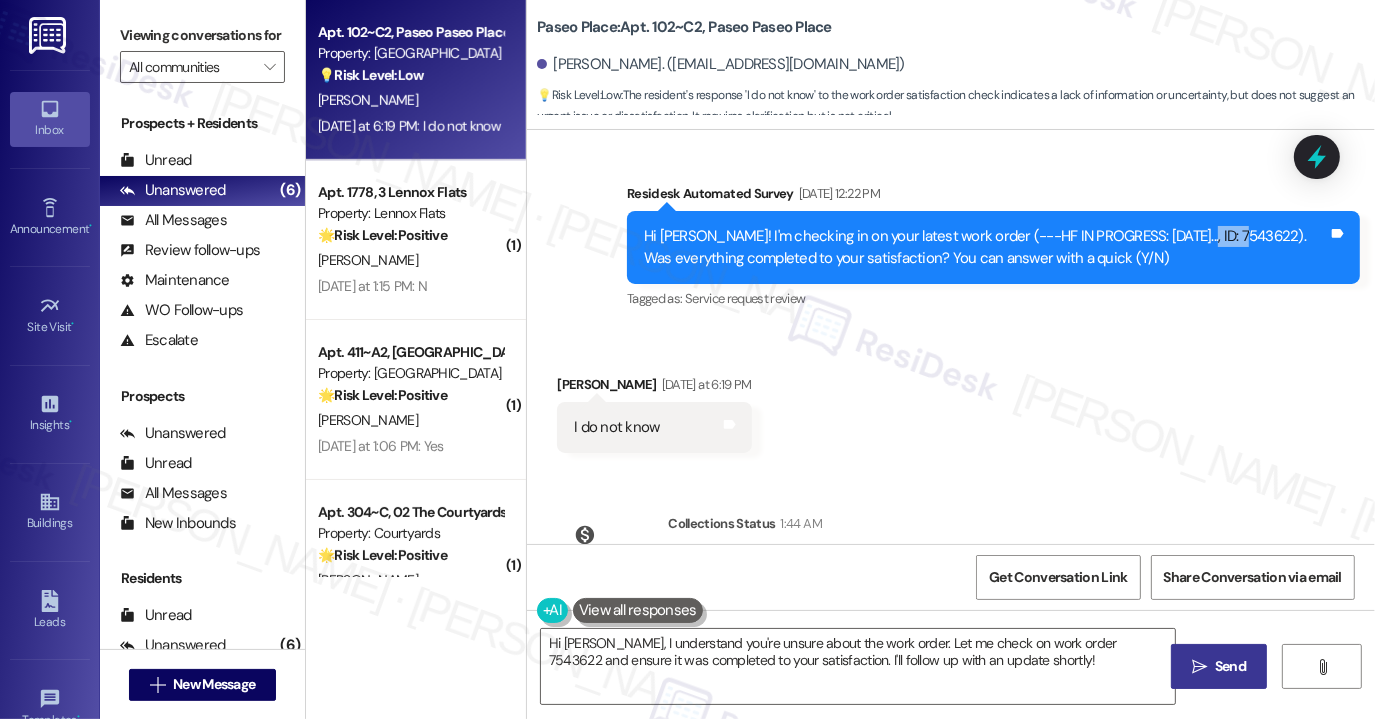 scroll, scrollTop: 2000, scrollLeft: 0, axis: vertical 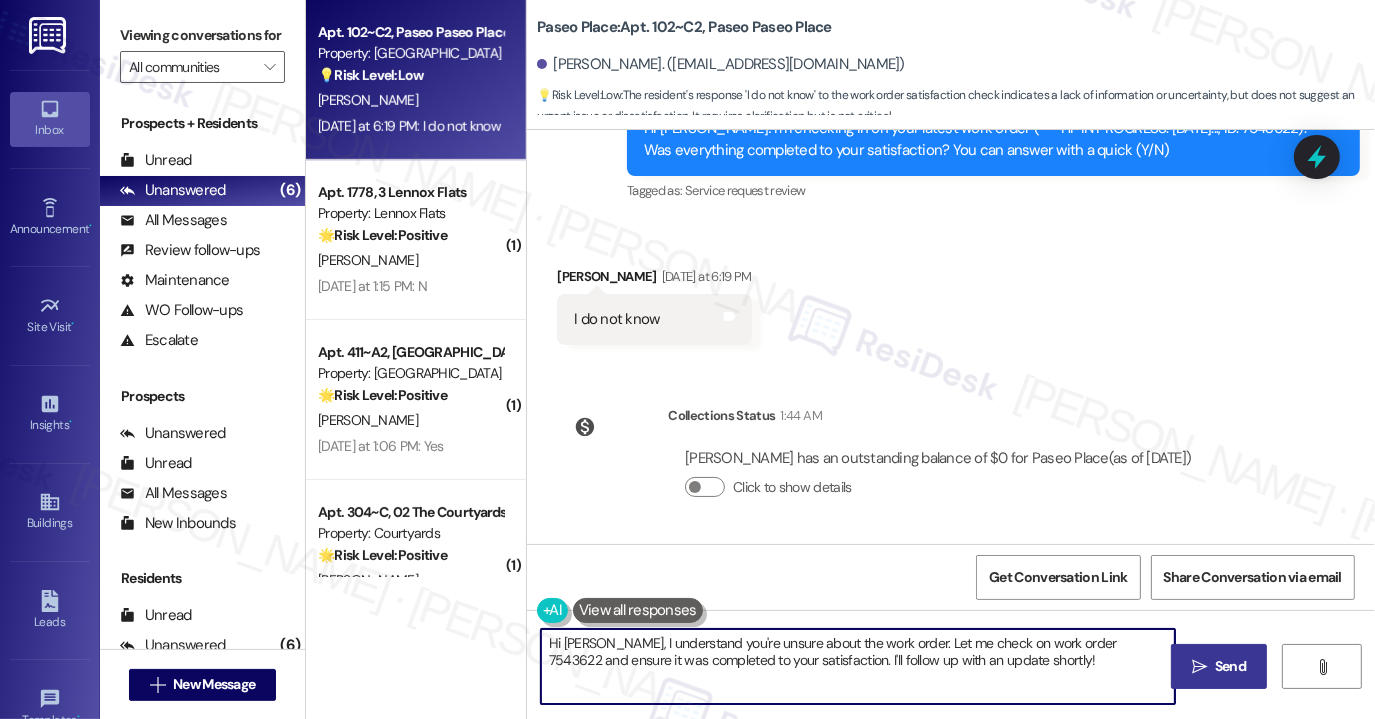 click on "Hi [PERSON_NAME], I understand you're unsure about the work order. Let me check on work order 7543622 and ensure it was completed to your satisfaction. I'll follow up with an update shortly!" at bounding box center (858, 666) 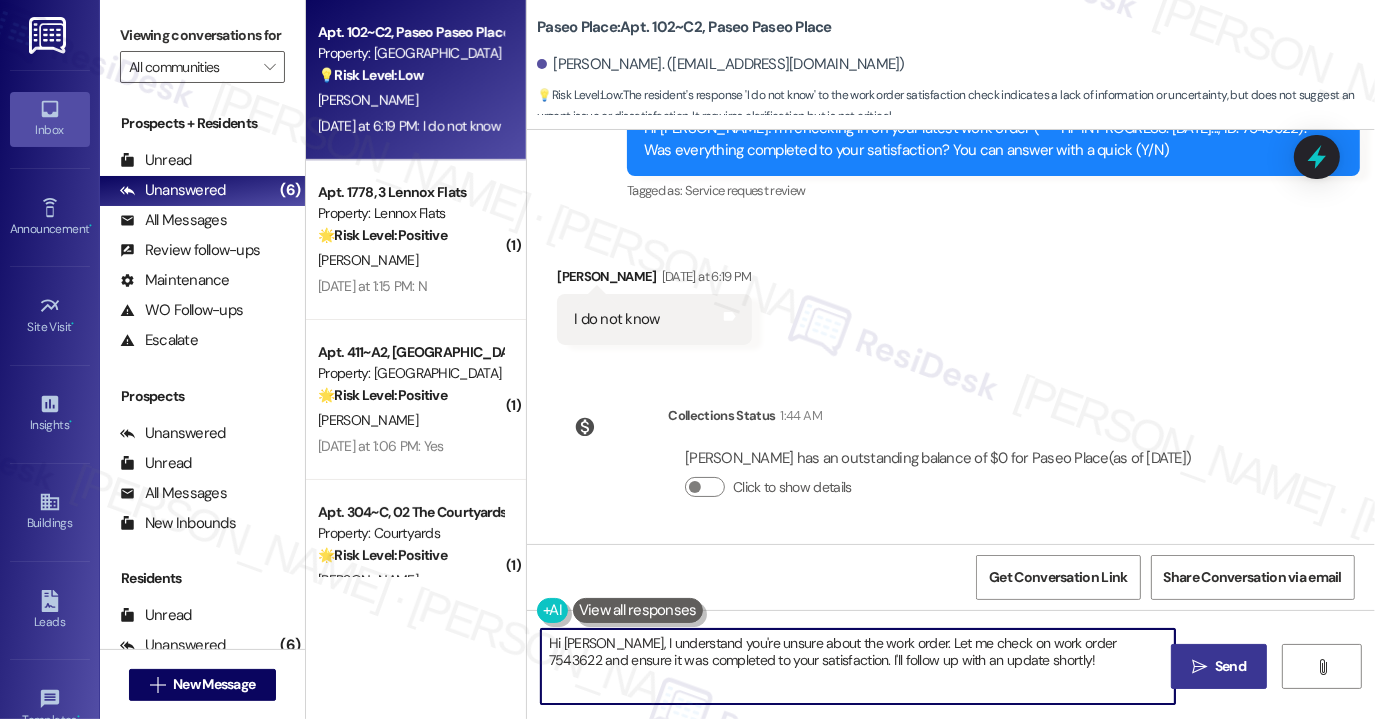 drag, startPoint x: 874, startPoint y: 641, endPoint x: 976, endPoint y: 665, distance: 104.78549 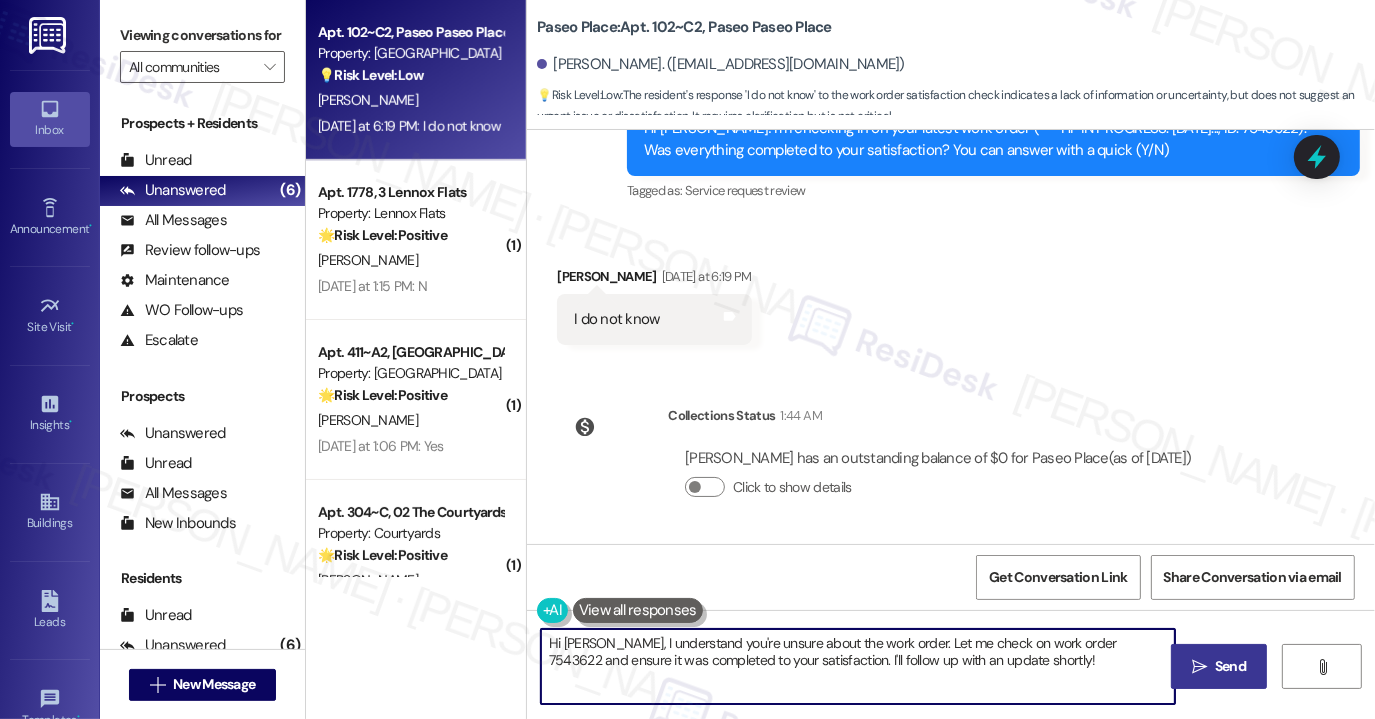 drag, startPoint x: 593, startPoint y: 641, endPoint x: 973, endPoint y: 672, distance: 381.2624 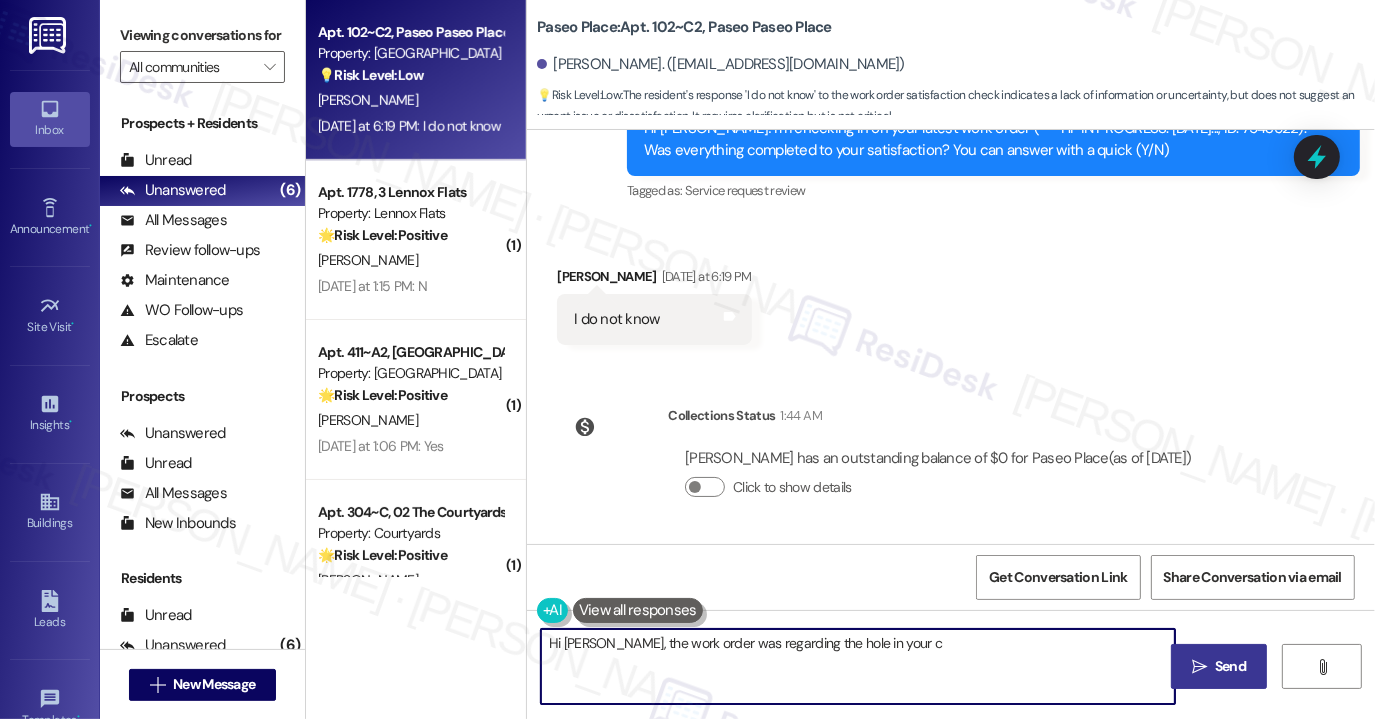 type on "Hi [PERSON_NAME], the work order was regarding the hole in your c" 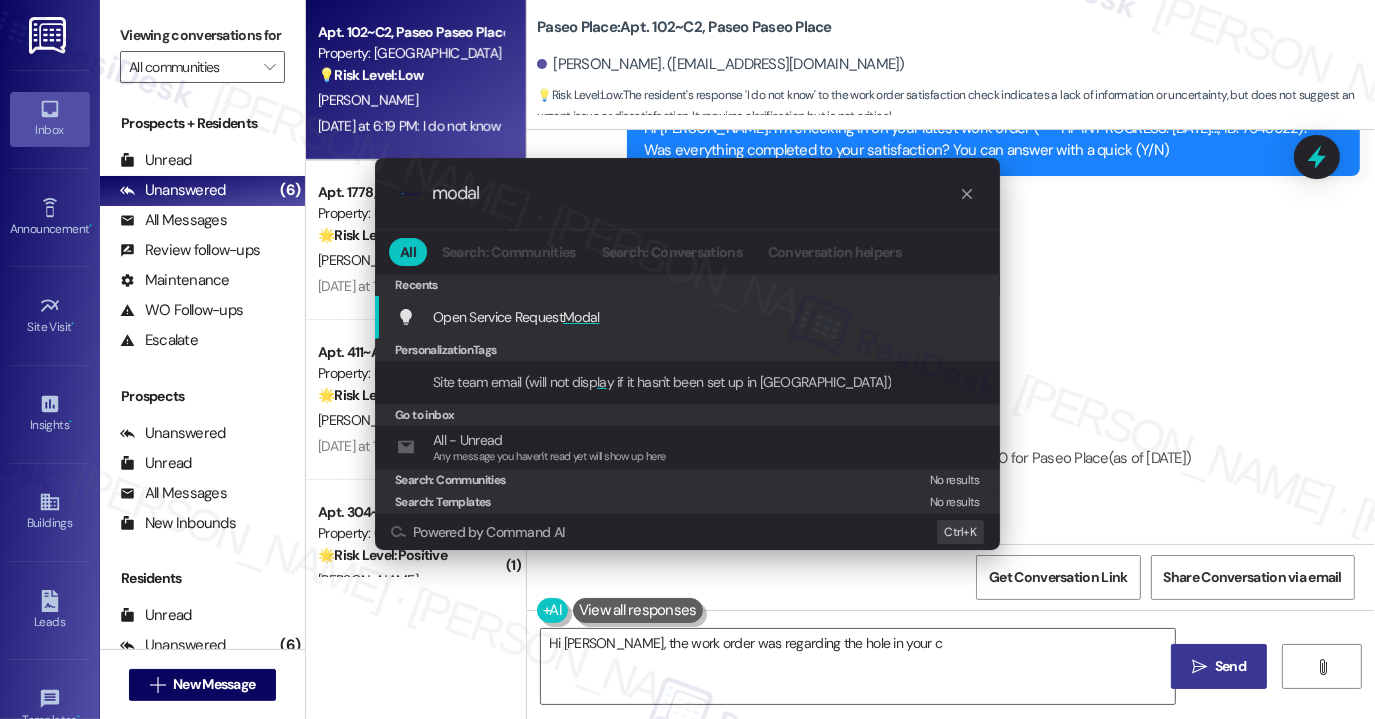 type on "modal" 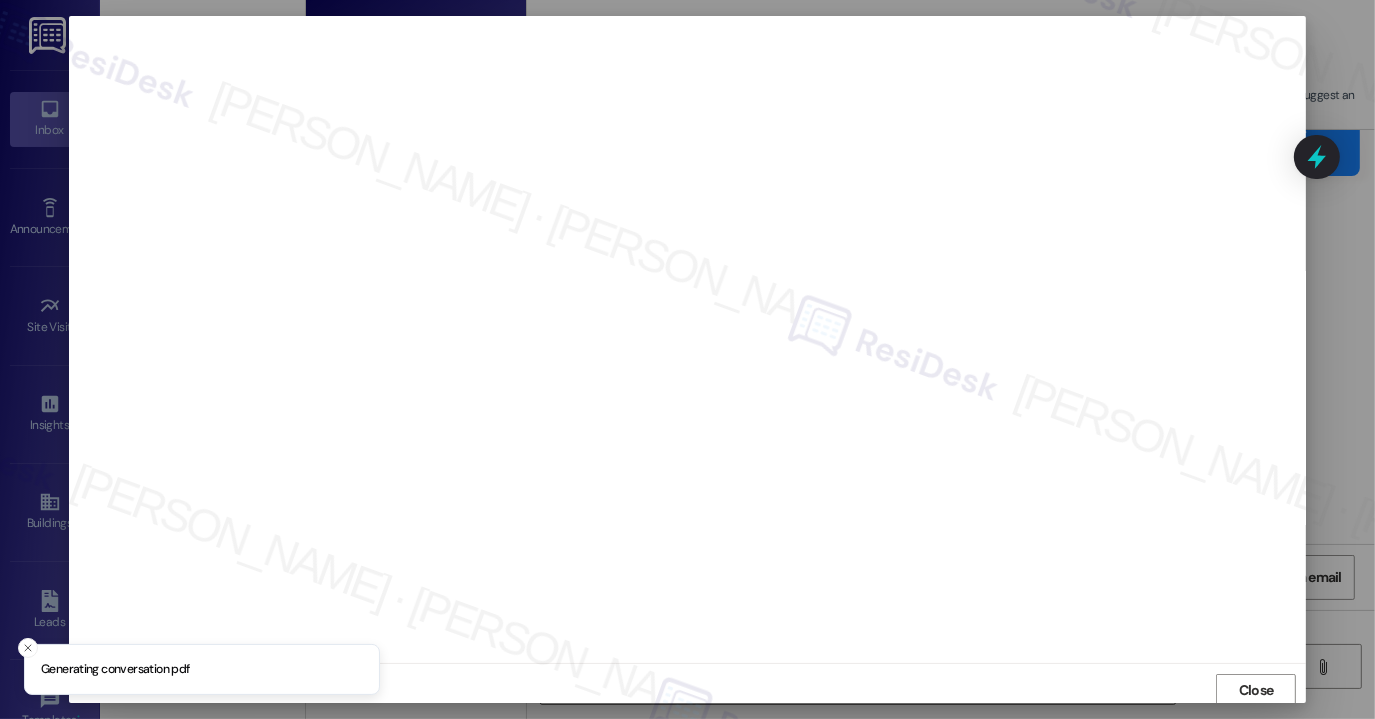 scroll, scrollTop: 3, scrollLeft: 0, axis: vertical 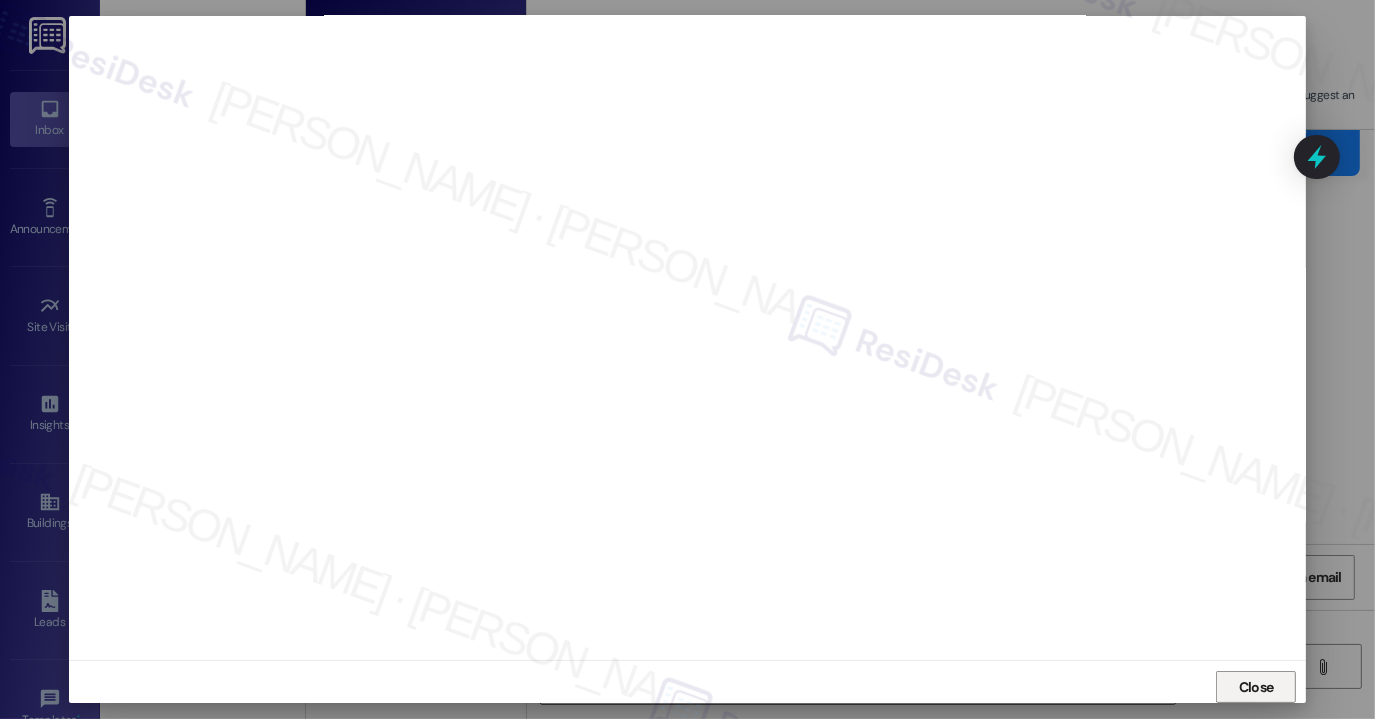 click on "Close" at bounding box center (1256, 687) 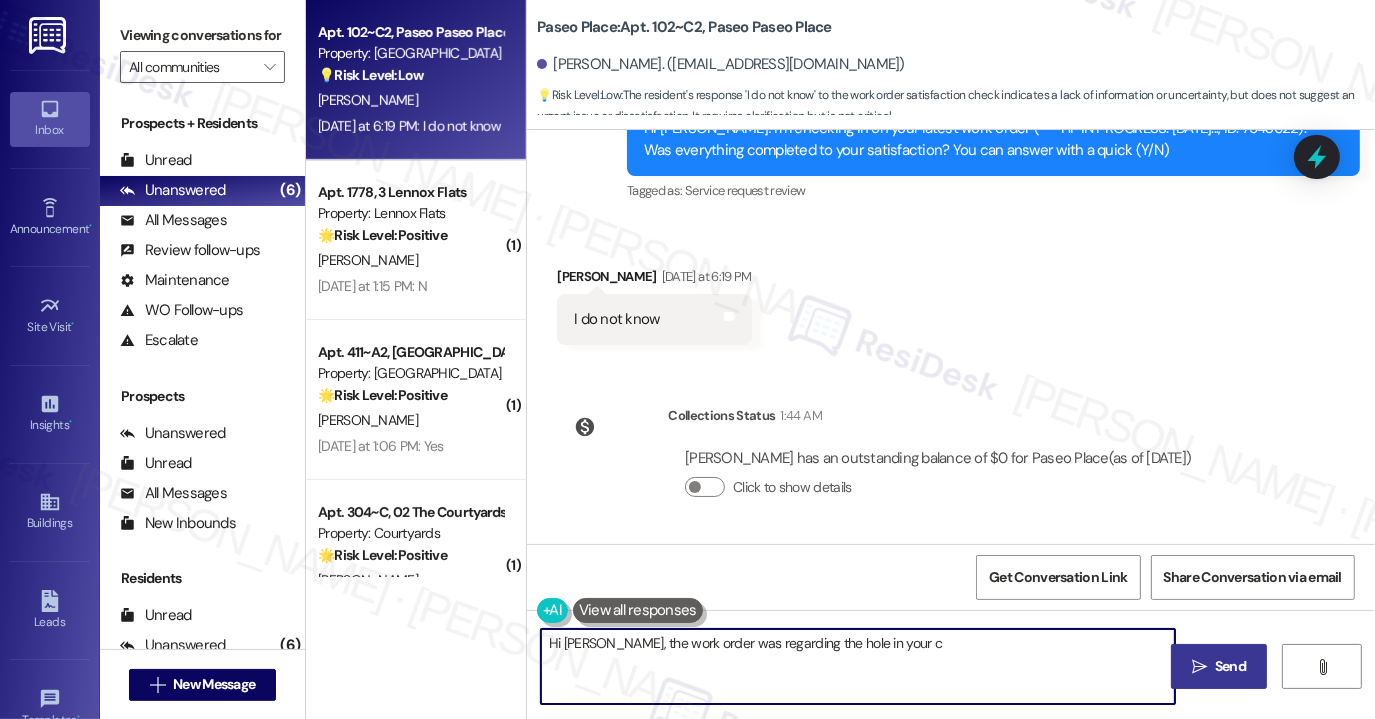 click on "Hi [PERSON_NAME], the work order was regarding the hole in your c" at bounding box center [858, 666] 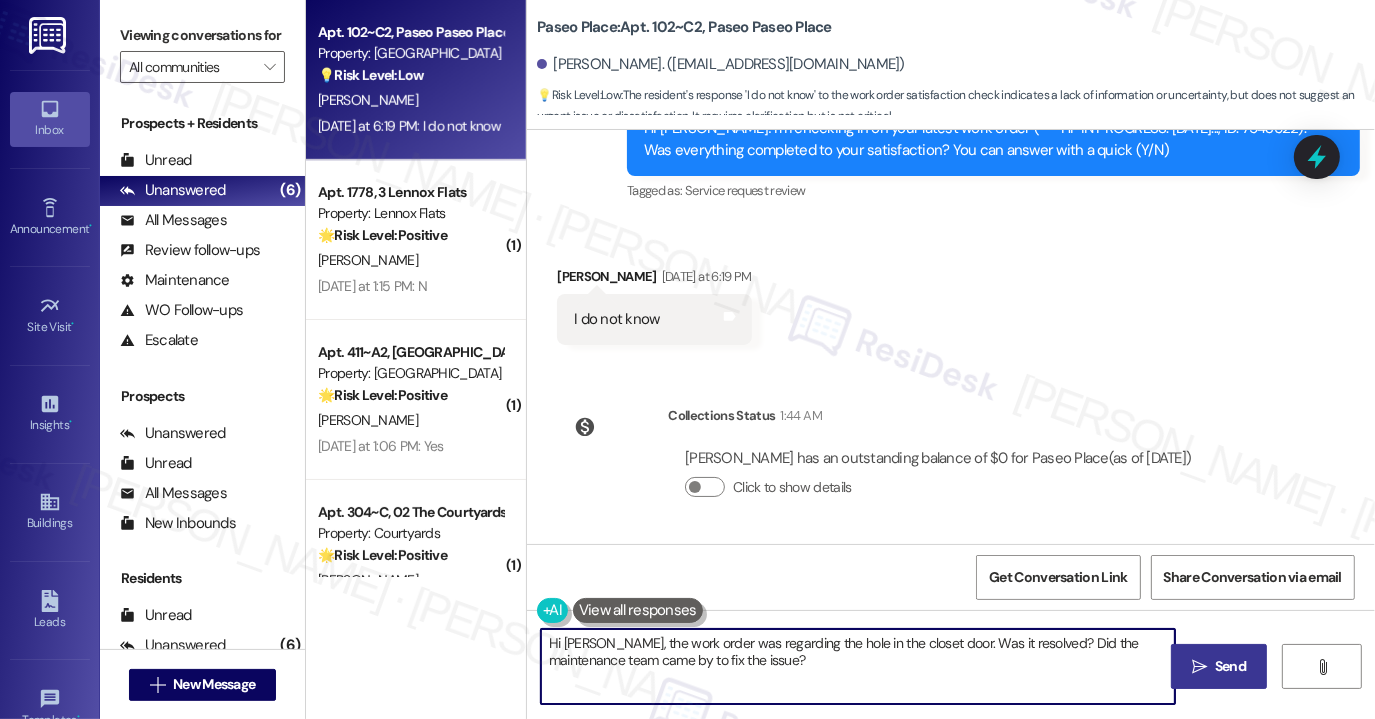 type on "Hi [PERSON_NAME], the work order was regarding the hole in the closet door. Was it resolved? Did the maintenance team came by to fix the issue?" 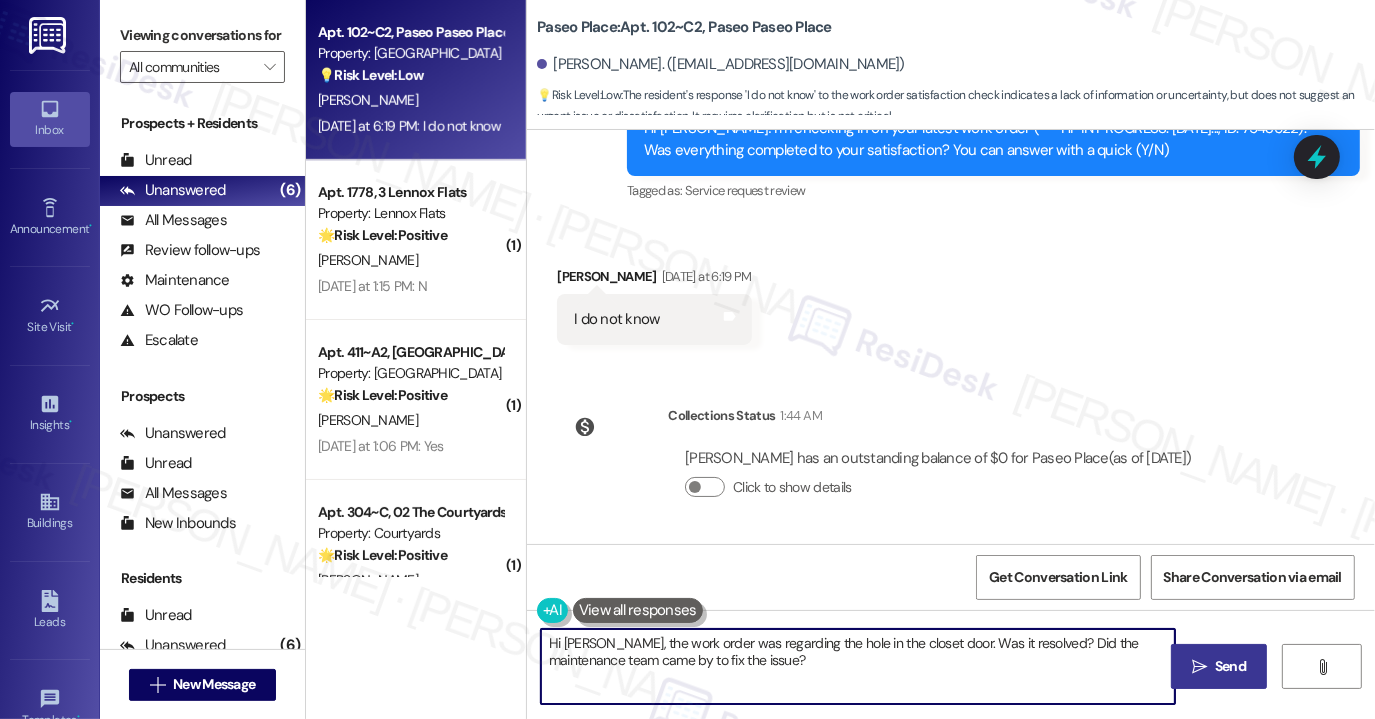 click on "Hi [PERSON_NAME], the work order was regarding the hole in the closet door. Was it resolved? Did the maintenance team came by to fix the issue?" at bounding box center (858, 666) 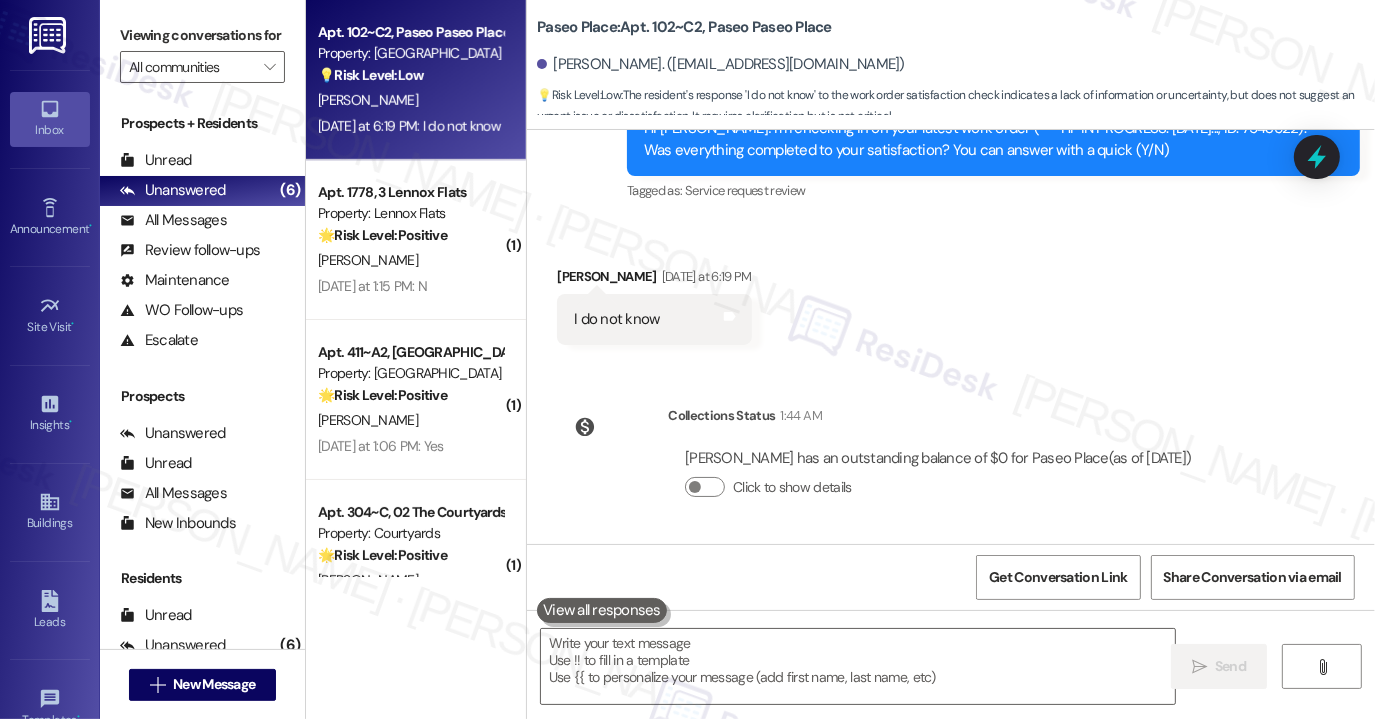 click on "Received via SMS [PERSON_NAME] [DATE] at 6:19 PM I do not know Tags and notes" at bounding box center [951, 290] 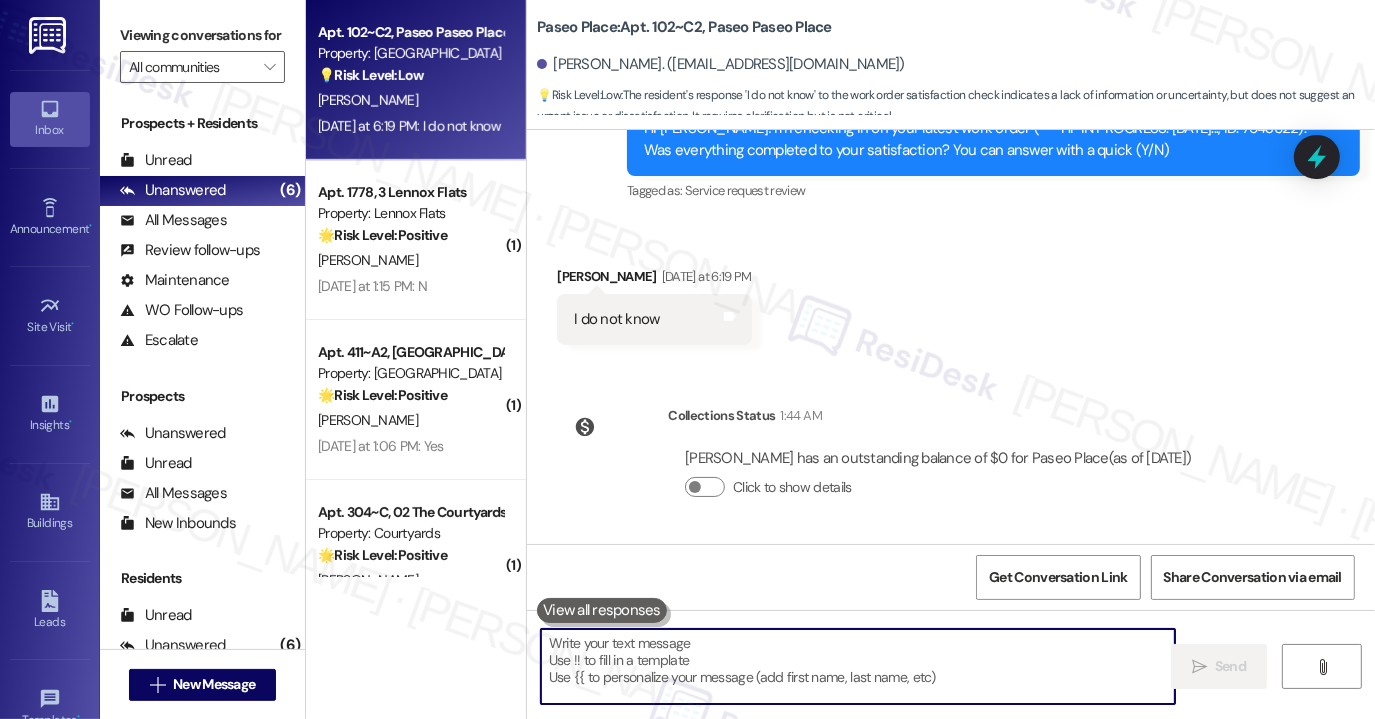 click at bounding box center [858, 666] 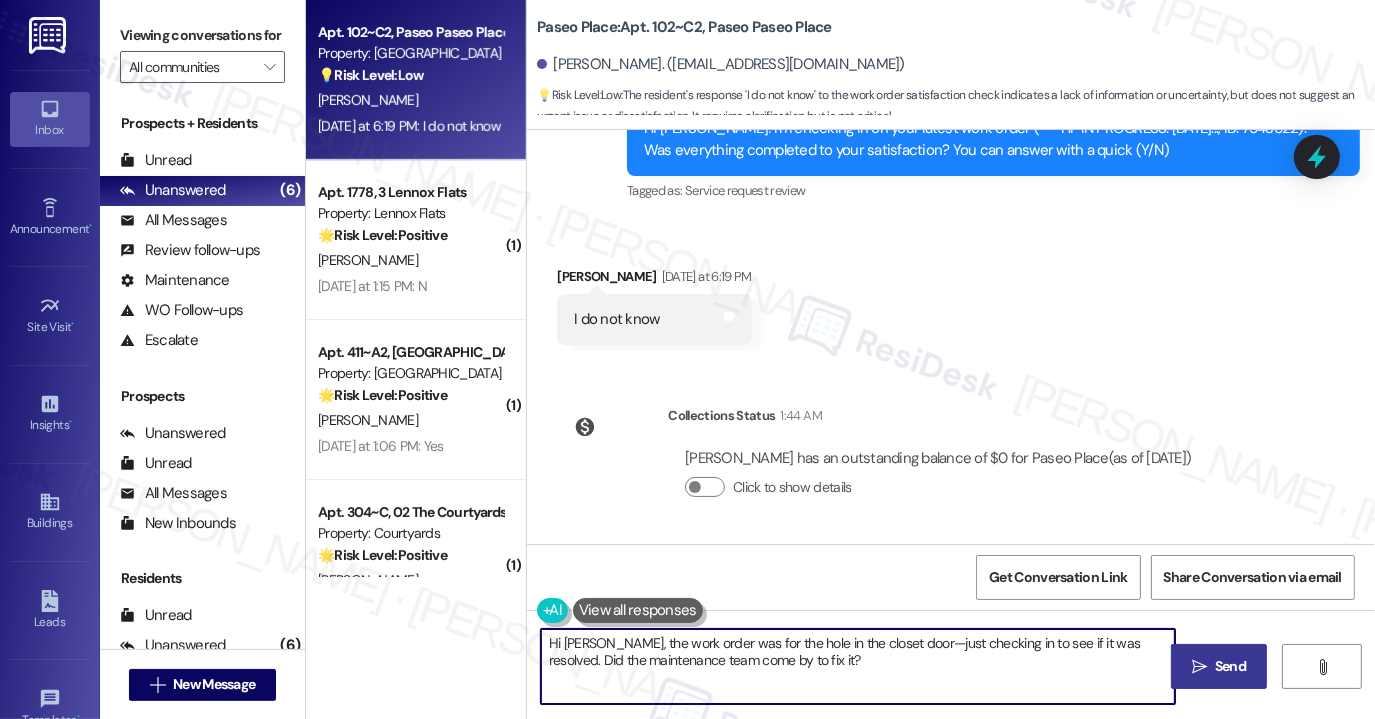click on "Hi [PERSON_NAME], the work order was for the hole in the closet door—just checking in to see if it was resolved. Did the maintenance team come by to fix it?" at bounding box center [858, 666] 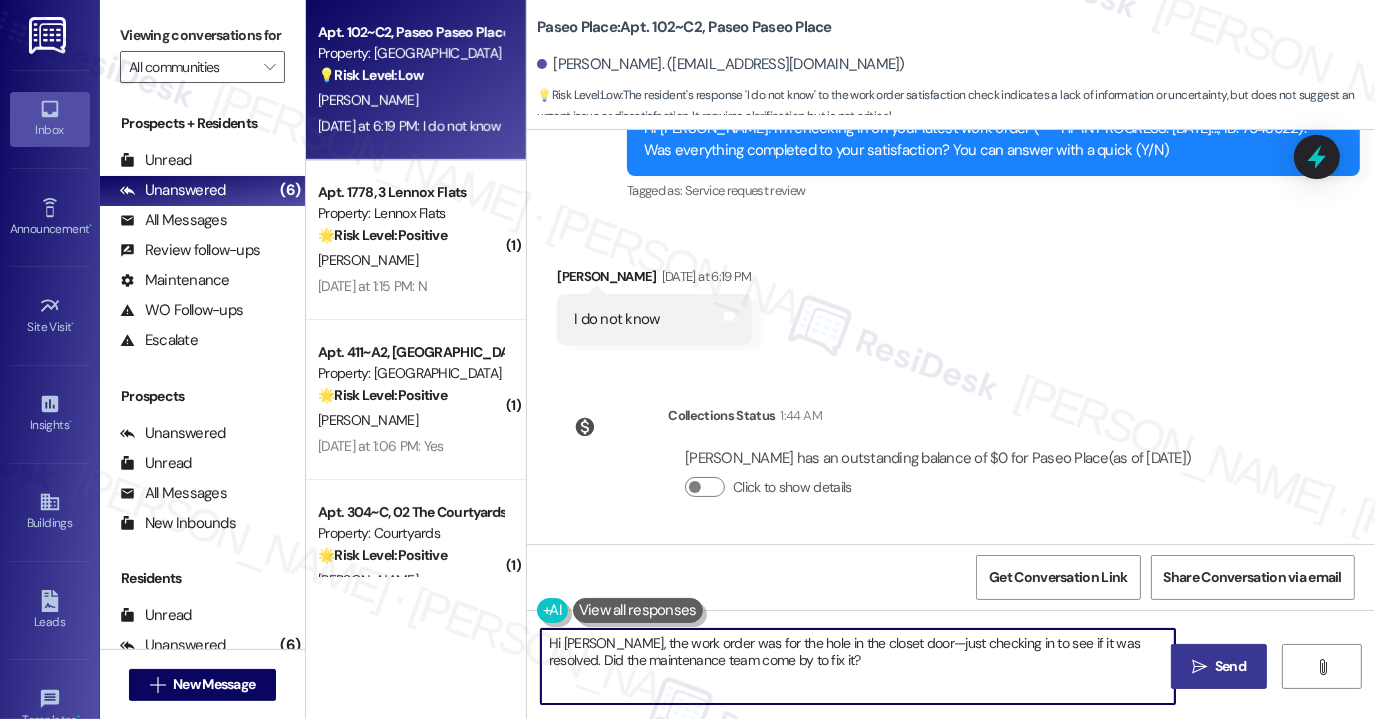 click on "Hi [PERSON_NAME], the work order was for the hole in the closet door—just checking in to see if it was resolved. Did the maintenance team come by to fix it?" at bounding box center (858, 666) 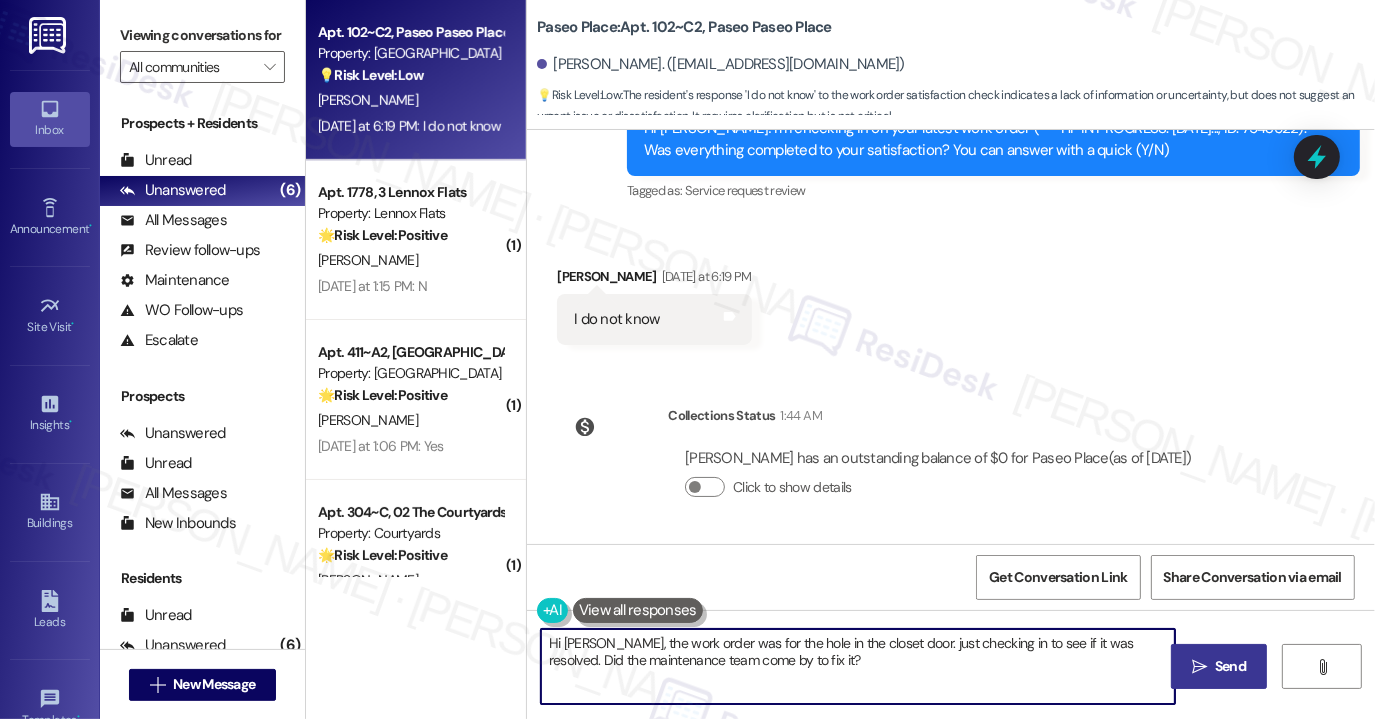 click on "Hi [PERSON_NAME], the work order was for the hole in the closet door. just checking in to see if it was resolved. Did the maintenance team come by to fix it?" at bounding box center (858, 666) 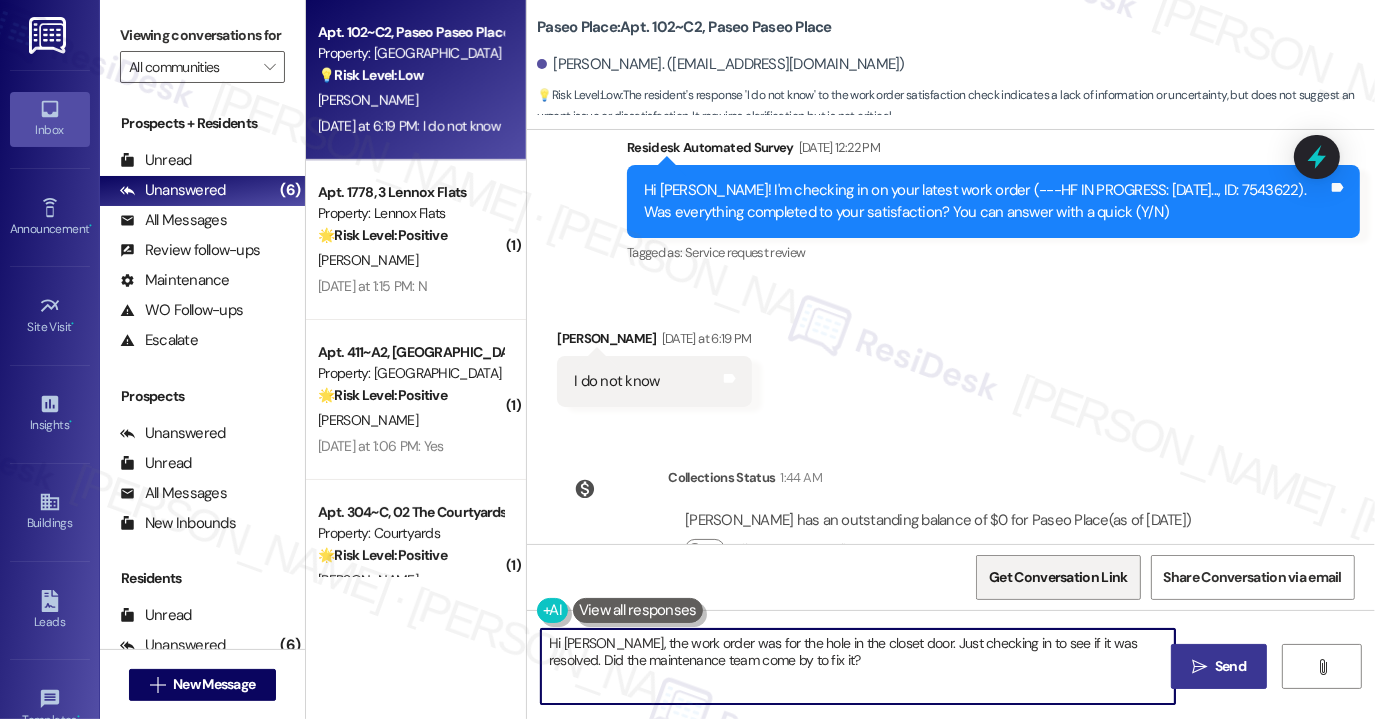 scroll, scrollTop: 2000, scrollLeft: 0, axis: vertical 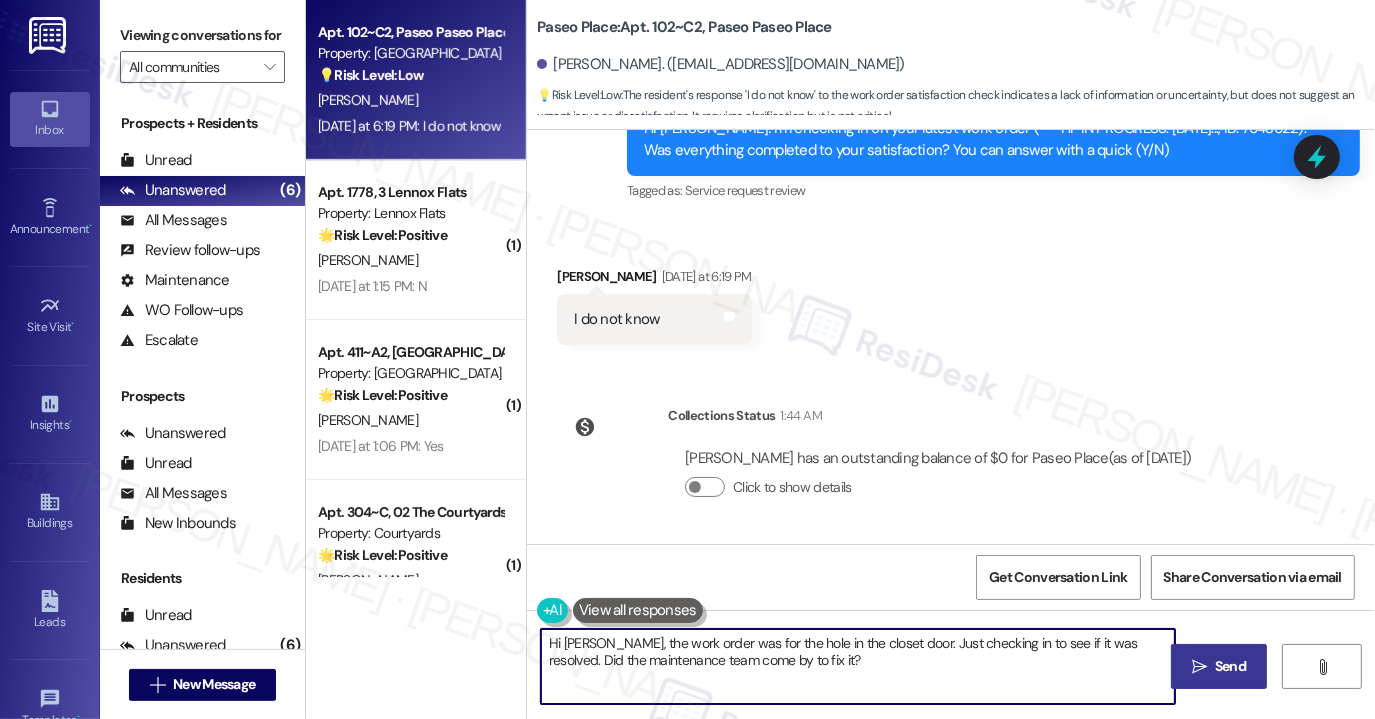 click on "Hi [PERSON_NAME], the work order was for the hole in the closet door. Just checking in to see if it was resolved. Did the maintenance team come by to fix it?" at bounding box center [858, 666] 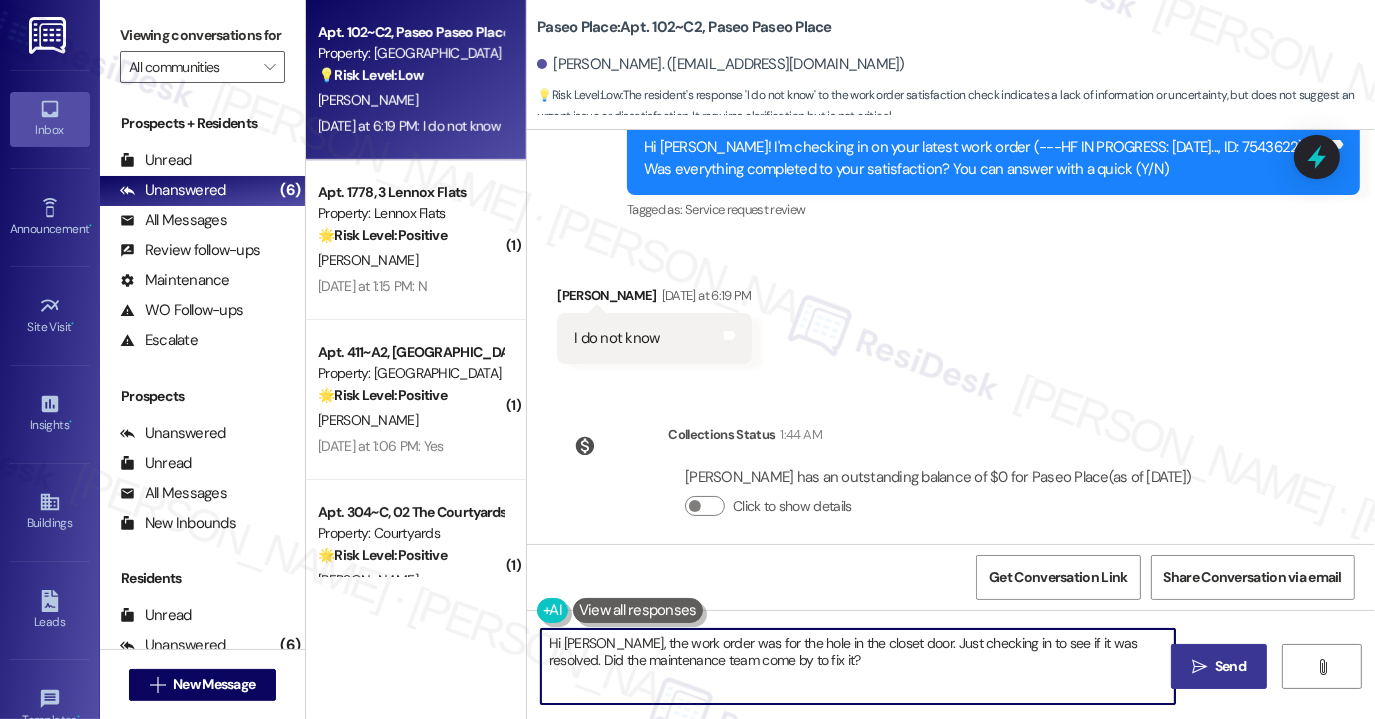 scroll, scrollTop: 2000, scrollLeft: 0, axis: vertical 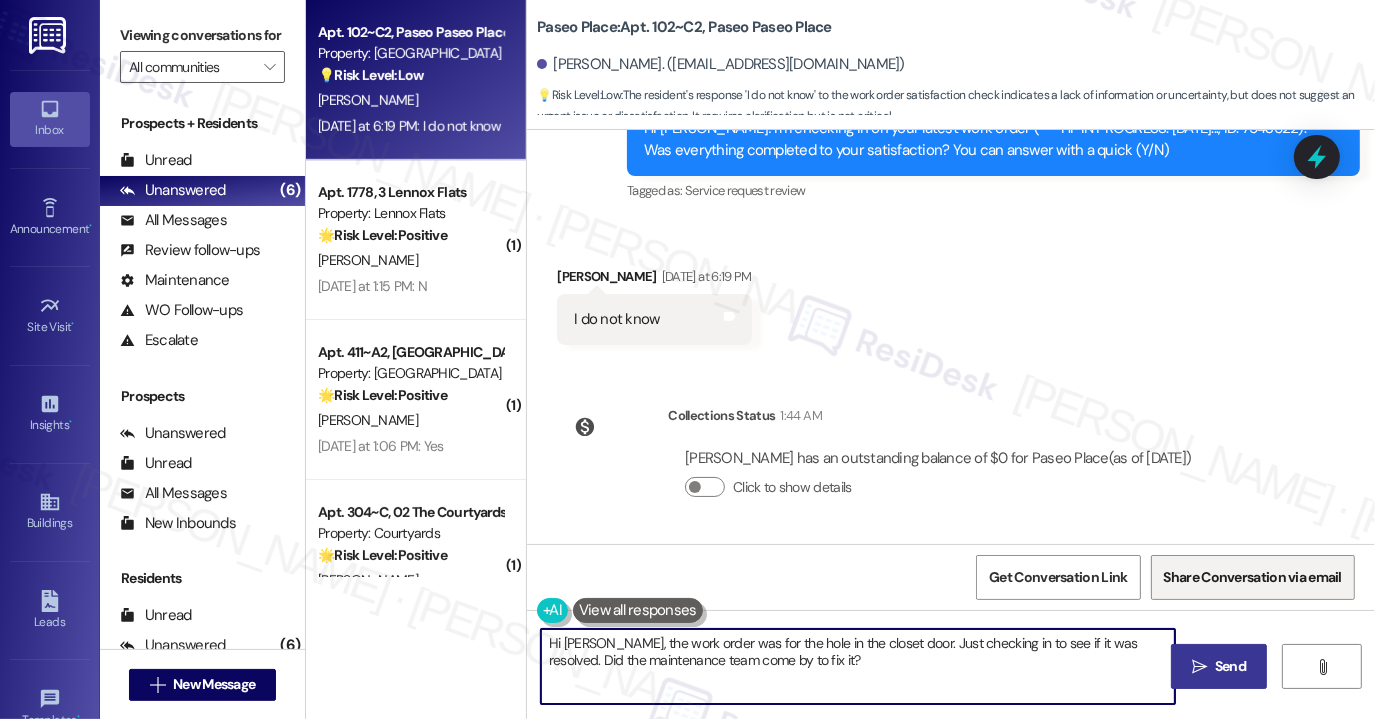 type on "Hi [PERSON_NAME], the work order was for the hole in the closet door. Just checking in to see if it was resolved. Did the maintenance team come by to fix it?" 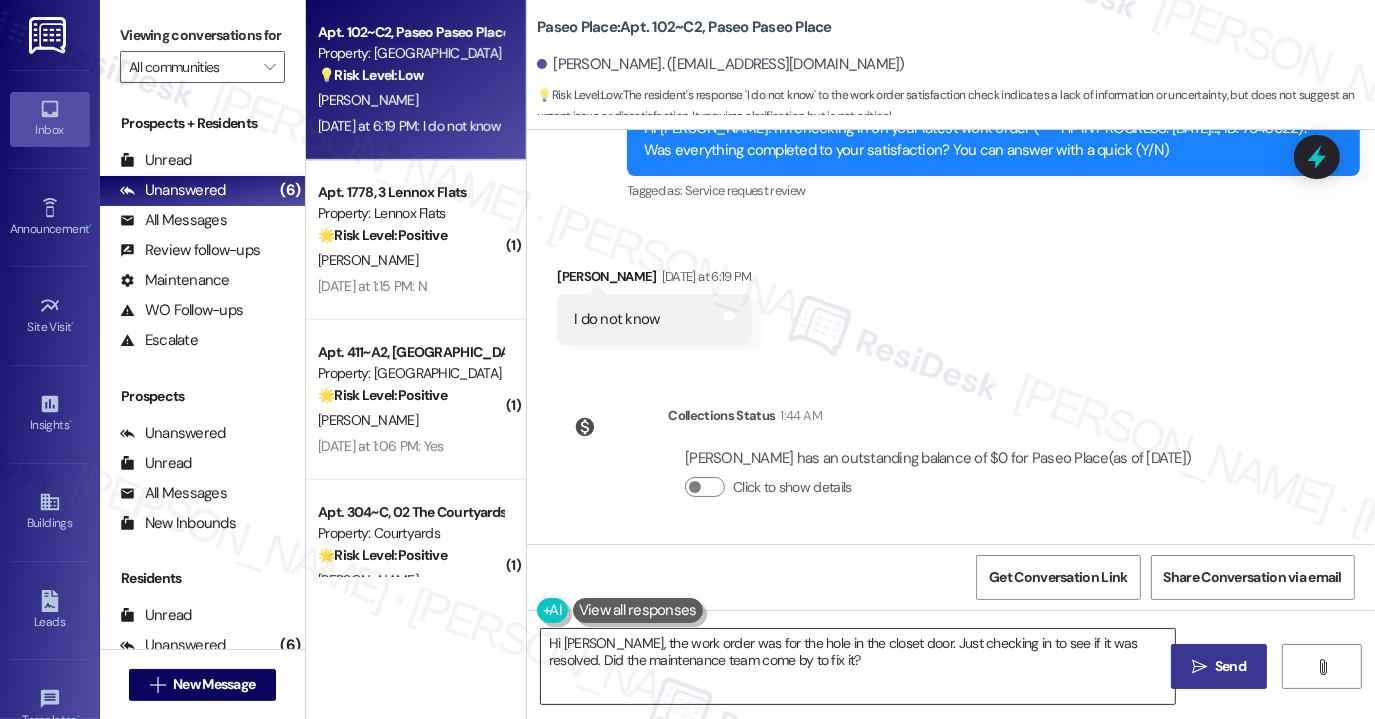 click on "Hi [PERSON_NAME], the work order was for the hole in the closet door. Just checking in to see if it was resolved. Did the maintenance team come by to fix it?" at bounding box center [858, 666] 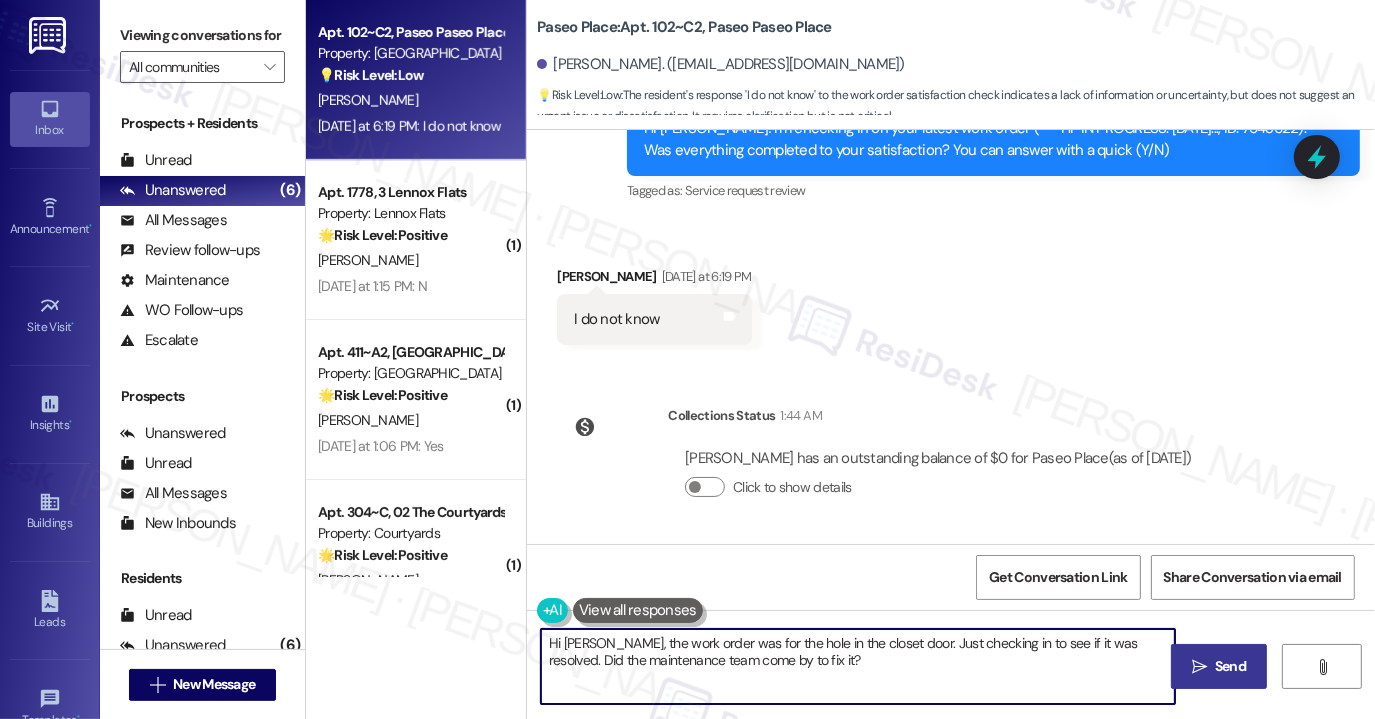 click on "Hi [PERSON_NAME], the work order was for the hole in the closet door. Just checking in to see if it was resolved. Did the maintenance team come by to fix it?" at bounding box center [858, 666] 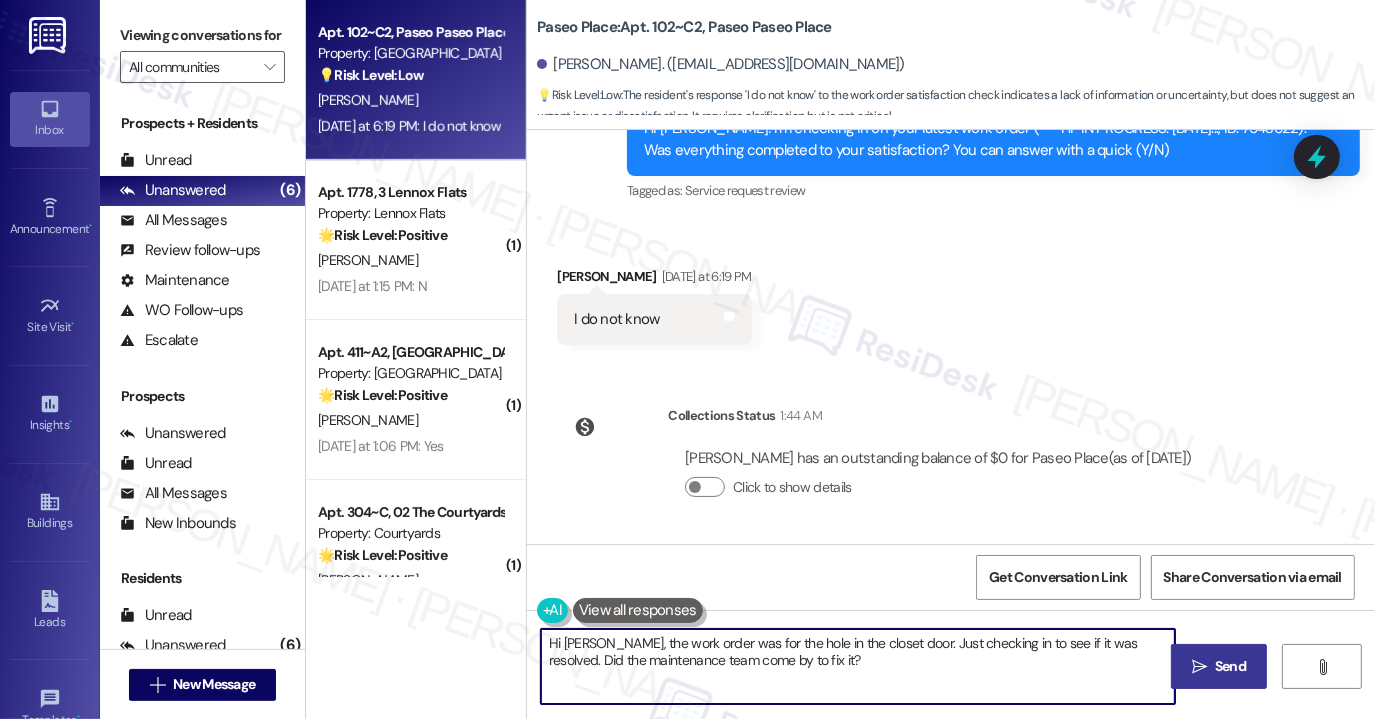 click on "Hi [PERSON_NAME], the work order was for the hole in the closet door. Just checking in to see if it was resolved. Did the maintenance team come by to fix it?" at bounding box center [858, 666] 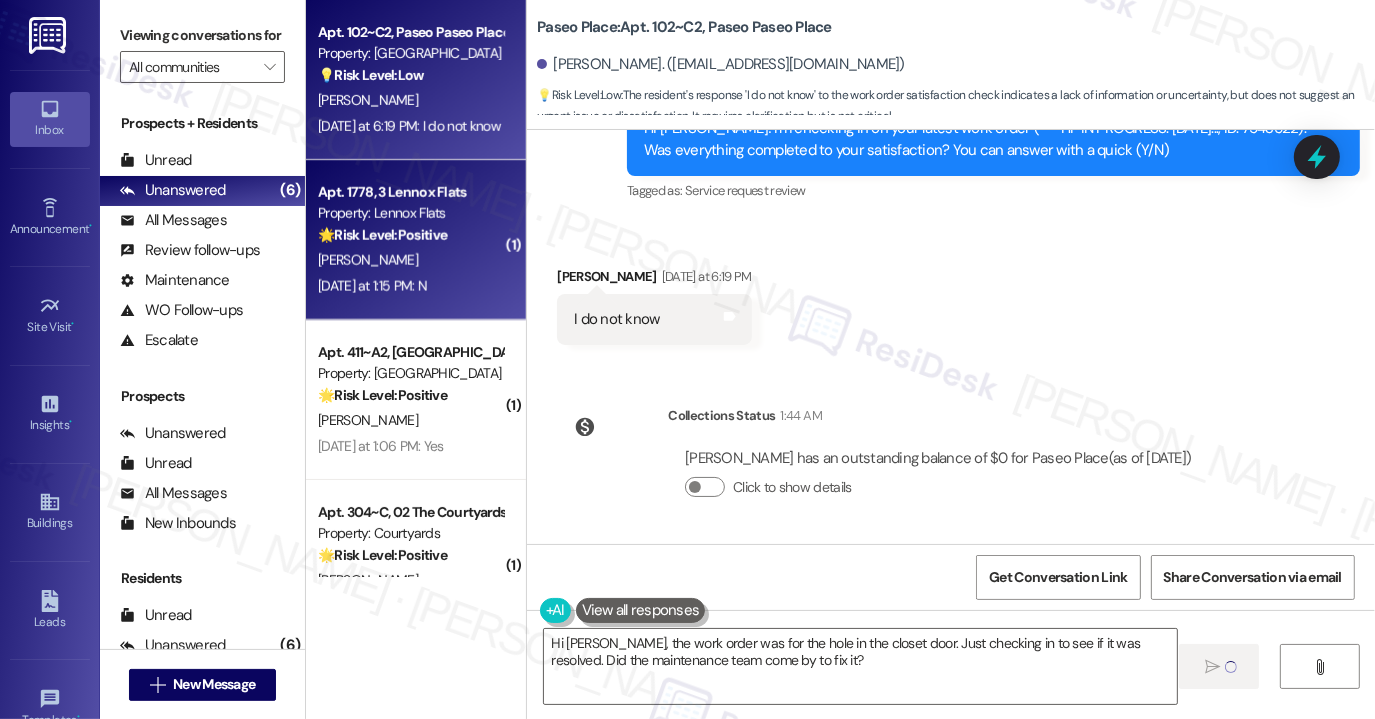 click on "[PERSON_NAME]" at bounding box center [410, 260] 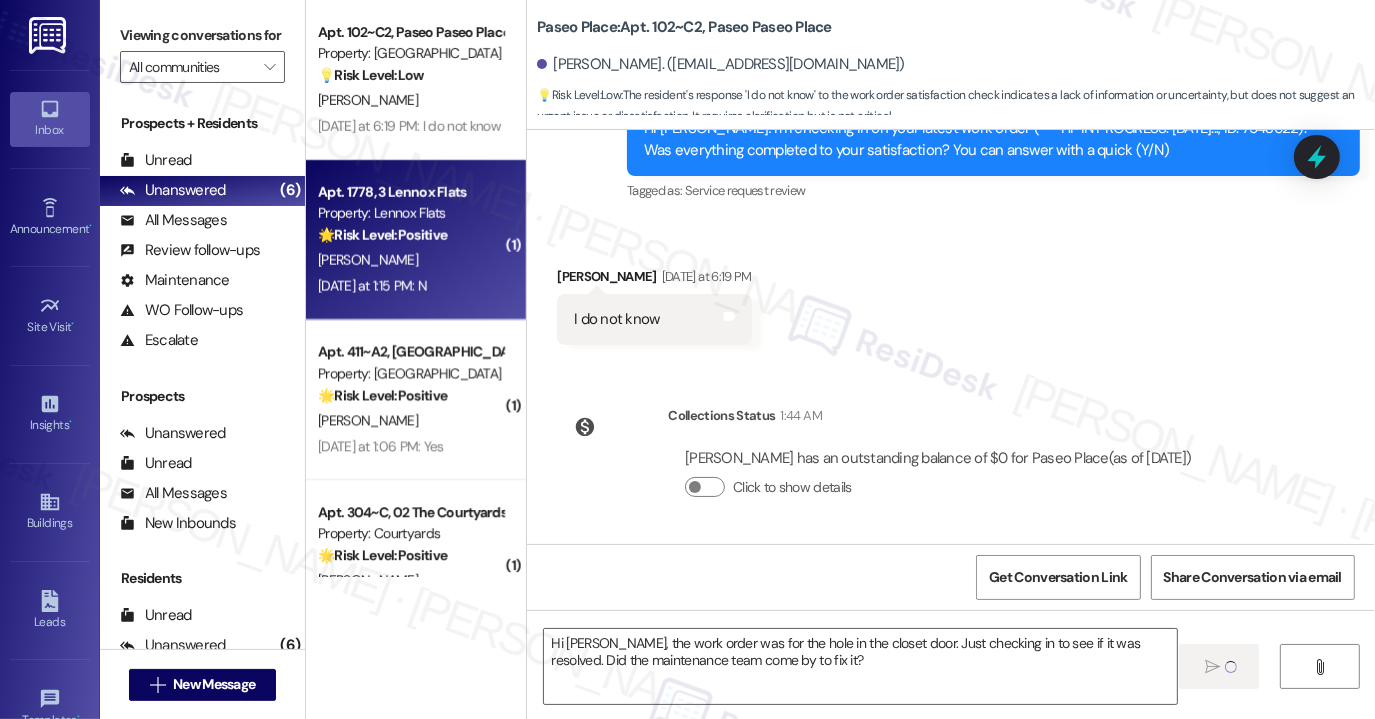 type on "Fetching suggested responses. Please feel free to read through the conversation in the meantime." 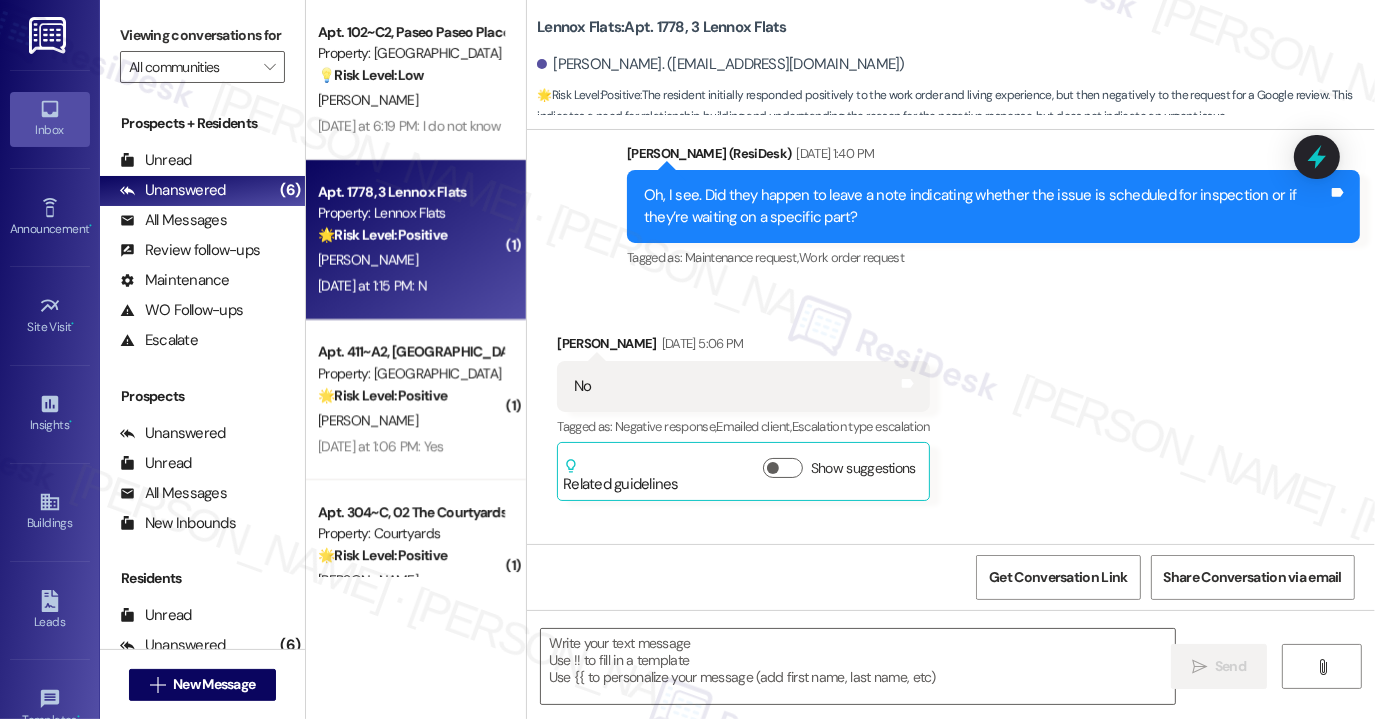 type on "Fetching suggested responses. Please feel free to read through the conversation in the meantime." 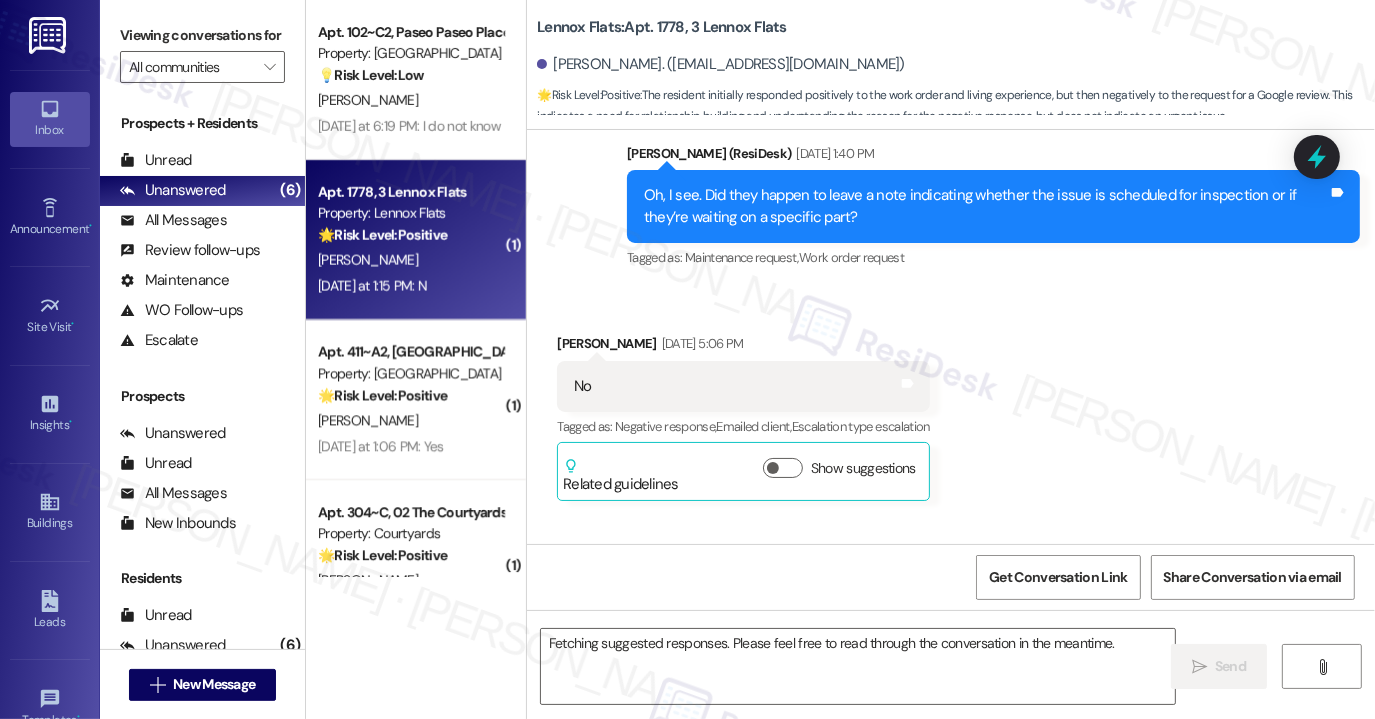 scroll, scrollTop: 4181, scrollLeft: 0, axis: vertical 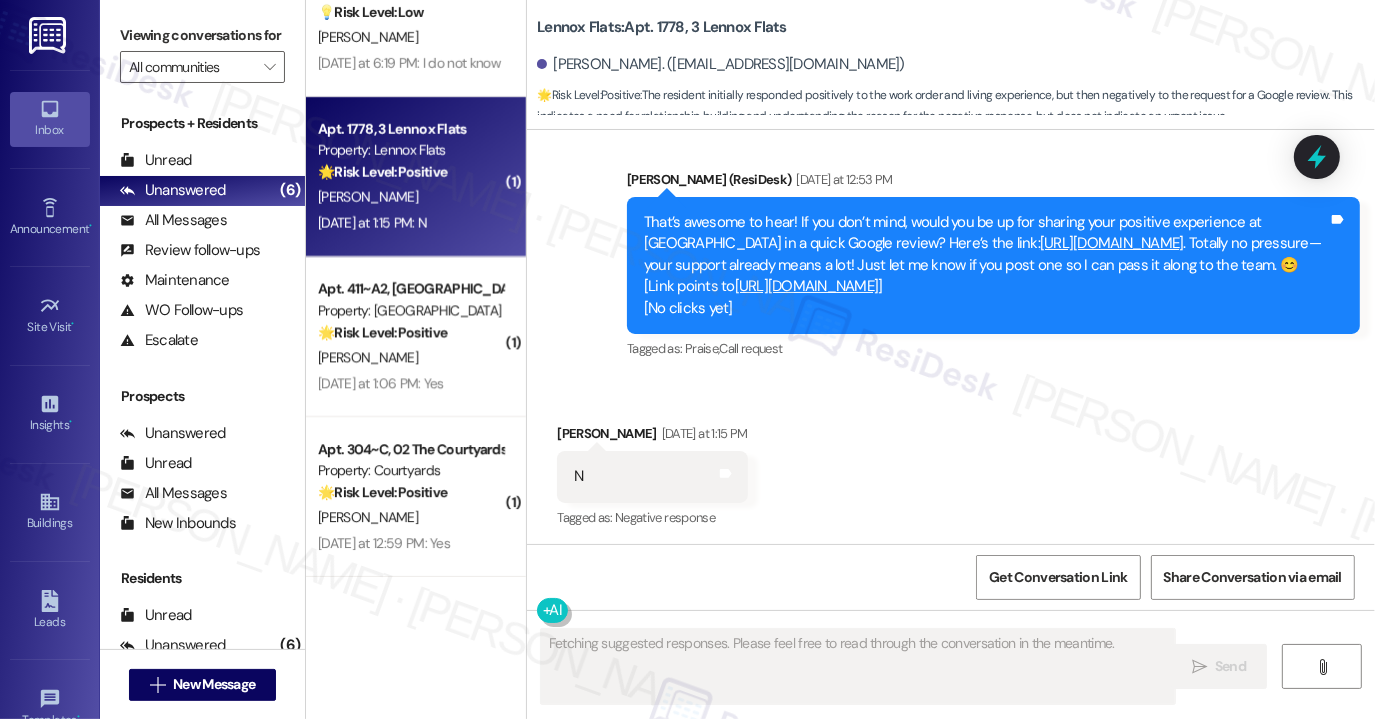 click on "Apt. 102~C2, Paseo Paseo Place Property: Paseo Place 💡  Risk Level:  Low The resident's response 'I do not know' to the work order satisfaction check indicates a lack of information or uncertainty, but does not suggest an urgent issue or dissatisfaction. It requires clarification but is not critical. [PERSON_NAME] [DATE] at 6:19 PM: I do not know [DATE] at 6:19 PM: I do not know ( 1 ) Apt. 1778, 3 Lennox Flats Property: Lennox Flats 🌟  Risk Level:  Positive The resident initially responded positively to the work order and living experience, but then negatively to the request for a Google review. This indicates a need for relationship building and understanding the reason for the negative response, but does not indicate an urgent issue. [PERSON_NAME] [DATE] at 1:15 PM: N [DATE] at 1:15 PM: N ( 1 ) Apt. 411~[GEOGRAPHIC_DATA] Property: [GEOGRAPHIC_DATA] 🌟  Risk Level:  Positive [PERSON_NAME] [DATE] at 1:06 PM: Yes [DATE] at 1:06 PM: Yes ( 1 ) Apt. 304~C, 02 The Courtyards Apartments 🌟 Positive" at bounding box center [416, 288] 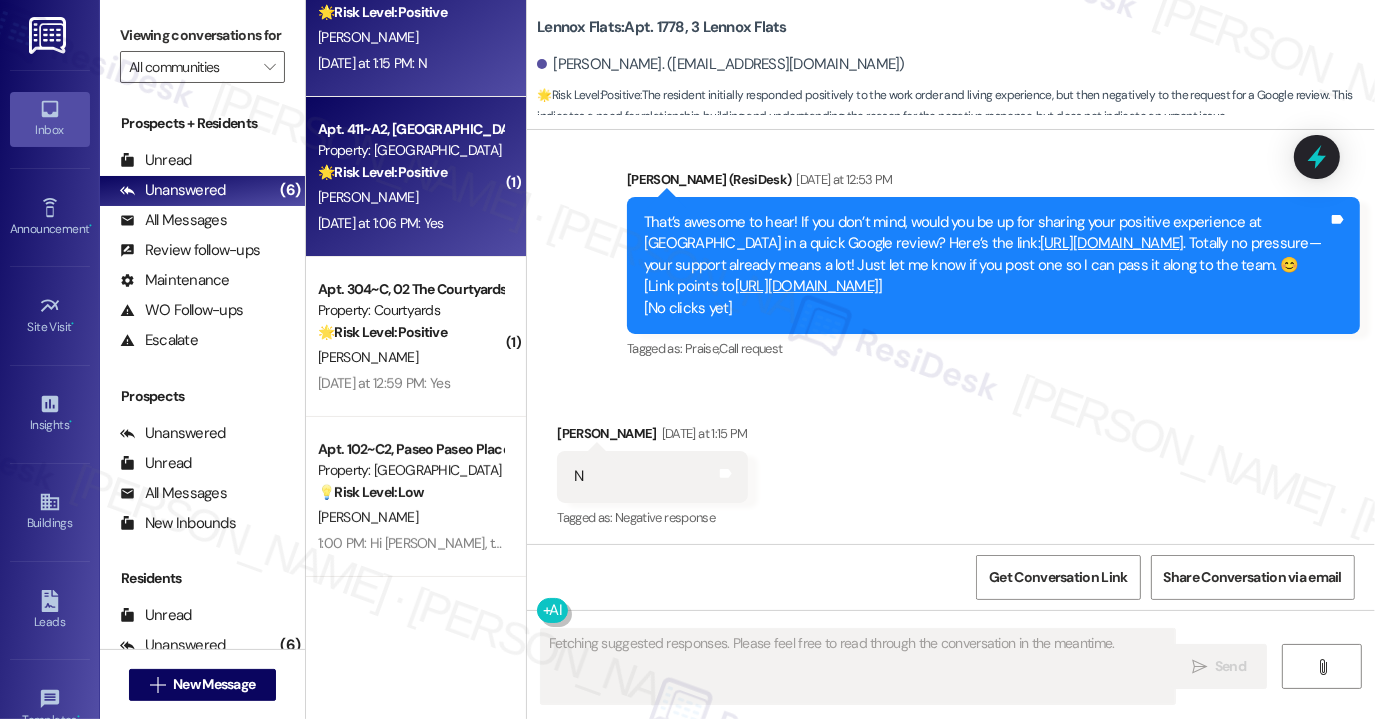 click on "[PERSON_NAME]" at bounding box center [410, 197] 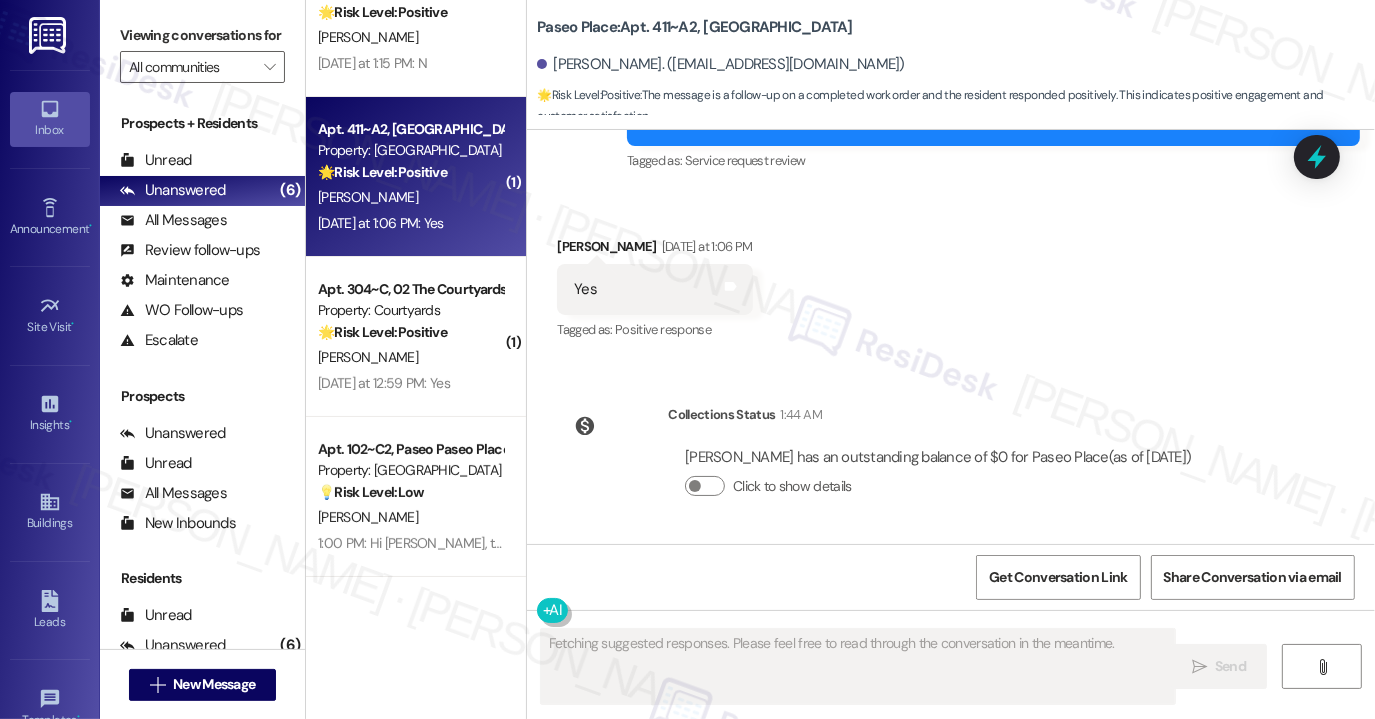 type 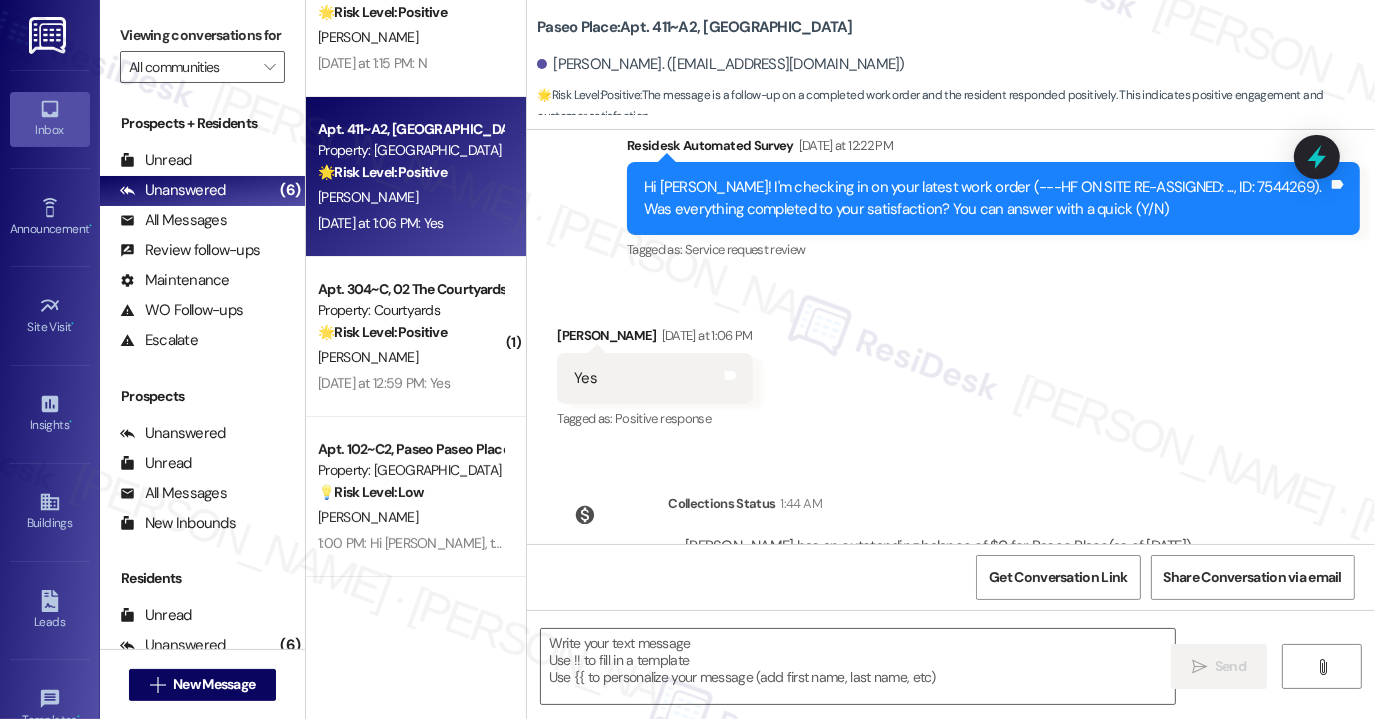 scroll, scrollTop: 787, scrollLeft: 0, axis: vertical 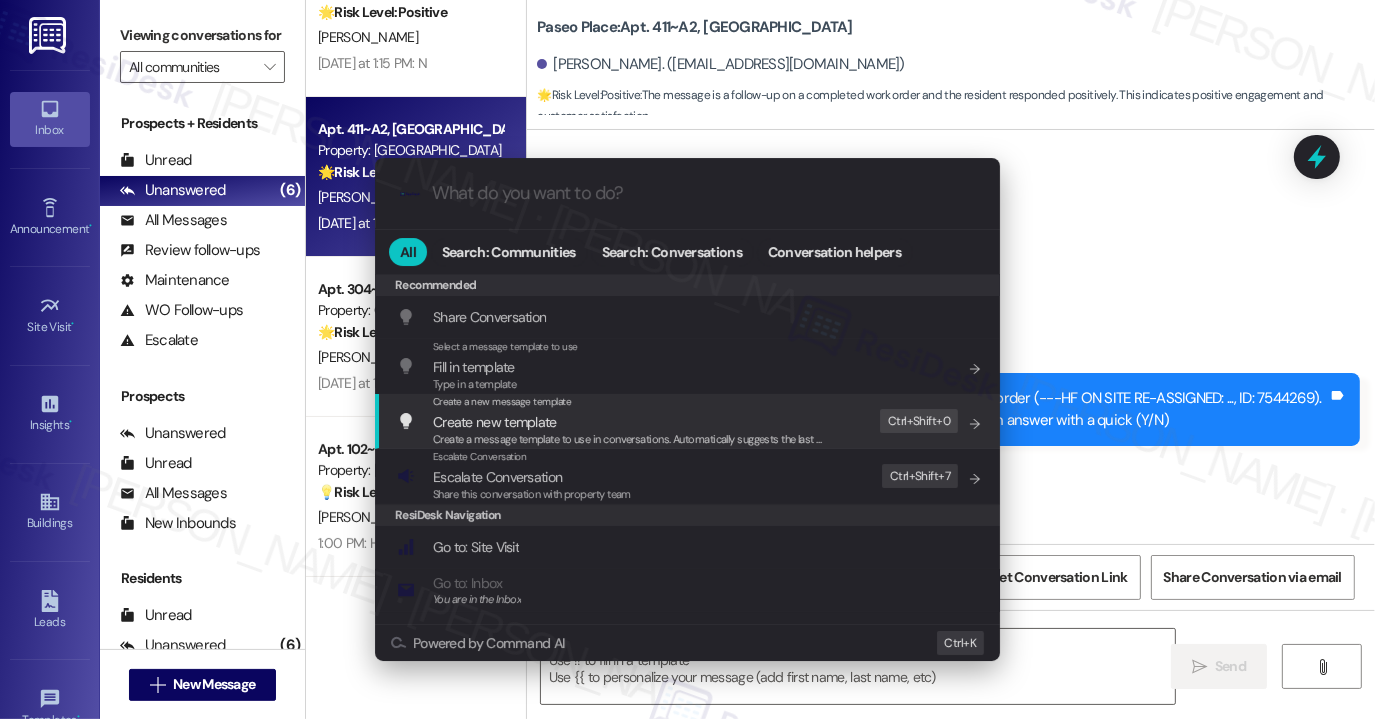 click on ".cls-1{fill:#0a055f;}.cls-2{fill:#0cc4c4;} resideskLogoBlueOrange All Search: Communities Search: Conversations Conversation helpers Recommended Recommended Share Conversation Add shortcut Select a message template to use Fill in template Type in a template Add shortcut Create a new message template Create new template Create a message template to use in conversations. Automatically suggests the last message you sent. Edit Ctrl+ Shift+ 0 Escalate Conversation Escalate Conversation Share this conversation with property team Edit Ctrl+ Shift+ 7 ResiDesk Navigation Go to: Site Visit Add shortcut Go to: Inbox You are in the Inbox Add shortcut Go to: Settings Add shortcut Go to: Message Templates Add shortcut Go to: Buildings Add shortcut Help Getting Started: What you can do with ResiDesk Add shortcut Settings Powered by Command AI Ctrl+ K" at bounding box center (687, 359) 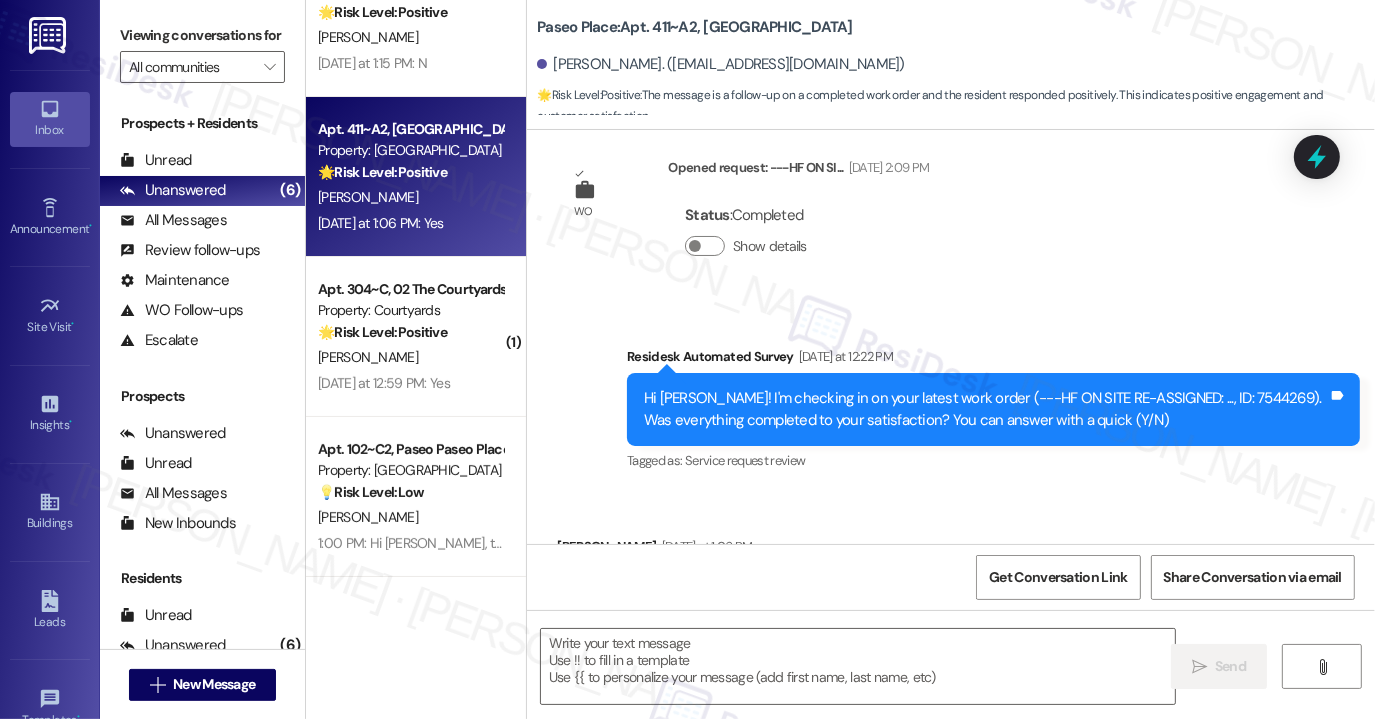 click on "Lease started [DATE] 8:00 PM Survey, sent via SMS Residesk Automated Survey [DATE] 12:24 PM Hi [PERSON_NAME], I'm on the new offsite Resident Support Team for [GEOGRAPHIC_DATA]! My job is to work with your on-site management team to improve your experience at the property. Text us here at any time for assistance or questions. We will also reach out periodically for feedback. (Standard text messaging rates may apply) (You can always reply STOP to opt out of future messages) Tags and notes Tagged as:   Property launch Click to highlight conversations about Property launch Announcement, sent via SMS [PERSON_NAME]   (ResiDesk) [DATE] 2:39 PM Great news! You can now text me for maintenance issues — no more messy apps or sign-ins. I'll file your tickets for you. You can still use the app if you prefer.  I'm here to make things easier for you, feel free to reach out! Tags and notes Tagged as:   Maintenance ,  Click to highlight conversations about Maintenance Maintenance request ,  Praise Tags and notes   WO" at bounding box center (951, 337) 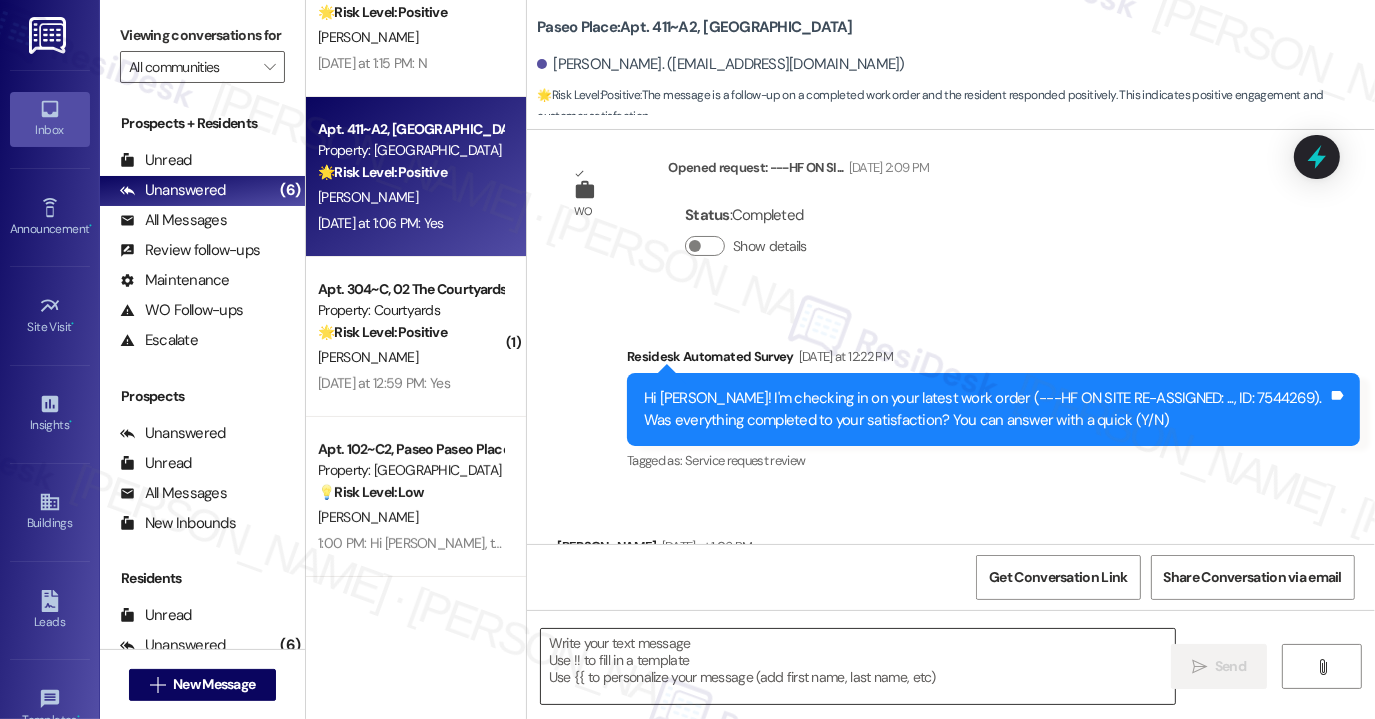 click at bounding box center [858, 666] 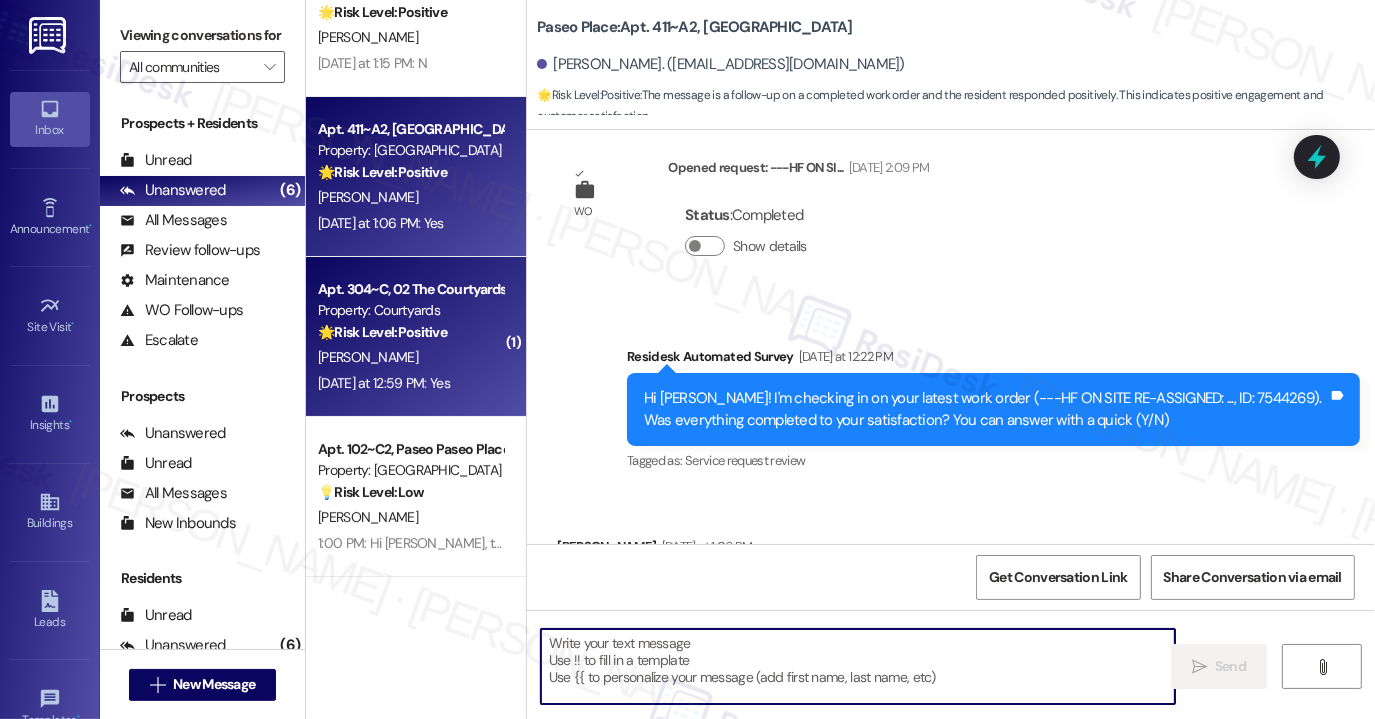 click on "🌟  Risk Level:  Positive" at bounding box center [382, 332] 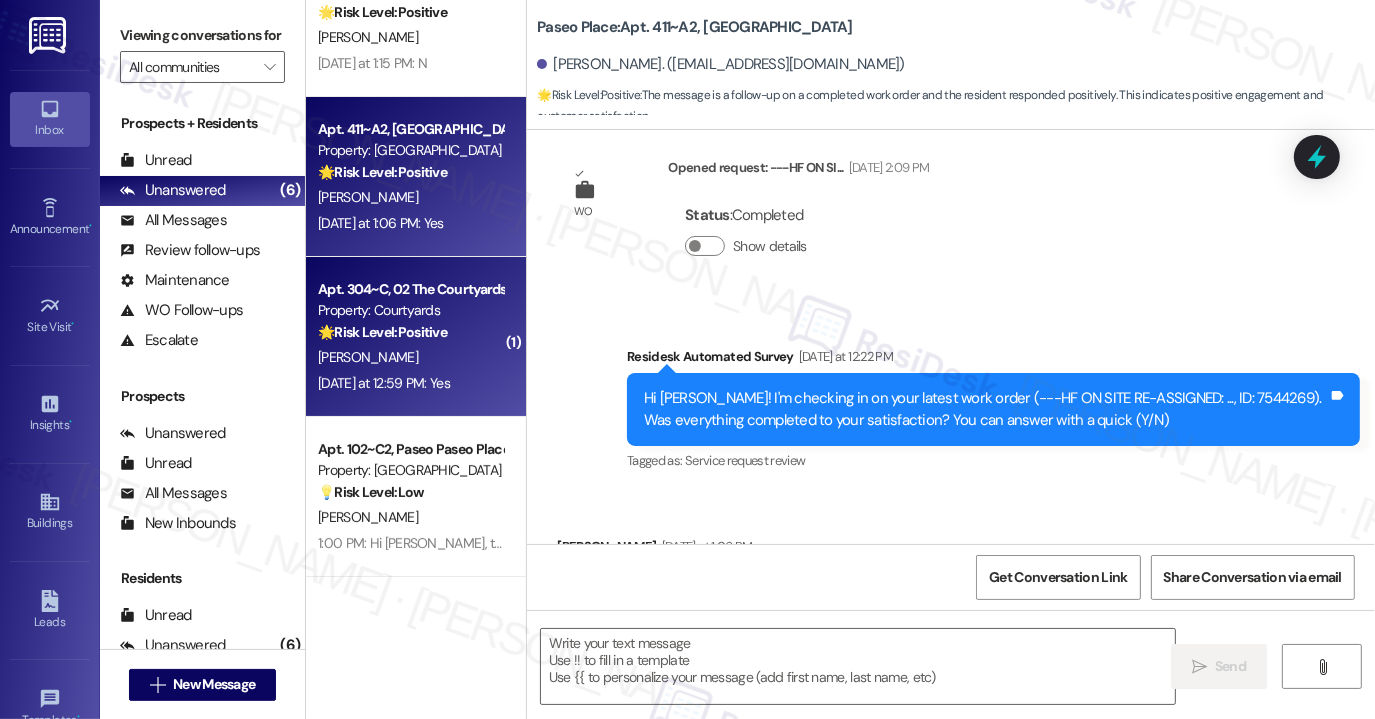 type on "Fetching suggested responses. Please feel free to read through the conversation in the meantime." 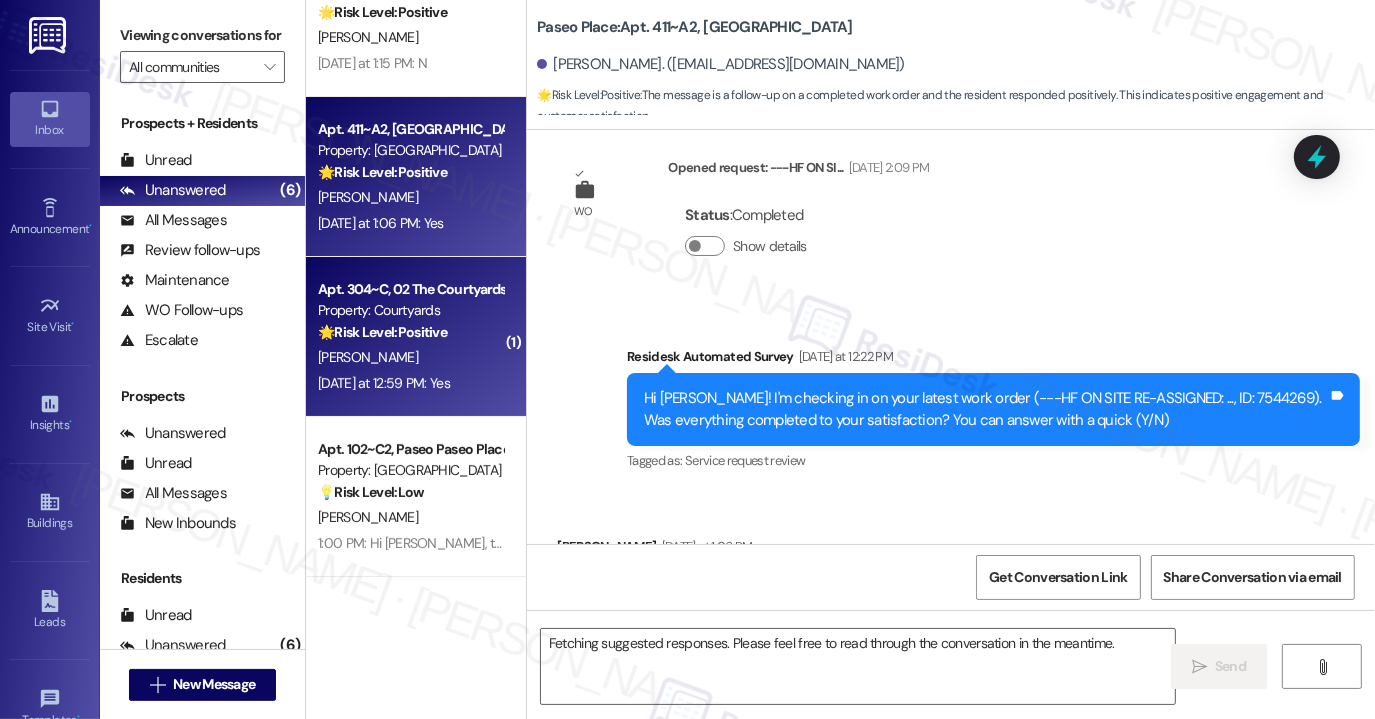 click on "[PERSON_NAME]" at bounding box center (410, 197) 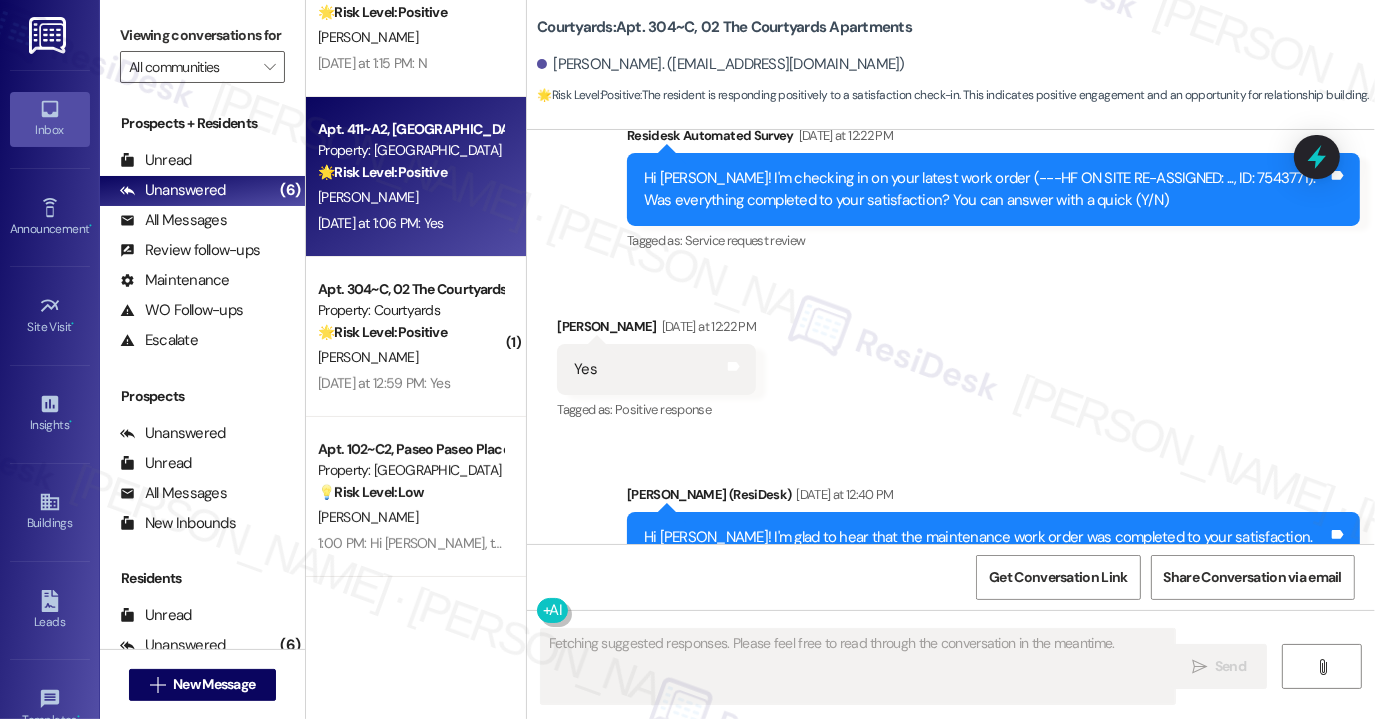 scroll, scrollTop: 0, scrollLeft: 0, axis: both 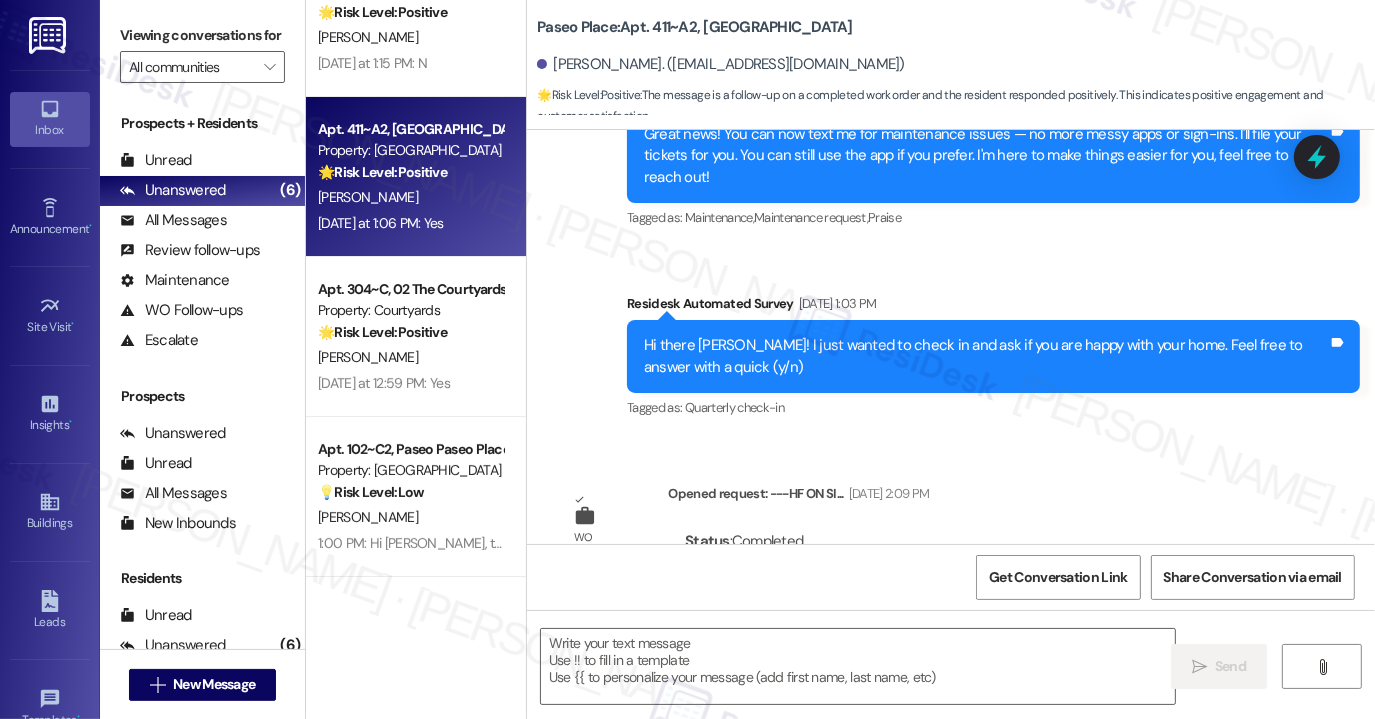 type on "Fetching suggested responses. Please feel free to read through the conversation in the meantime." 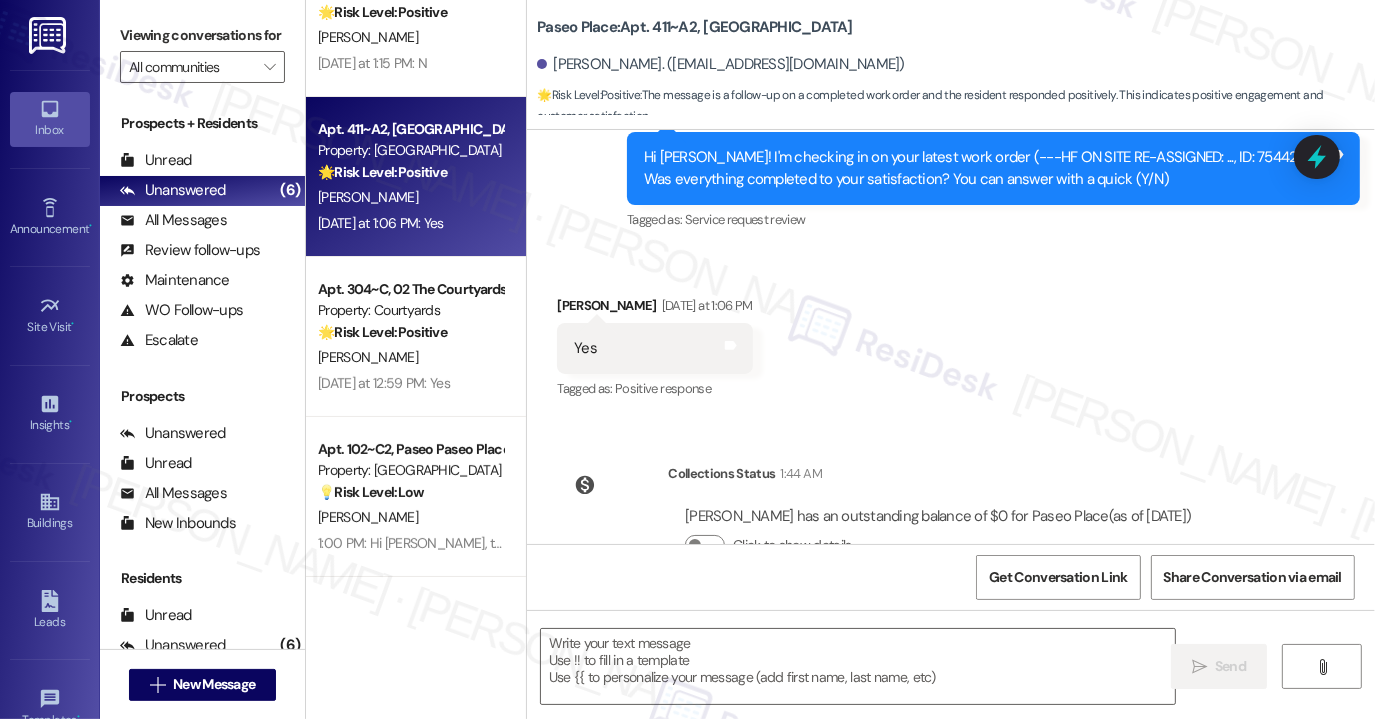 scroll, scrollTop: 1087, scrollLeft: 0, axis: vertical 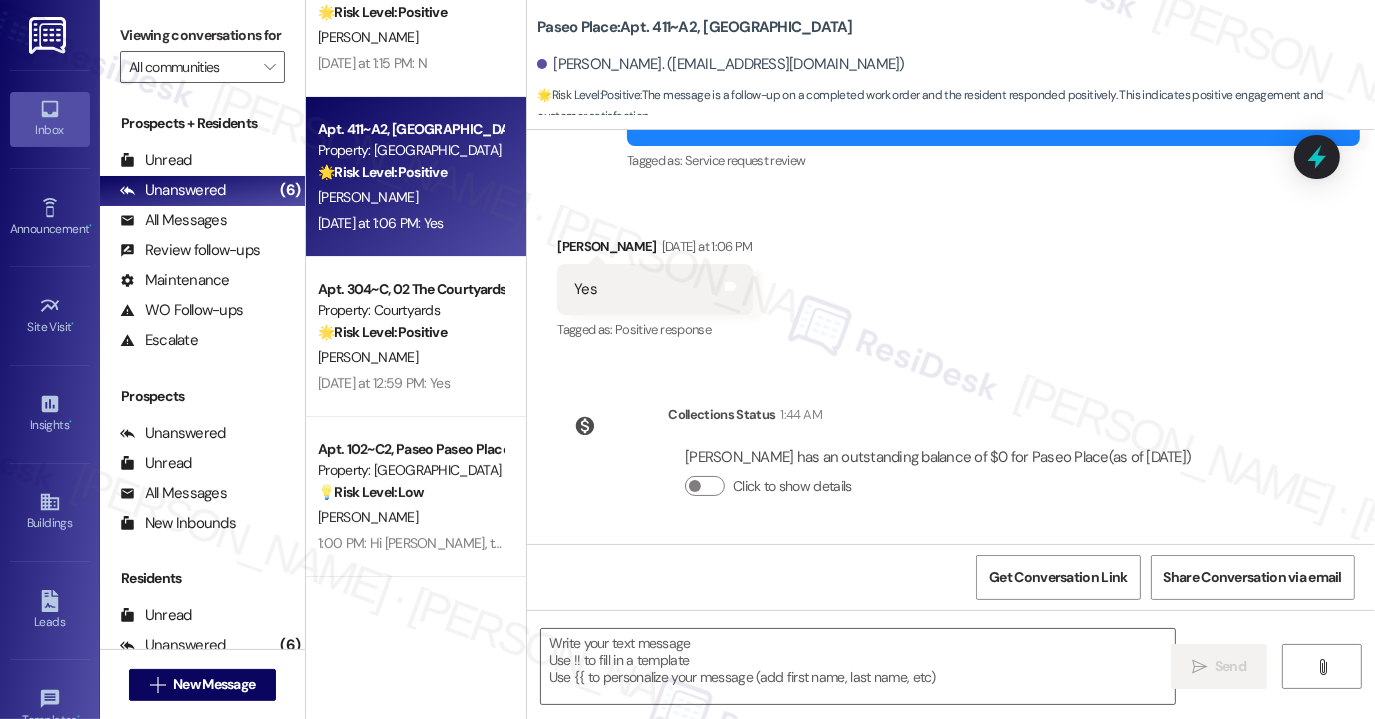 click on "Collections Status 1:44 AM [PERSON_NAME] has an outstanding balance of $0 for Paseo Place  (as of [DATE]) Click to show details" at bounding box center (882, 466) 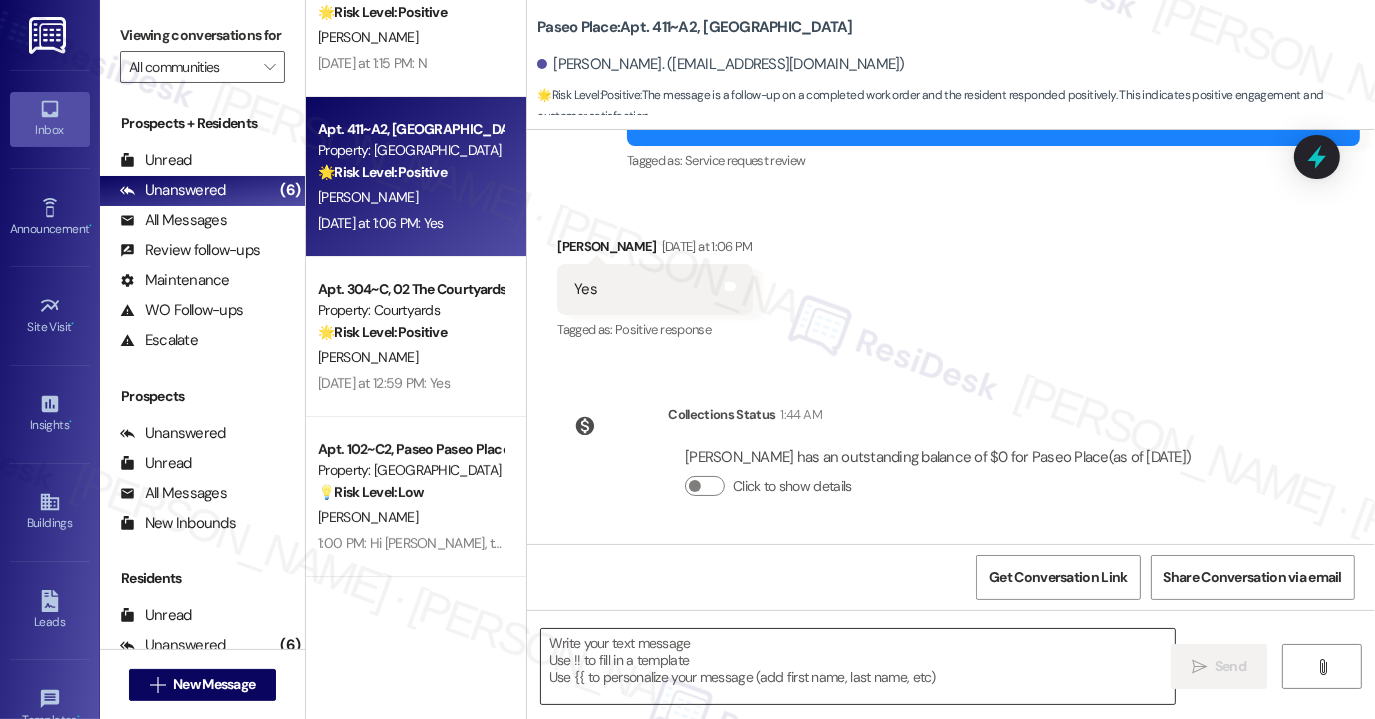 click at bounding box center (858, 666) 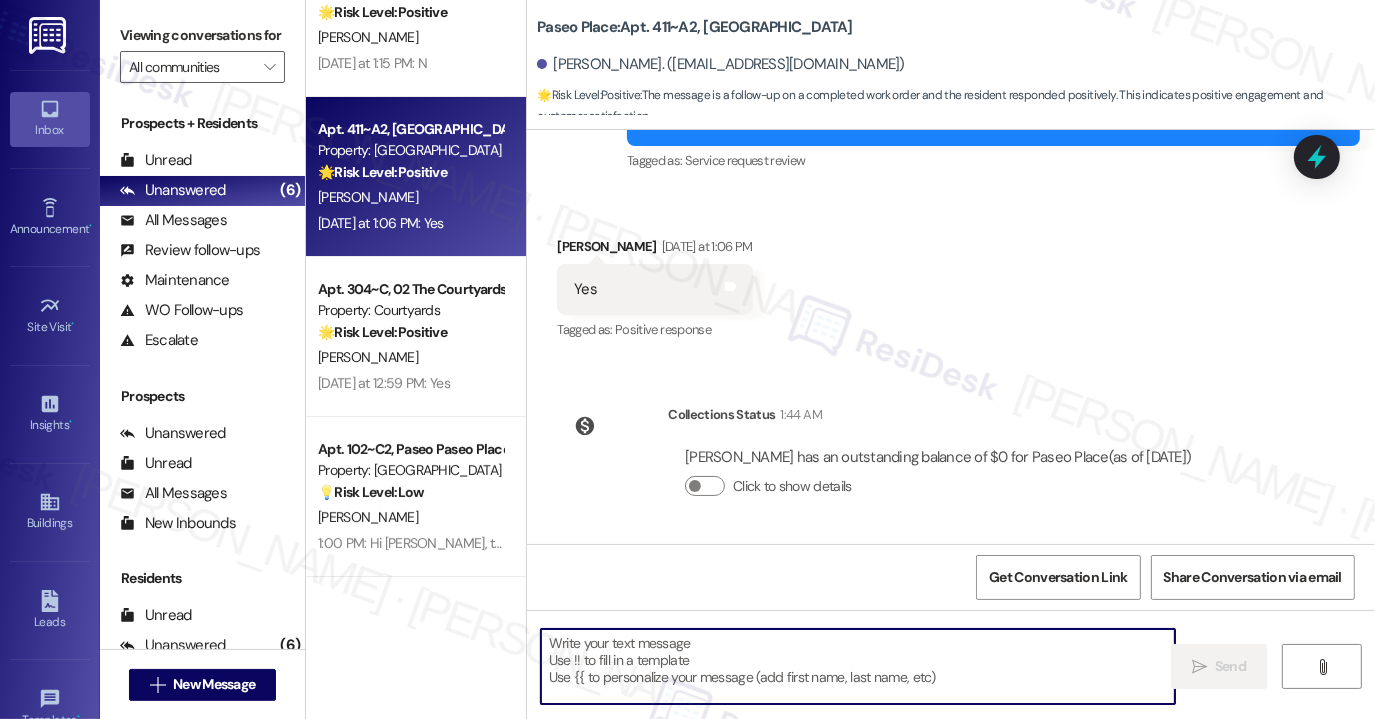 paste on "Hi {{first_name}}! I'm glad to hear that the maintenance work order was completed to your satisfaction. Could I also take this chance to ask if has {{property}} lived up to your expectations? You can still answer with a quick (Y/N)" 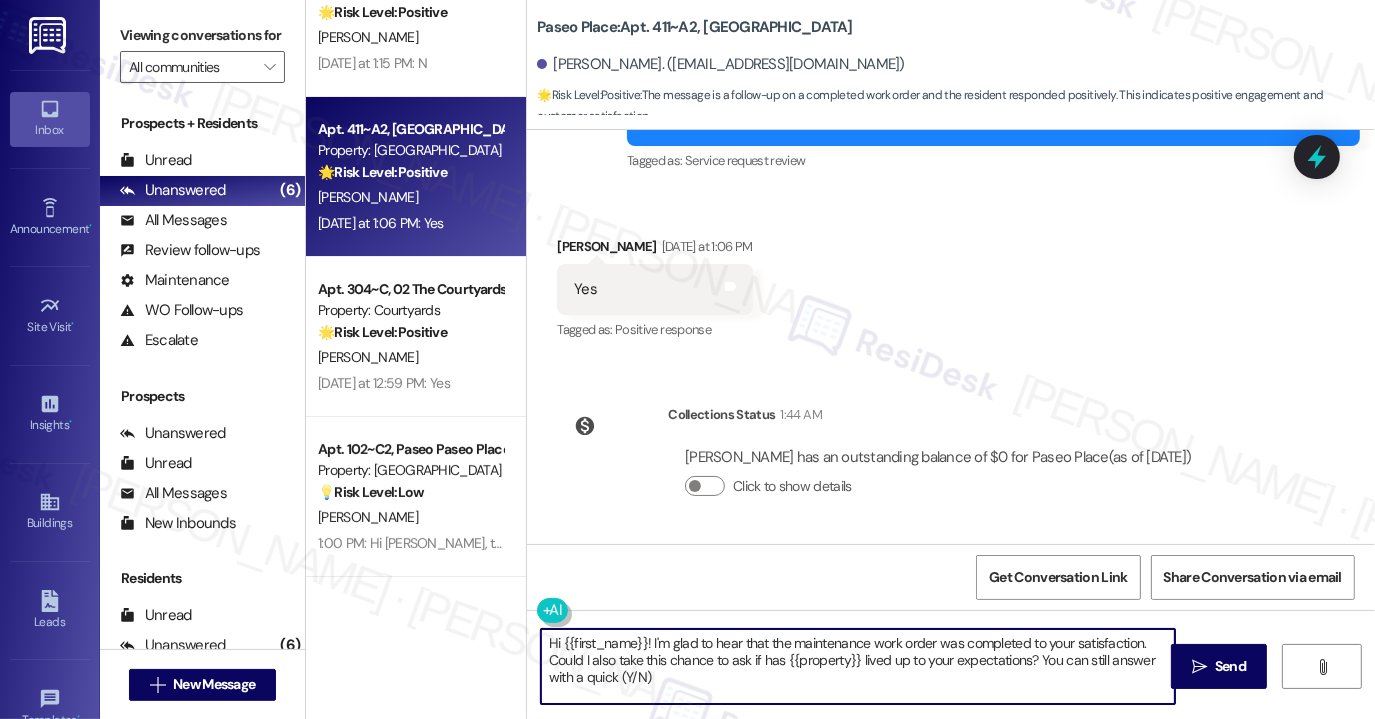 type on "Hi {{first_name}}! I'm glad to hear that the maintenance work order was completed to your satisfaction. Could I also take this chance to ask if has {{property}} lived up to your expectations? You can still answer with a quick (Y/N)" 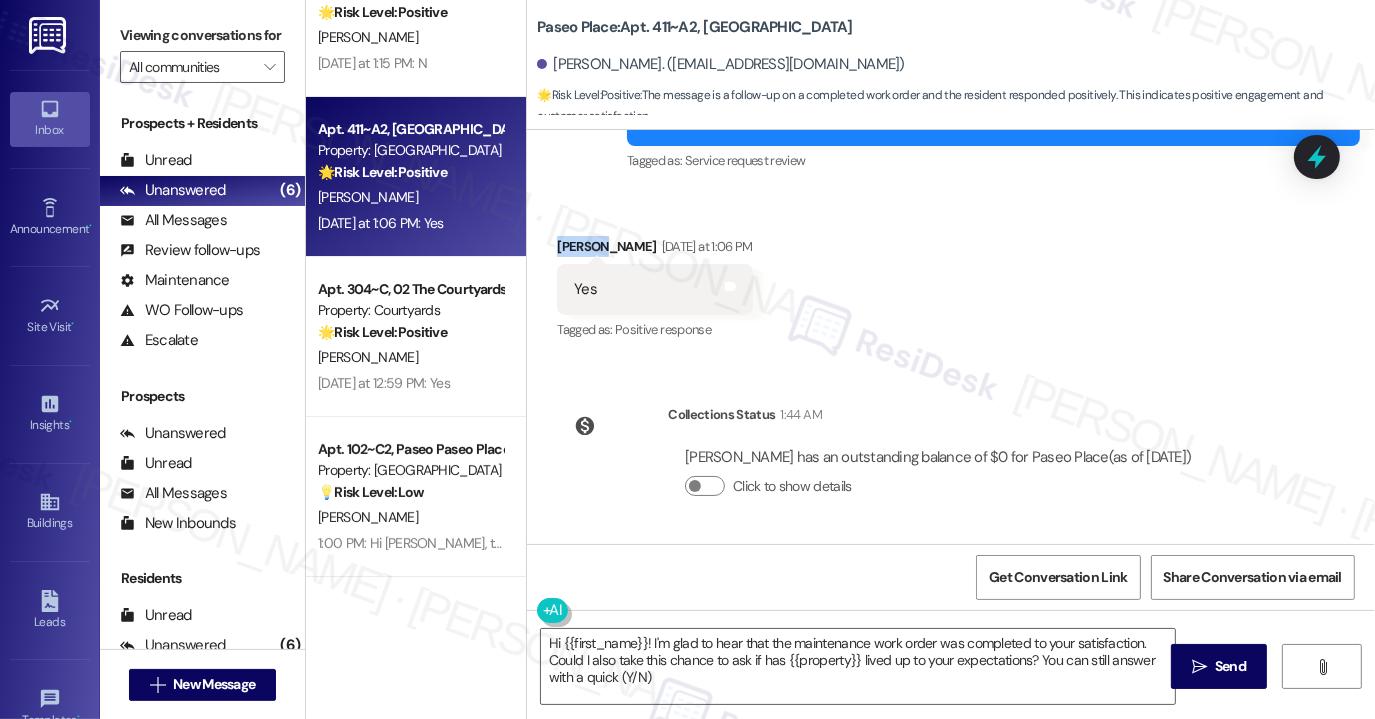 click on "[PERSON_NAME] [DATE] at 1:06 PM" at bounding box center [655, 250] 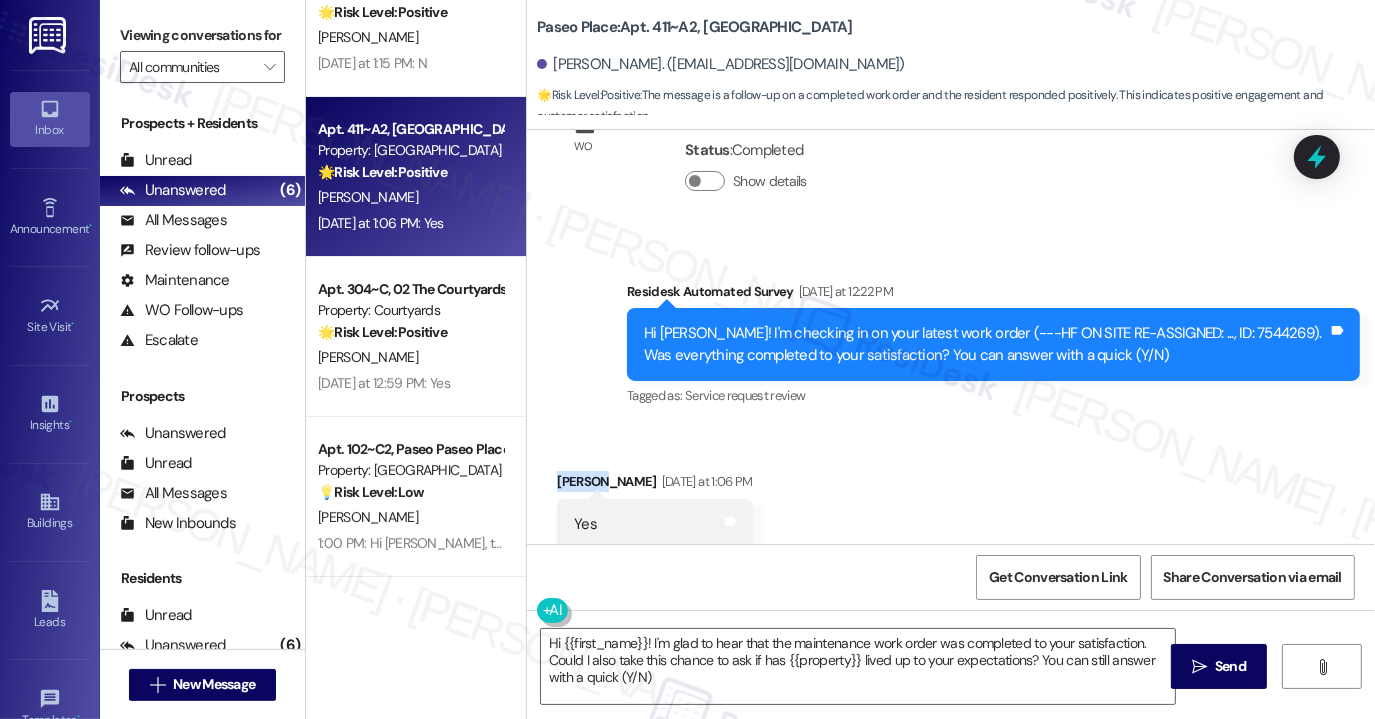 scroll, scrollTop: 887, scrollLeft: 0, axis: vertical 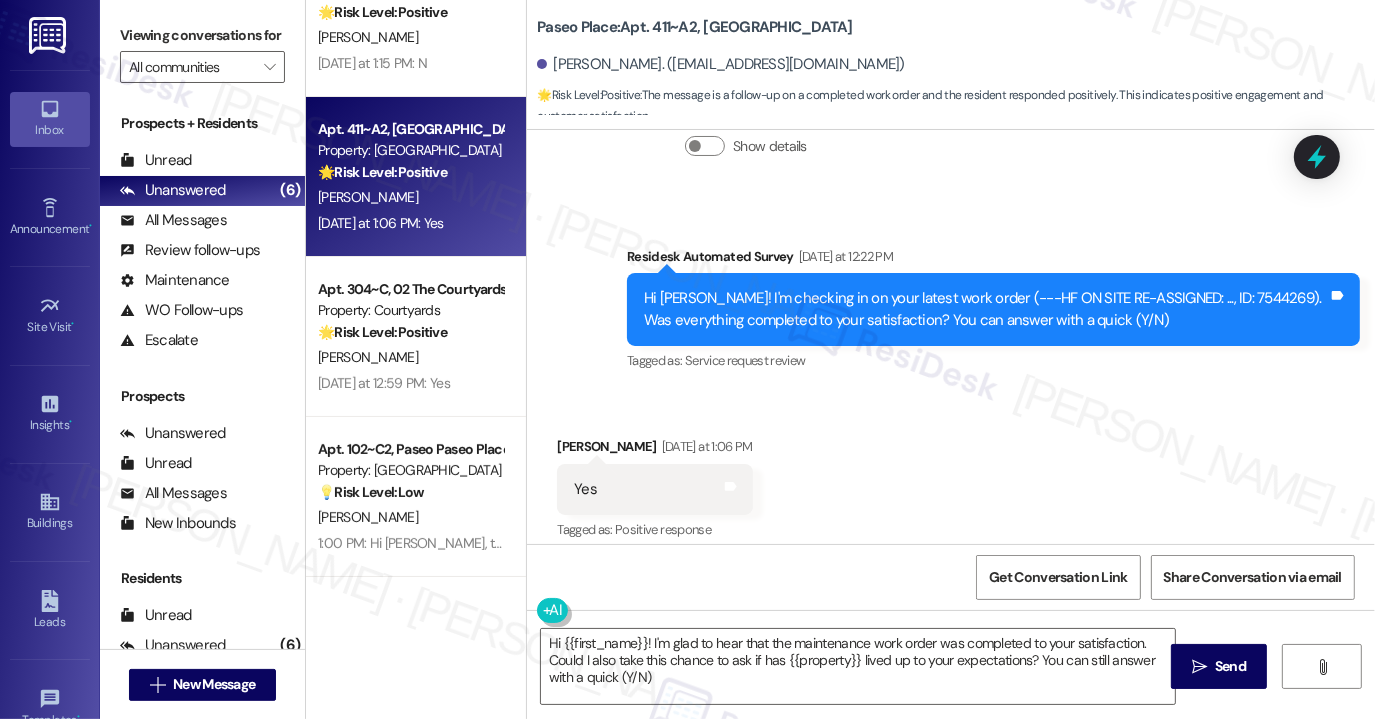 click on "Received via SMS [PERSON_NAME] [DATE] at 1:06 PM Yes Tags and notes Tagged as:   Positive response Click to highlight conversations about Positive response" at bounding box center (951, 475) 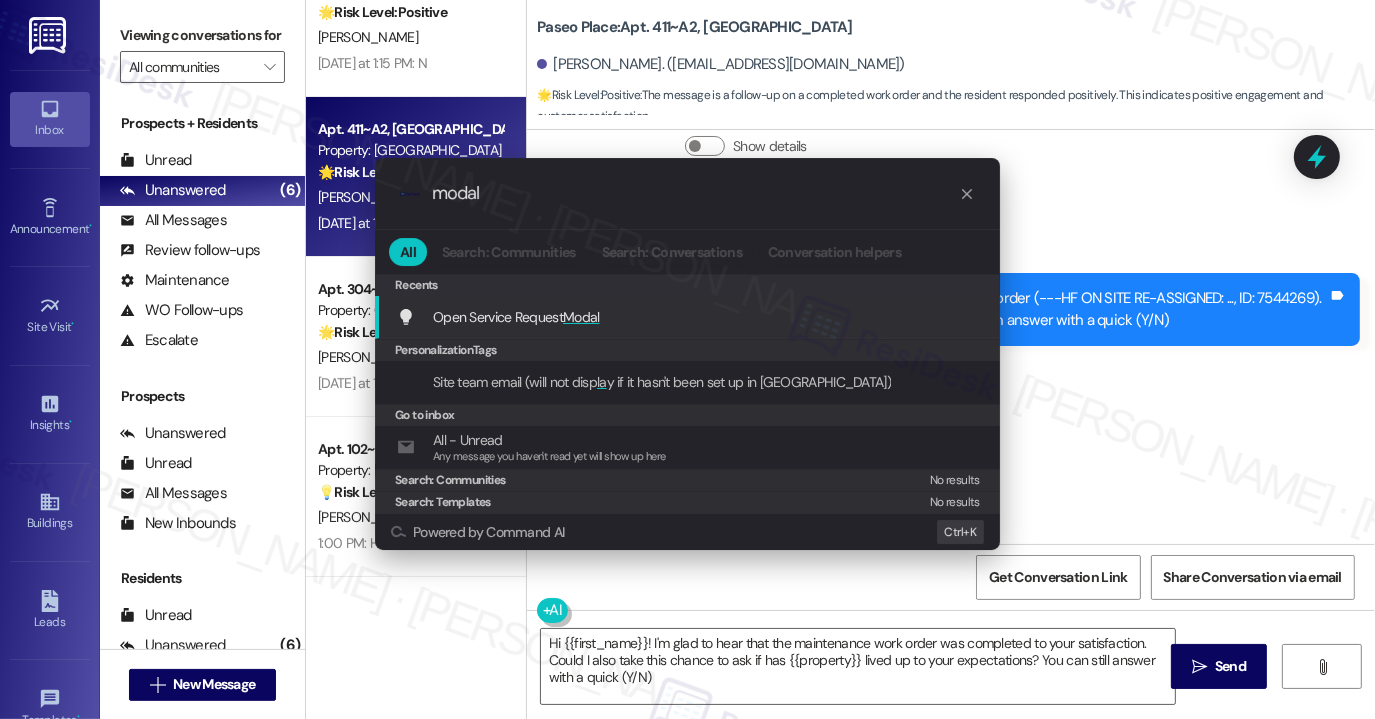 click on "Open Service Request  Modal" at bounding box center (516, 317) 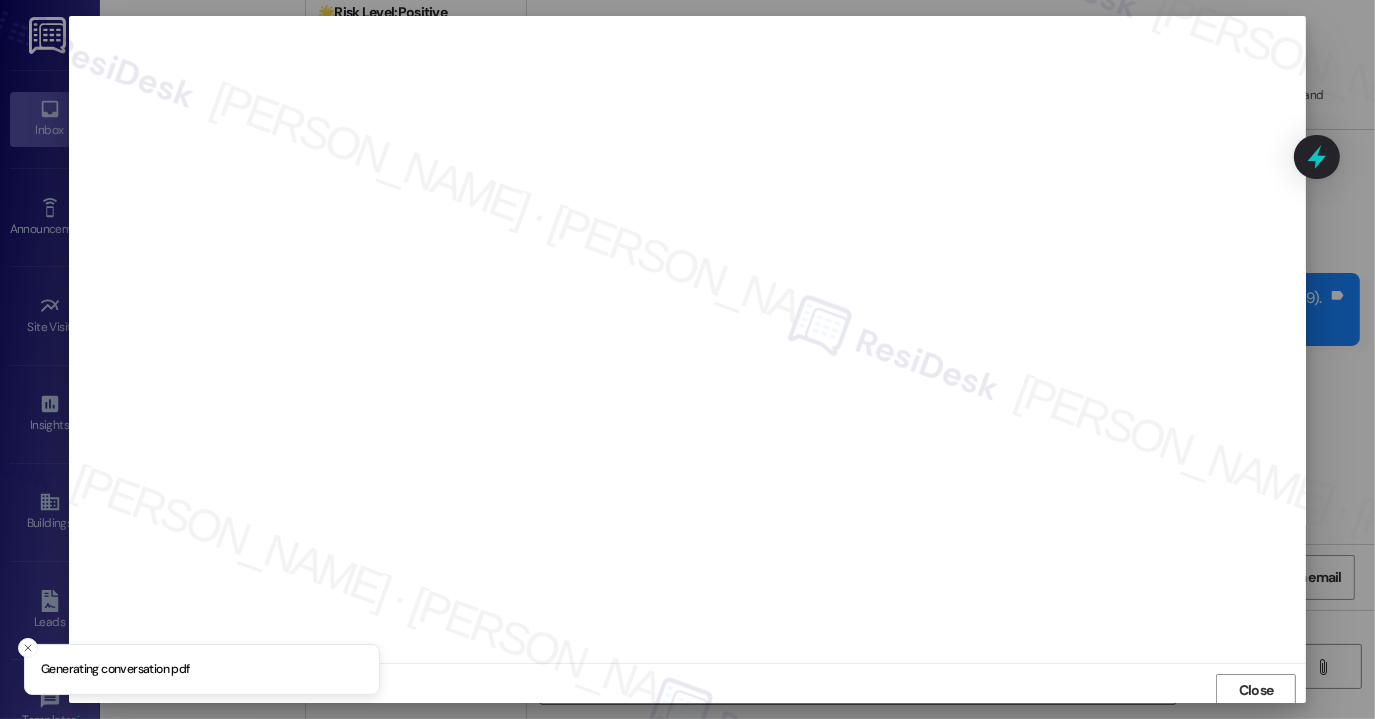 scroll, scrollTop: 3, scrollLeft: 0, axis: vertical 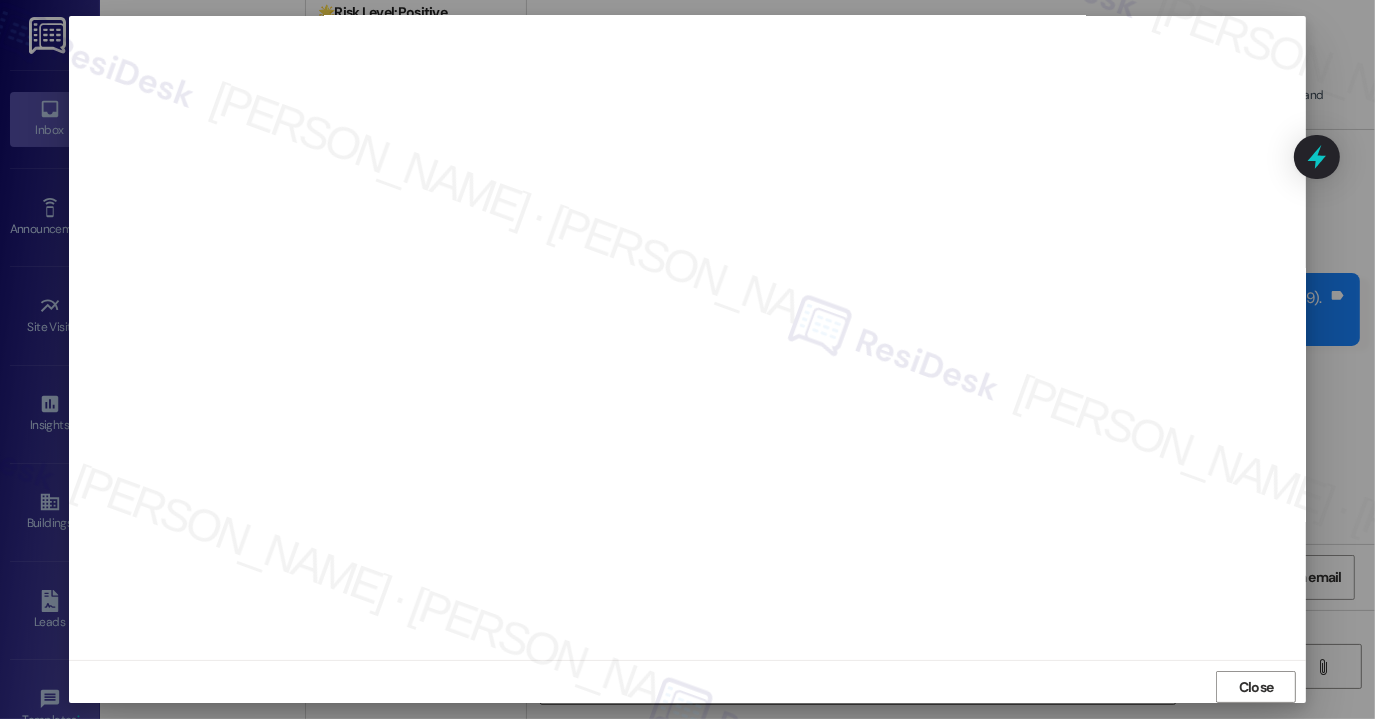 click at bounding box center (688, 336) 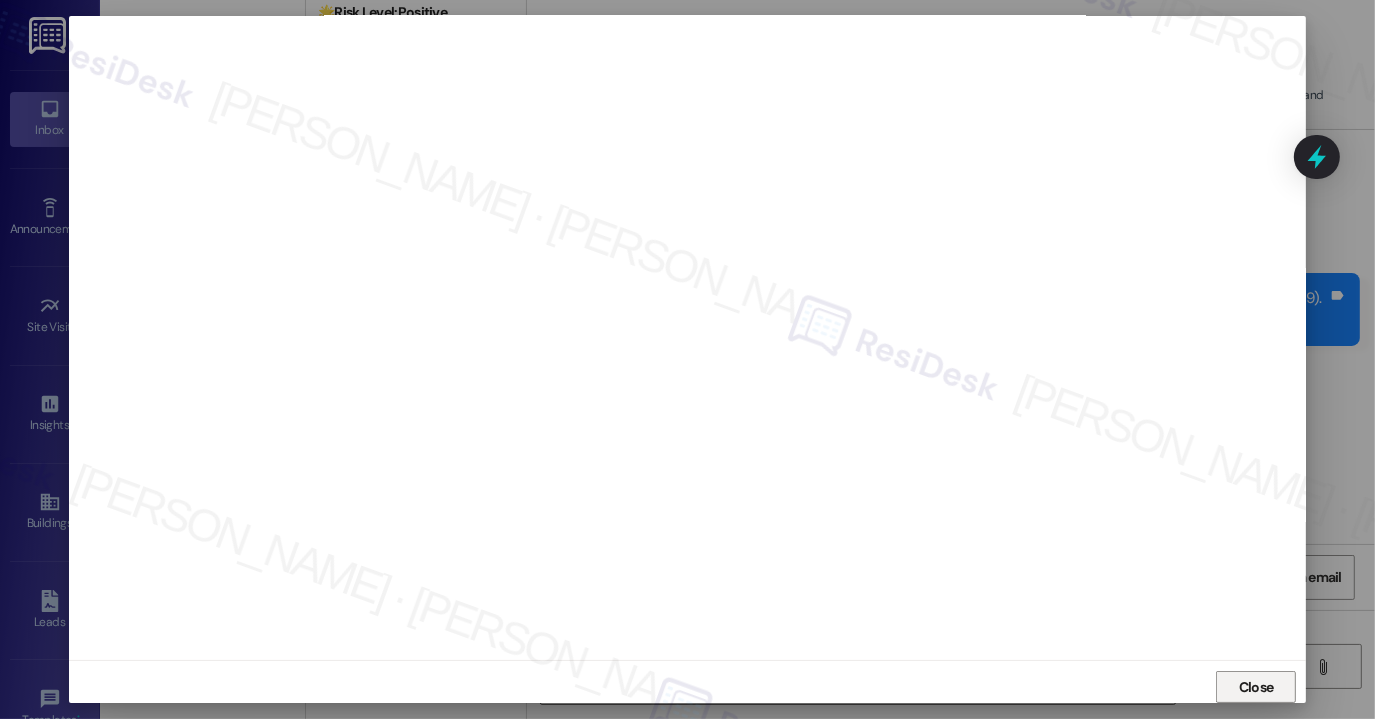 click on "Close" at bounding box center [1256, 687] 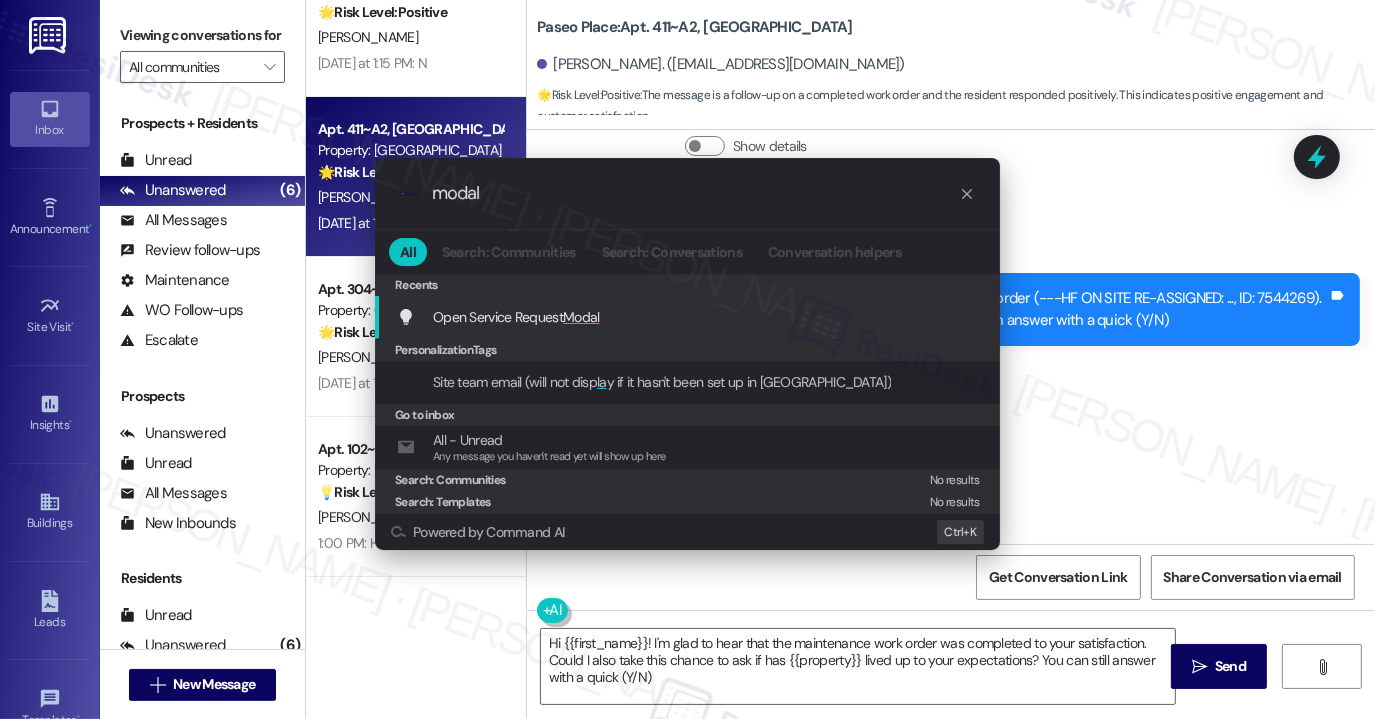 type on "modal" 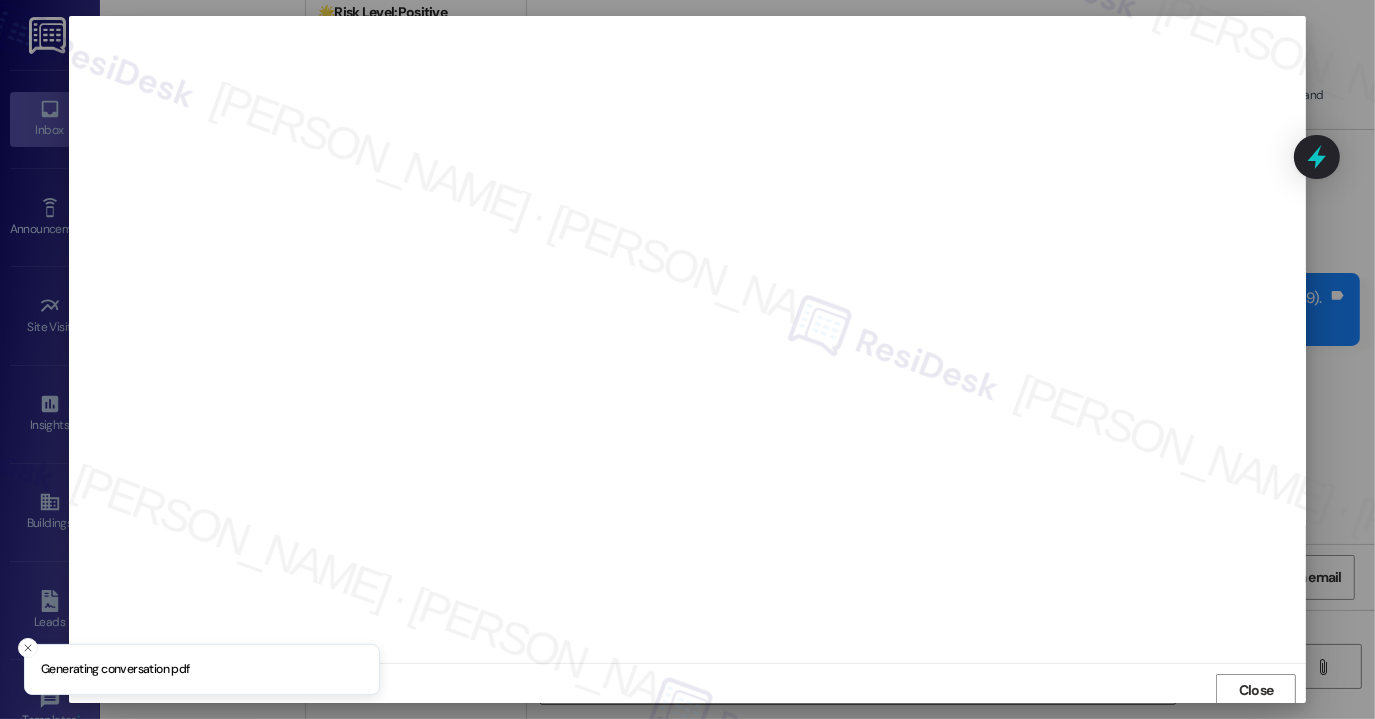 scroll, scrollTop: 3, scrollLeft: 0, axis: vertical 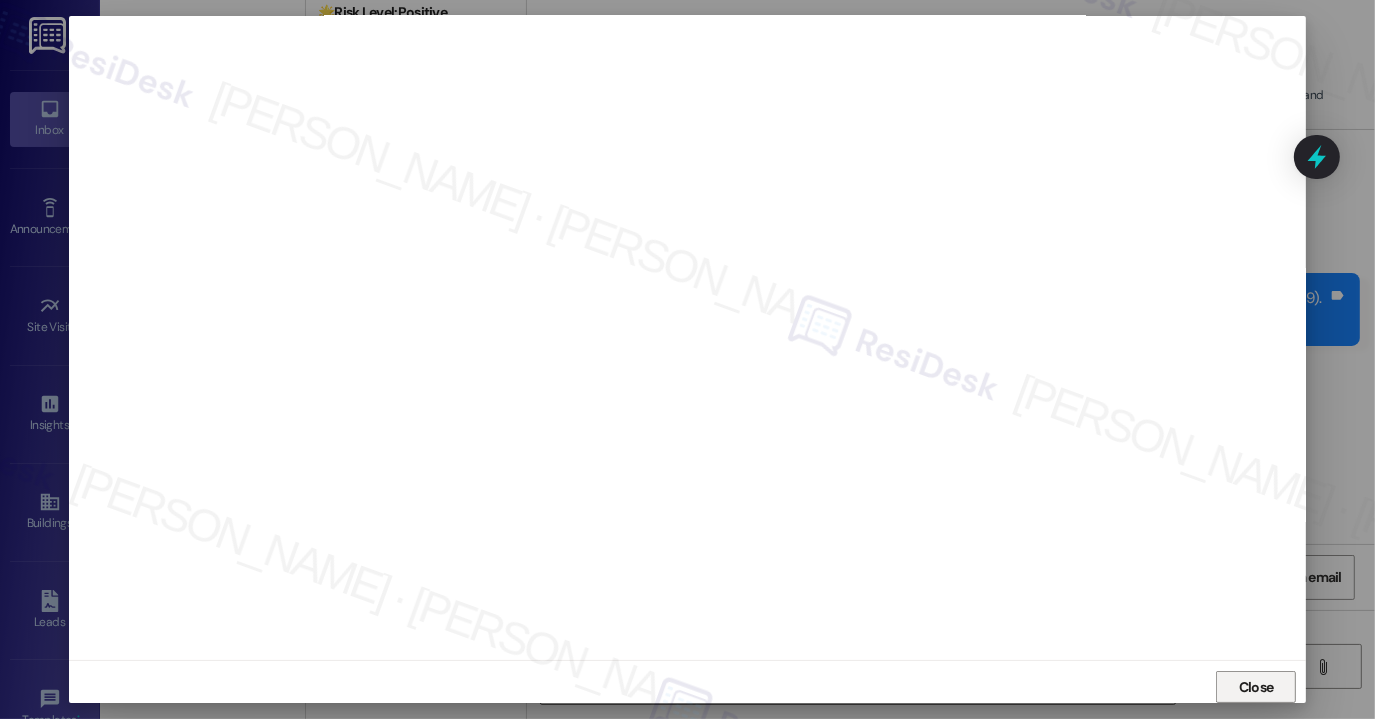 click on "Close" at bounding box center [1256, 687] 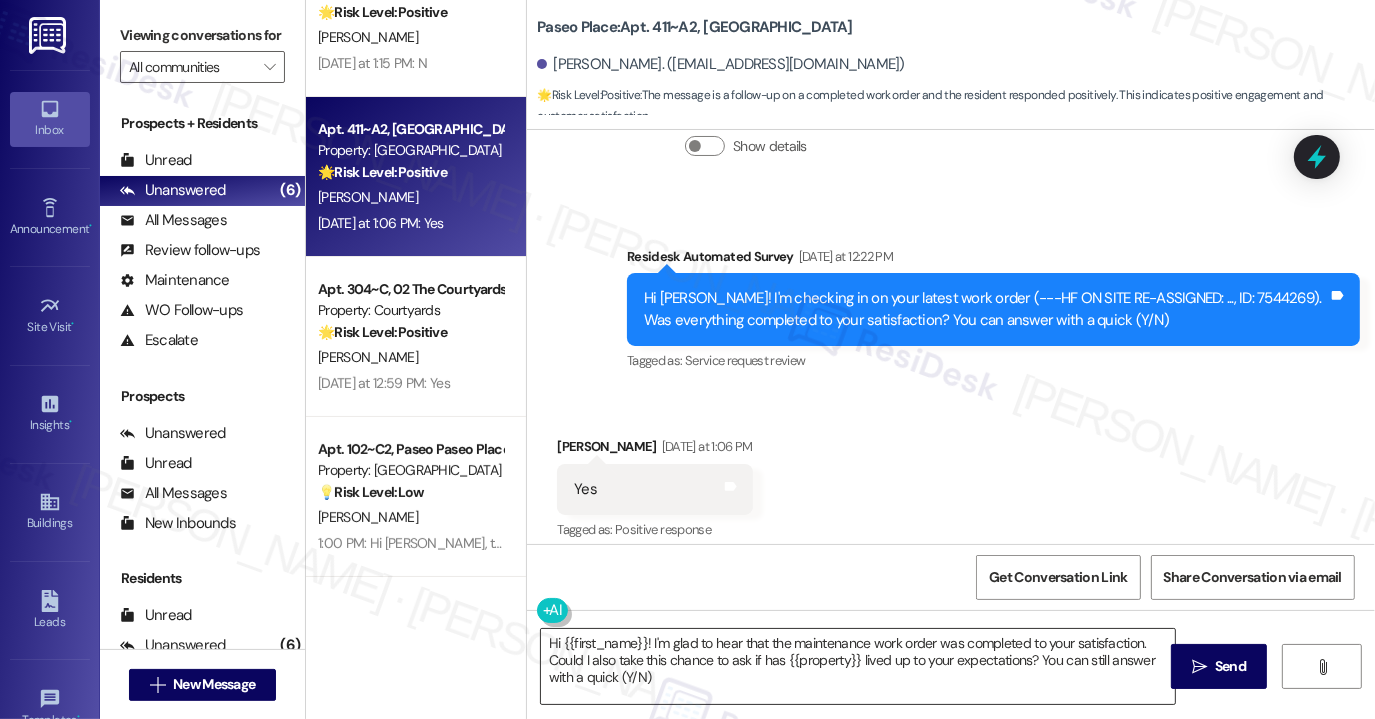 click on "Hi {{first_name}}! I'm glad to hear that the maintenance work order was completed to your satisfaction. Could I also take this chance to ask if has {{property}} lived up to your expectations? You can still answer with a quick (Y/N)" at bounding box center (858, 666) 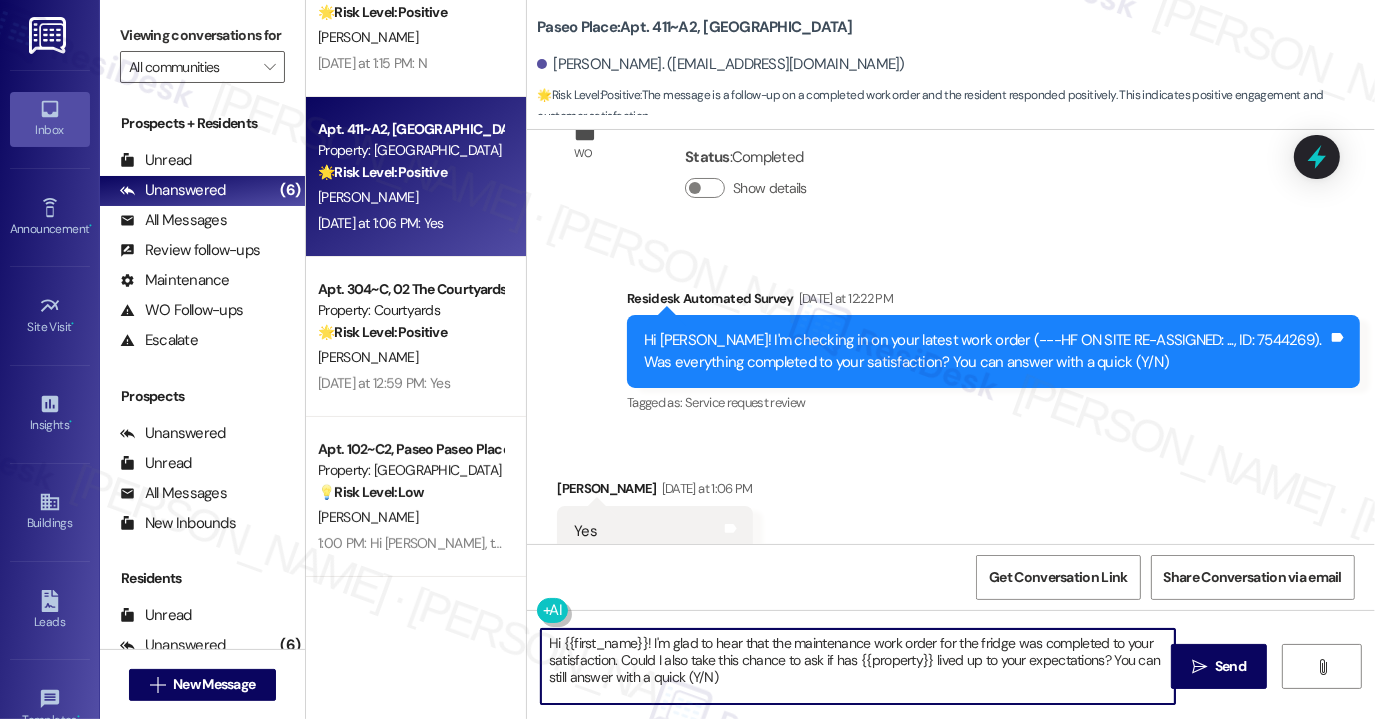 scroll, scrollTop: 1087, scrollLeft: 0, axis: vertical 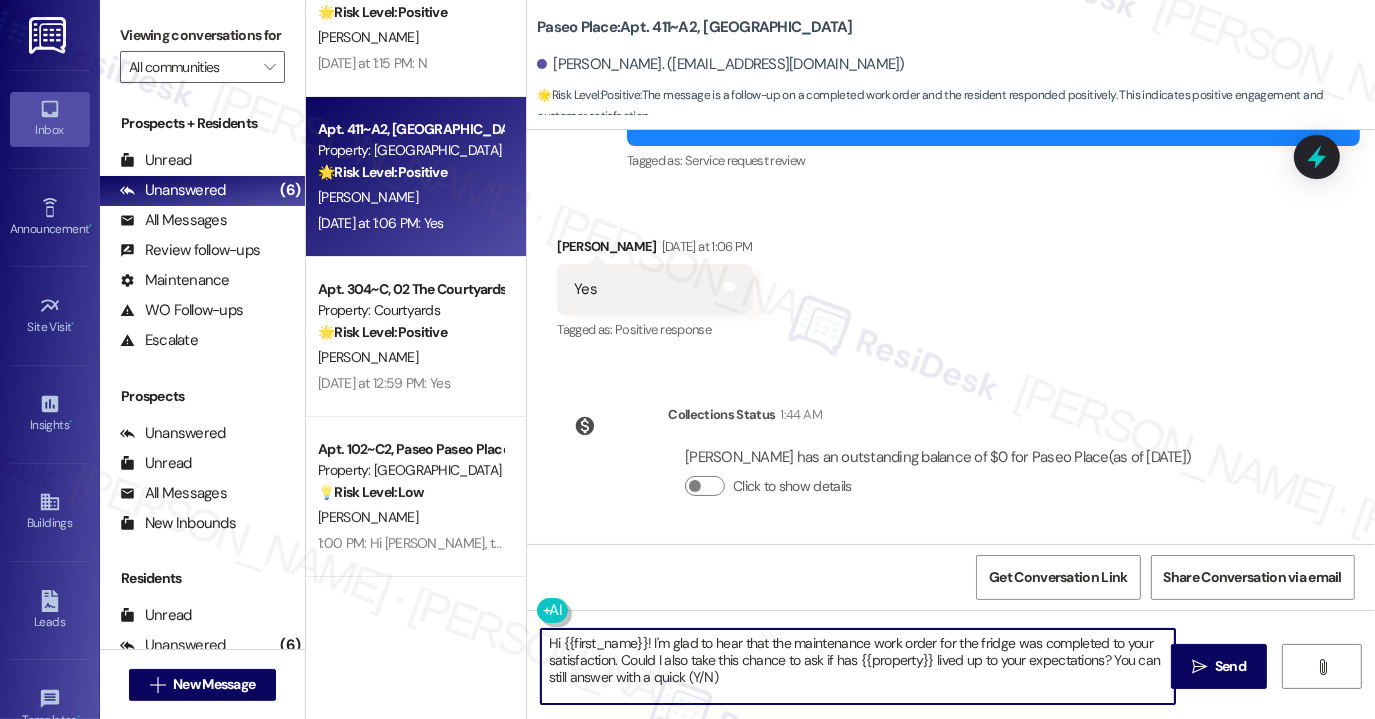 drag, startPoint x: 768, startPoint y: 677, endPoint x: 1106, endPoint y: 654, distance: 338.78165 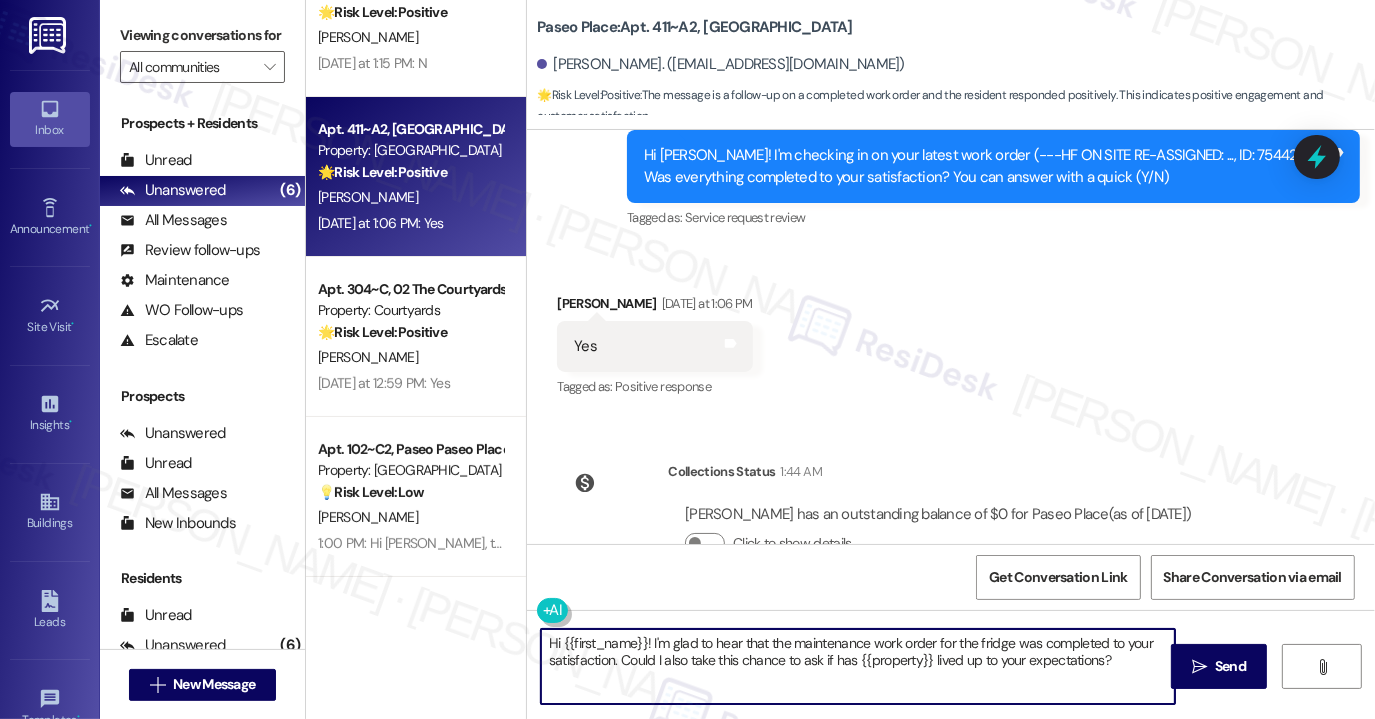 scroll, scrollTop: 1087, scrollLeft: 0, axis: vertical 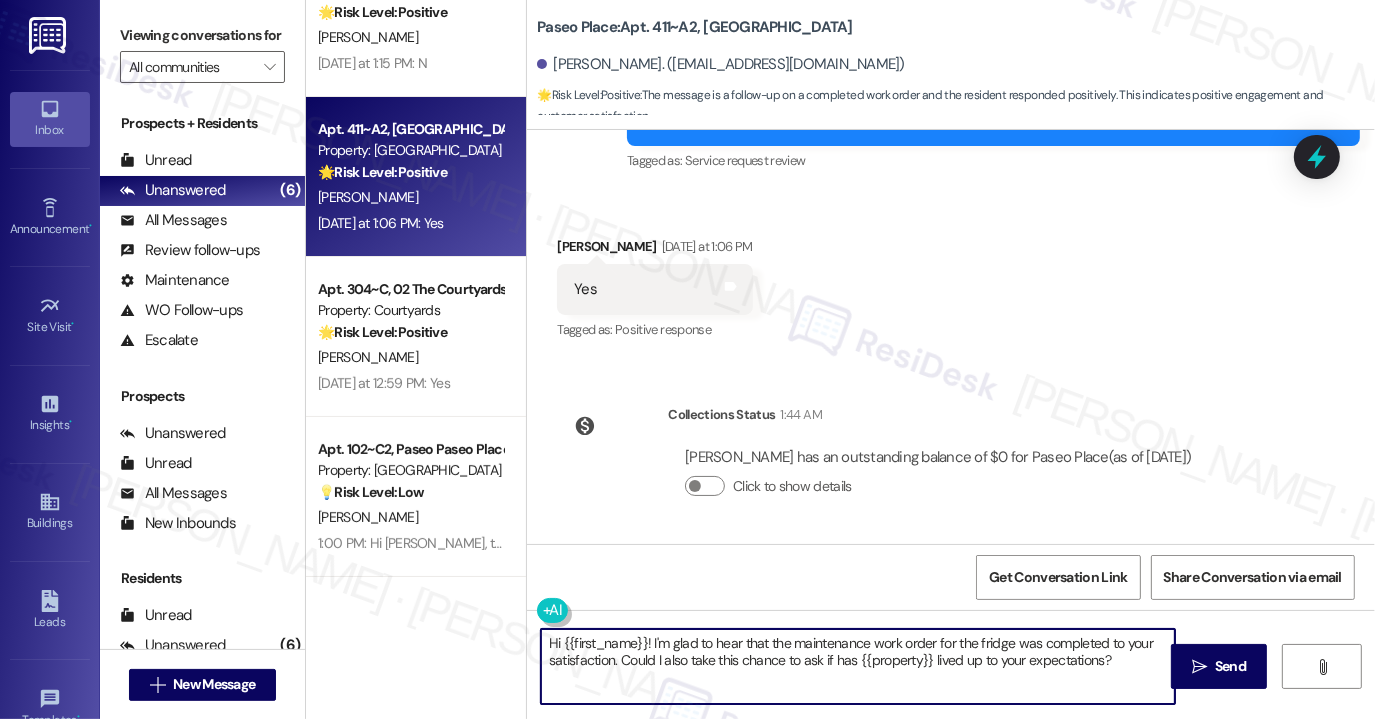 click on "Hi {{first_name}}! I'm glad to hear that the maintenance work order for the fridge was completed to your satisfaction. Could I also take this chance to ask if has {{property}} lived up to your expectations?" at bounding box center [858, 666] 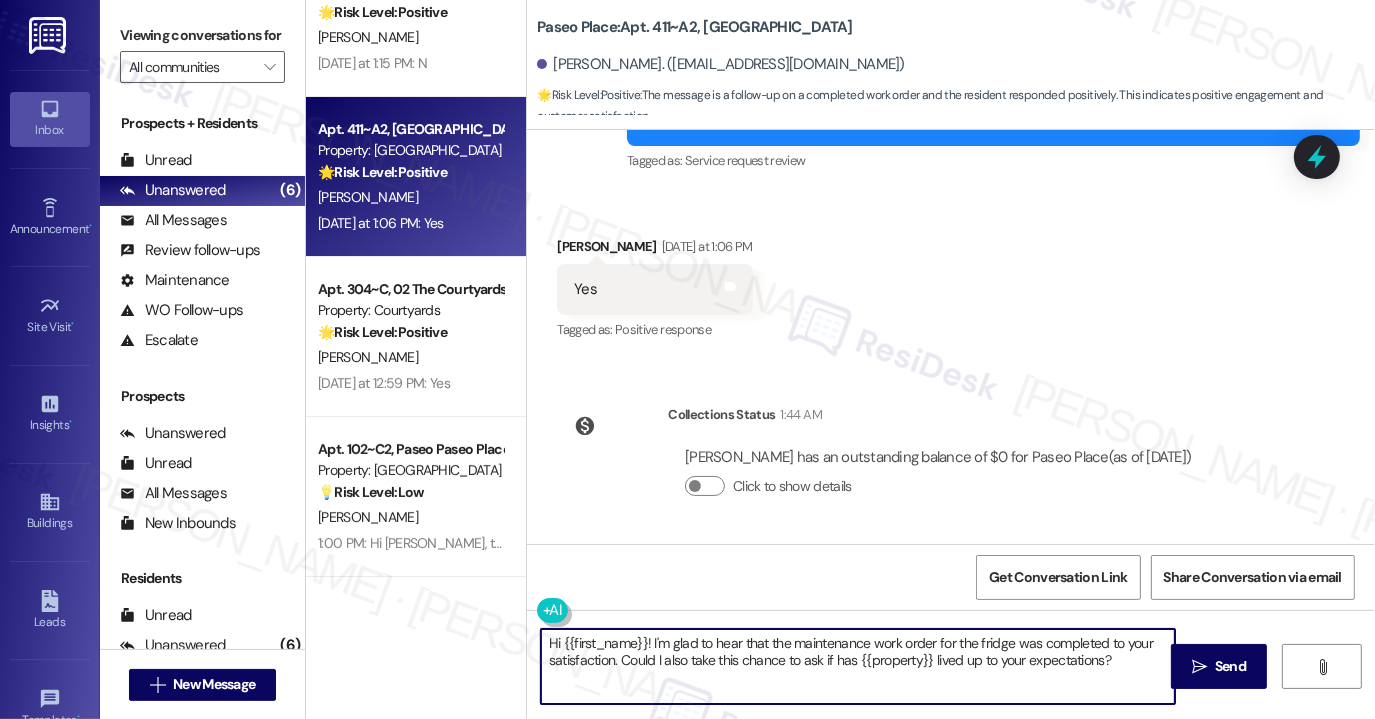 click on "Hi {{first_name}}! I'm glad to hear that the maintenance work order for the fridge was completed to your satisfaction. Could I also take this chance to ask if has {{property}} lived up to your expectations?" at bounding box center (858, 666) 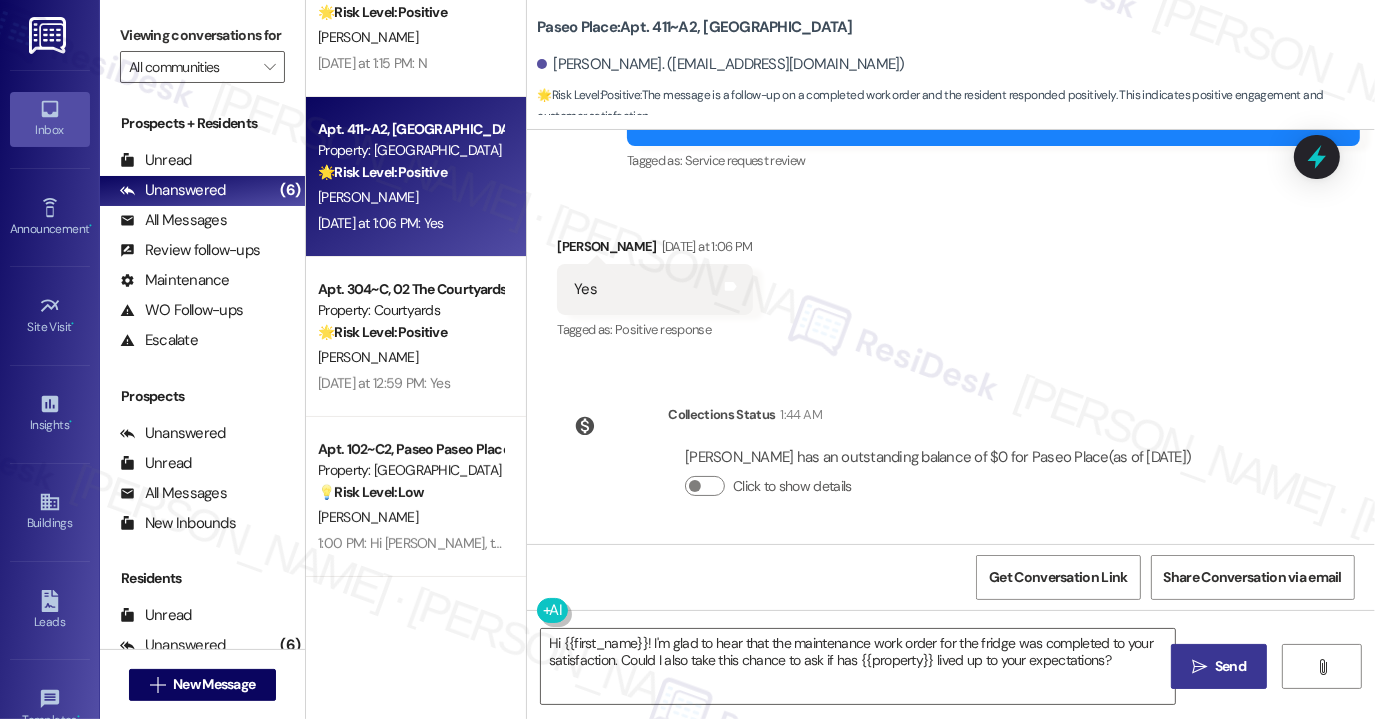 click on "" at bounding box center (1199, 667) 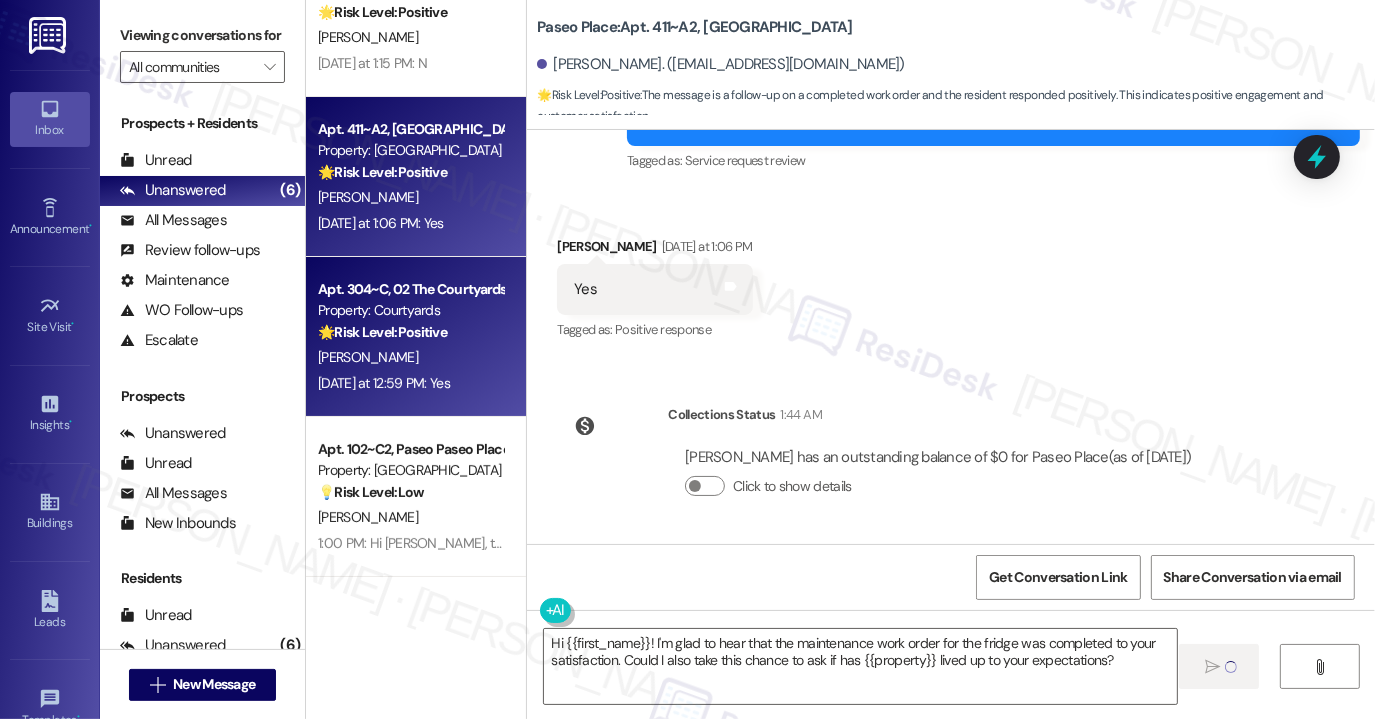 click on "Property: Courtyards" at bounding box center (410, 310) 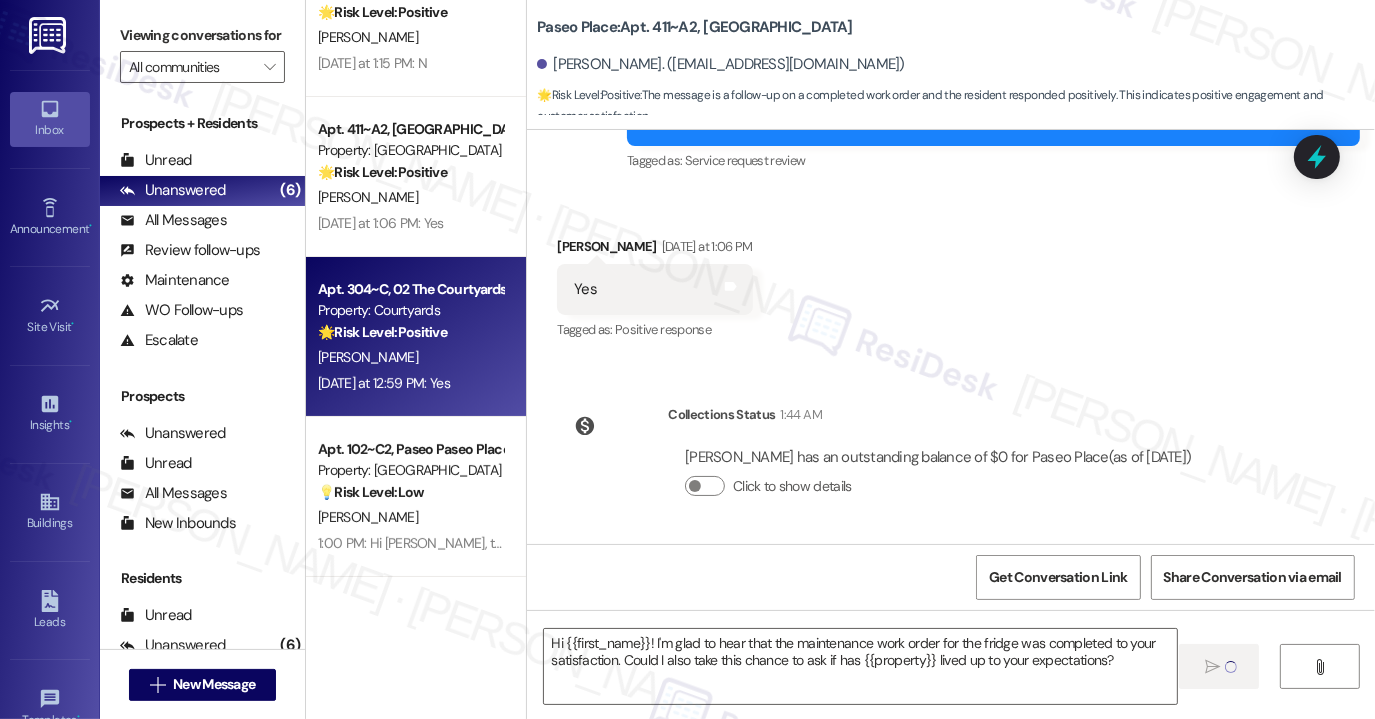 type on "Fetching suggested responses. Please feel free to read through the conversation in the meantime." 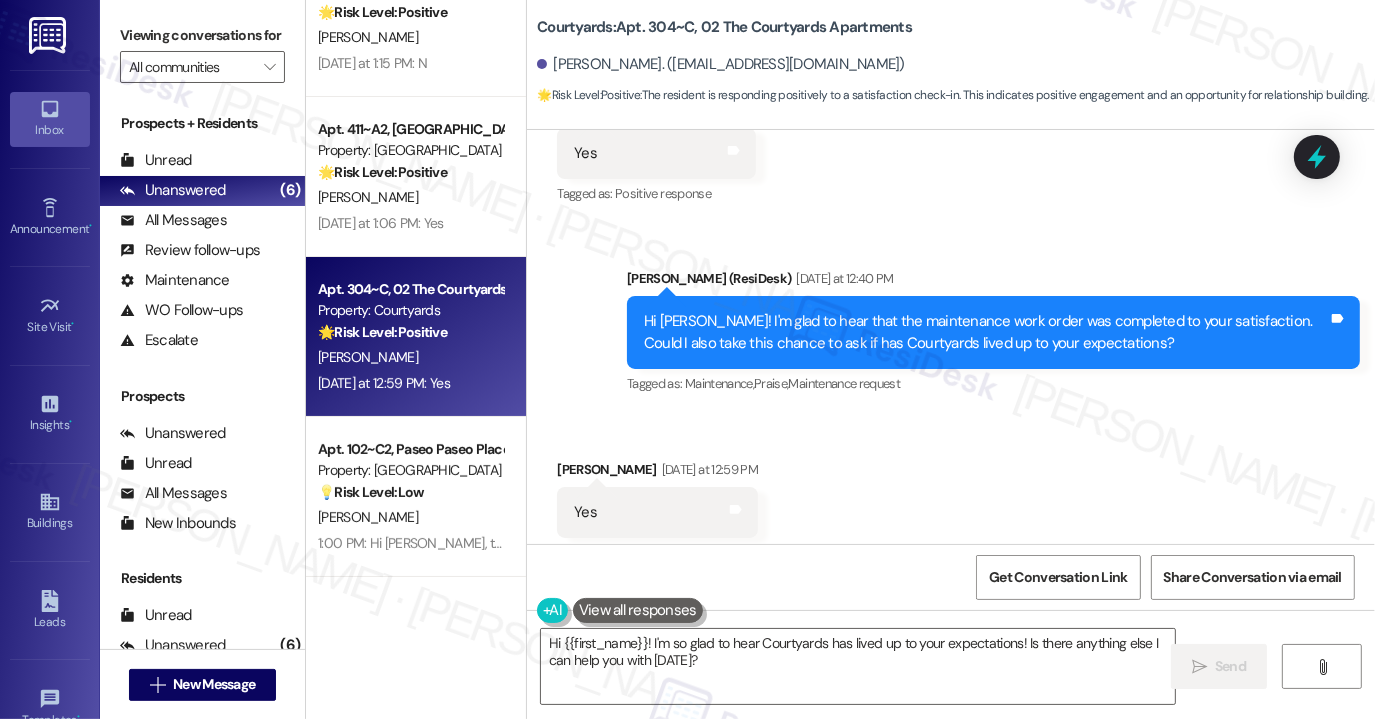 scroll, scrollTop: 1028, scrollLeft: 0, axis: vertical 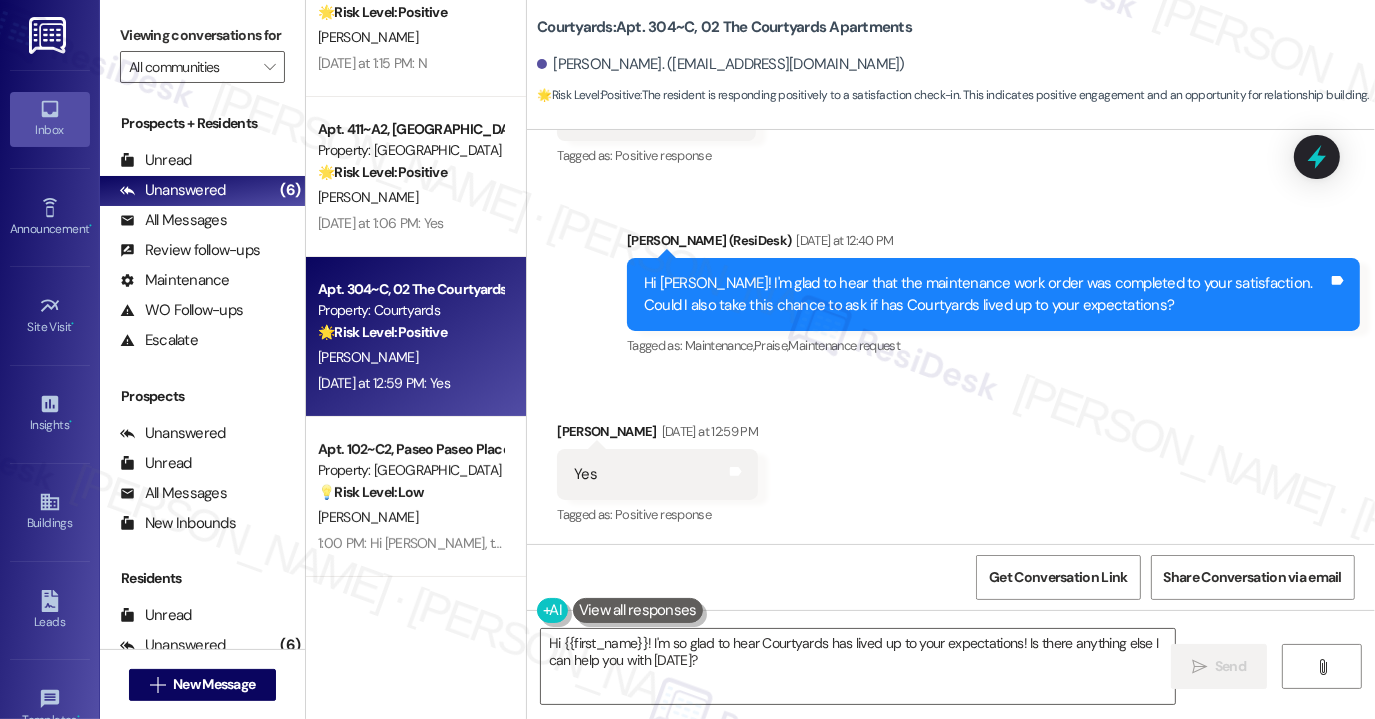 click on "Hi [PERSON_NAME]! I'm glad to hear that the maintenance work order was completed to your satisfaction. Could I also take this chance to ask if has Courtyards lived up to your expectations?" at bounding box center [986, 294] 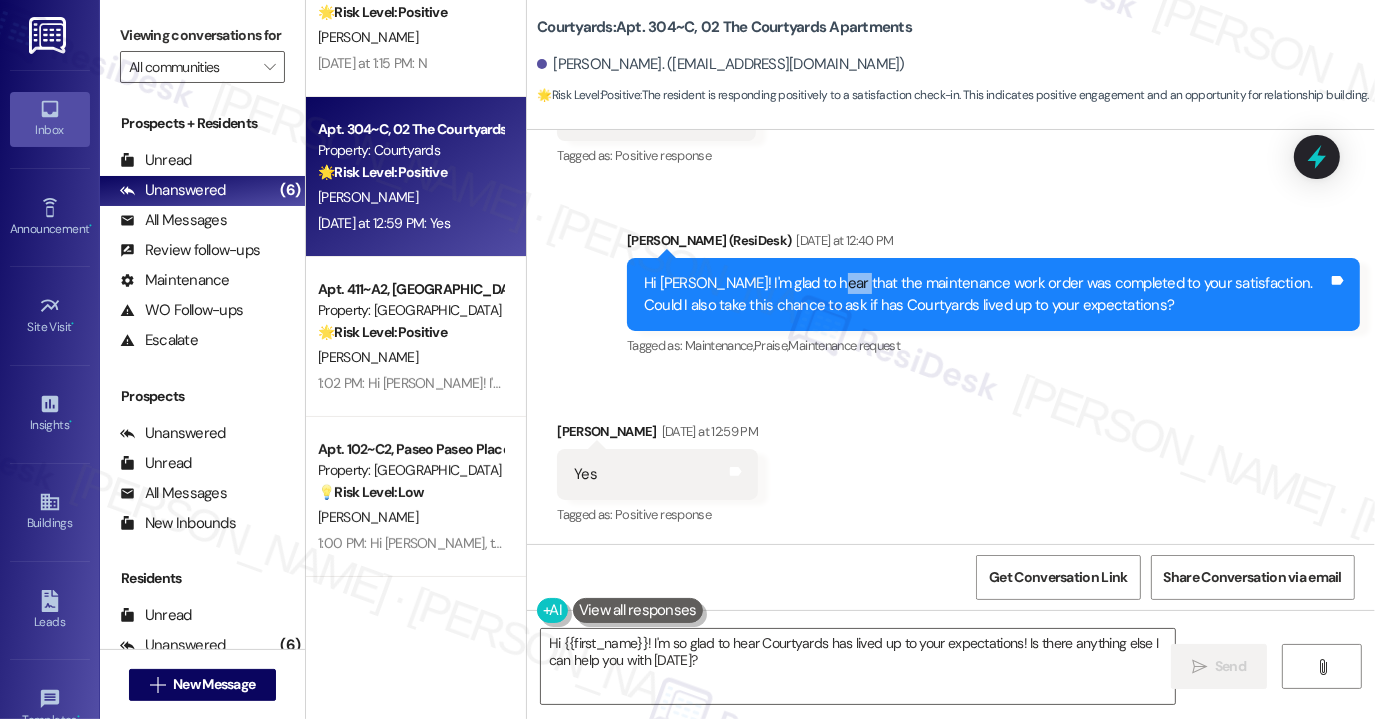 click on "Hi [PERSON_NAME]! I'm glad to hear that the maintenance work order was completed to your satisfaction. Could I also take this chance to ask if has Courtyards lived up to your expectations?" at bounding box center (986, 294) 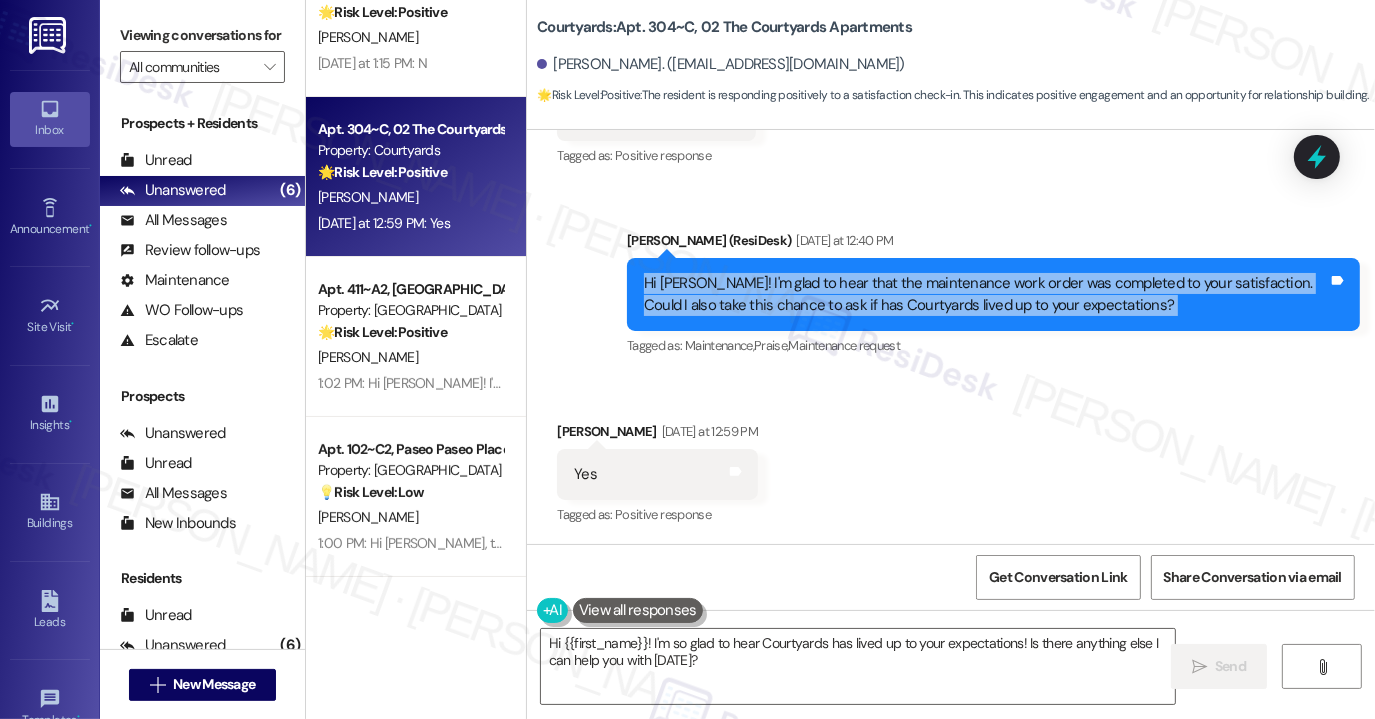click on "Hi [PERSON_NAME]! I'm glad to hear that the maintenance work order was completed to your satisfaction. Could I also take this chance to ask if has Courtyards lived up to your expectations?" at bounding box center [986, 294] 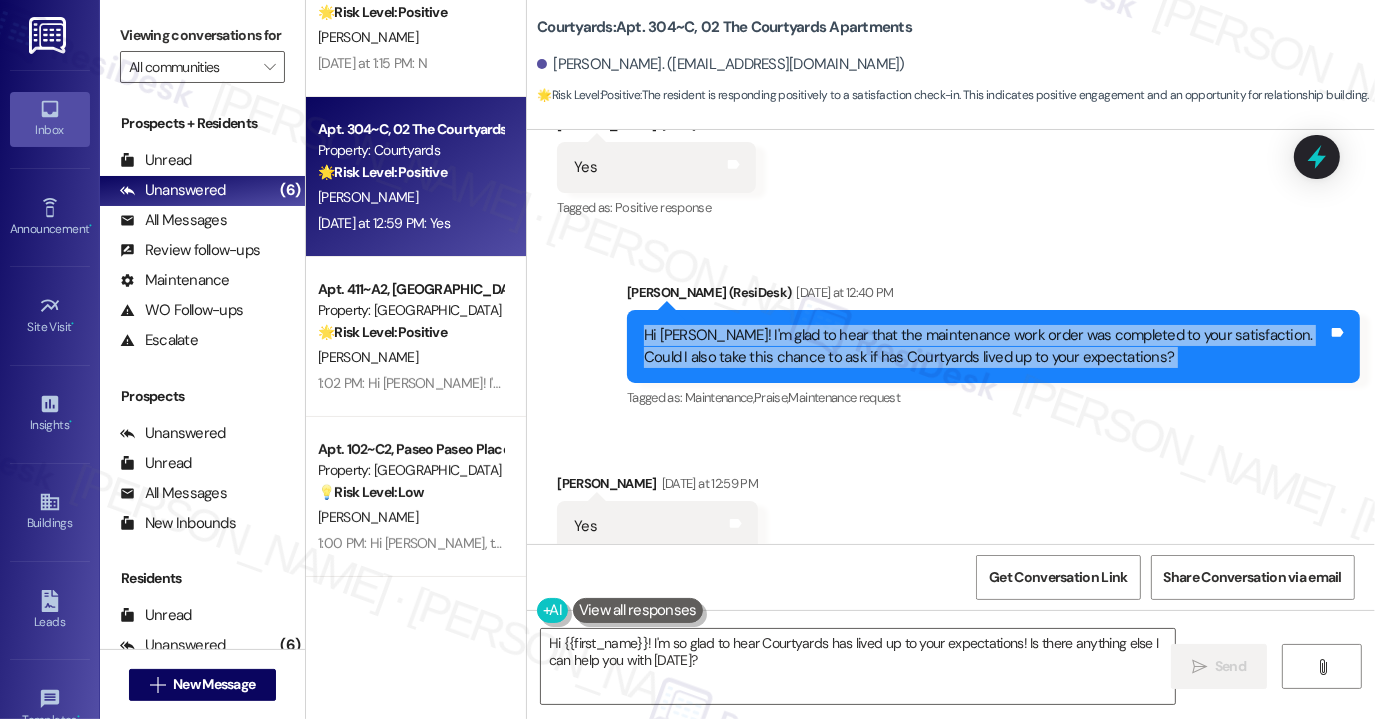 scroll, scrollTop: 928, scrollLeft: 0, axis: vertical 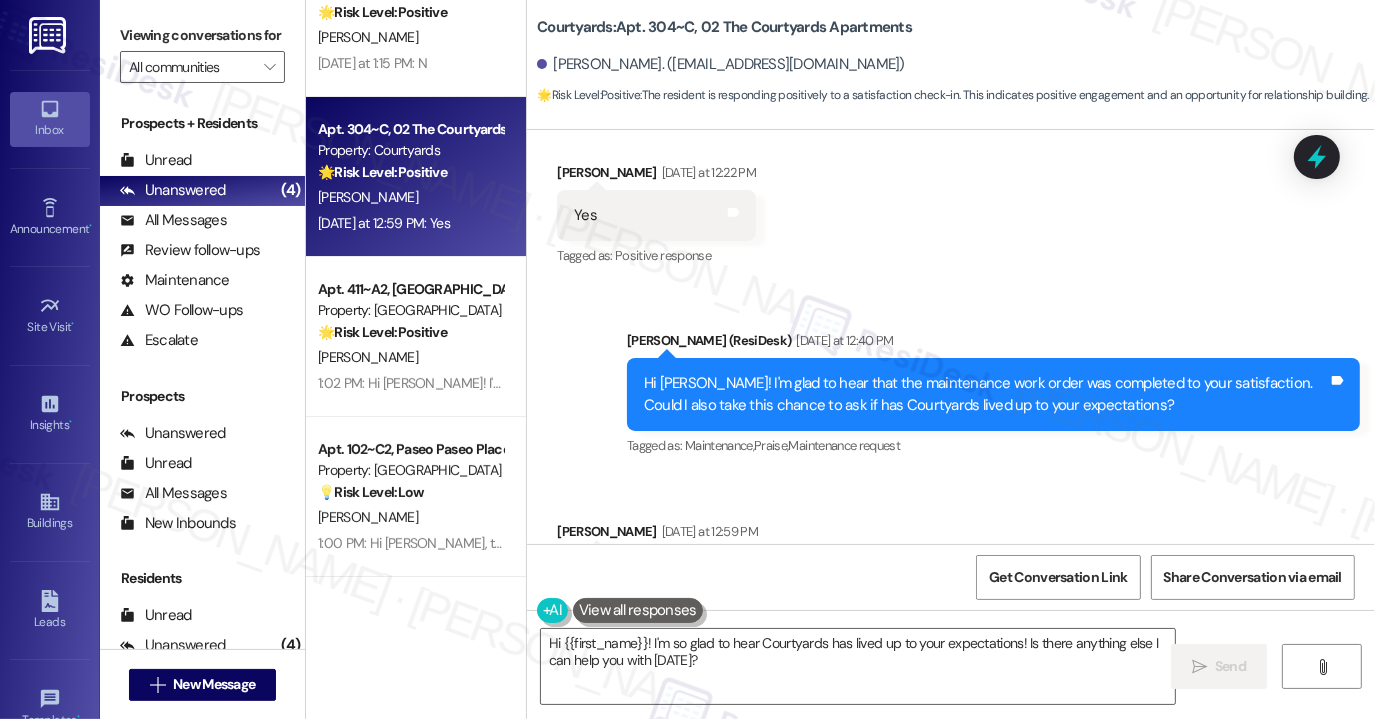click on "Received via SMS [PERSON_NAME] [DATE] at 12:22 PM Yes Tags and notes Tagged as:   Positive response Click to highlight conversations about Positive response" at bounding box center (951, 201) 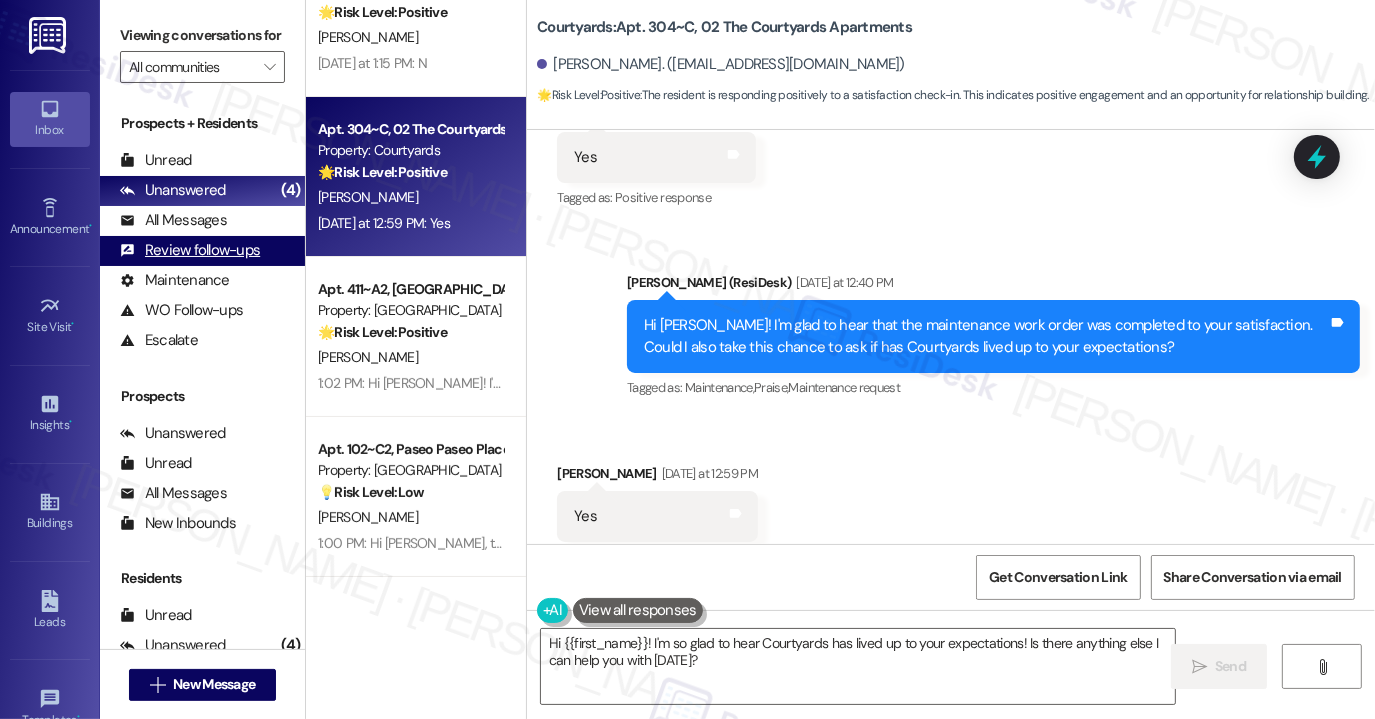 scroll, scrollTop: 1028, scrollLeft: 0, axis: vertical 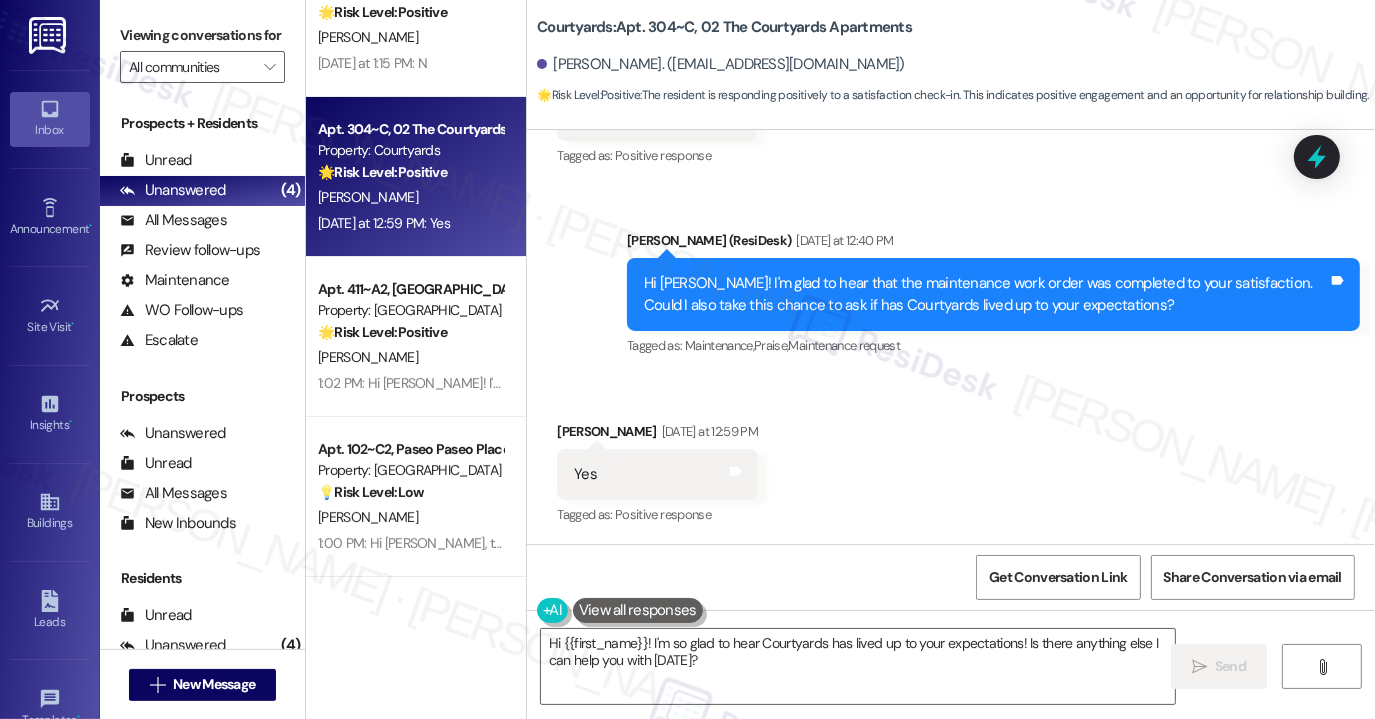 drag, startPoint x: 1166, startPoint y: 425, endPoint x: 1050, endPoint y: 521, distance: 150.57224 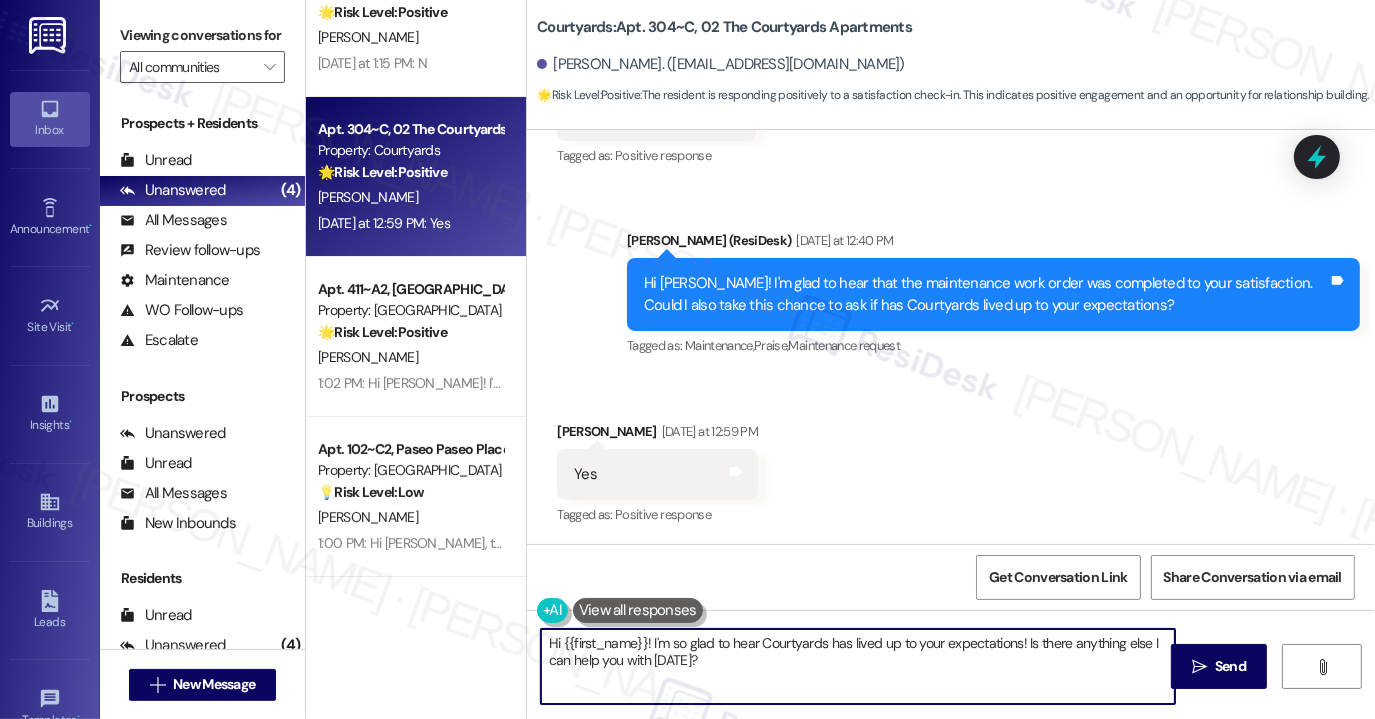click on "Hi {{first_name}}! I'm so glad to hear Courtyards has lived up to your expectations! Is there anything else I can help you with [DATE]?" at bounding box center (858, 666) 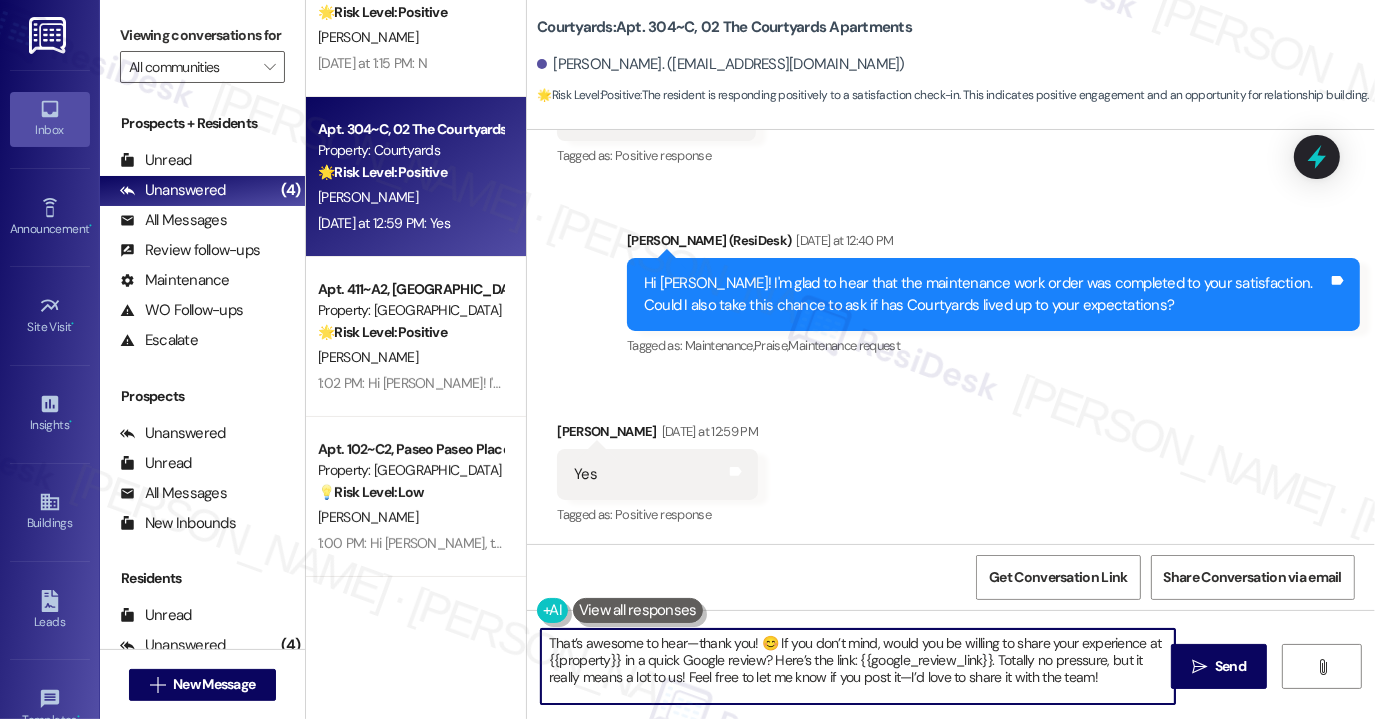 click on "That’s awesome to hear—thank you! 😊 If you don’t mind, would you be willing to share your experience at {{property}} in a quick Google review? Here’s the link: {{google_review_link}}. Totally no pressure, but it really means a lot to us! Feel free to let me know if you post it—I’d love to share it with the team!" at bounding box center [858, 666] 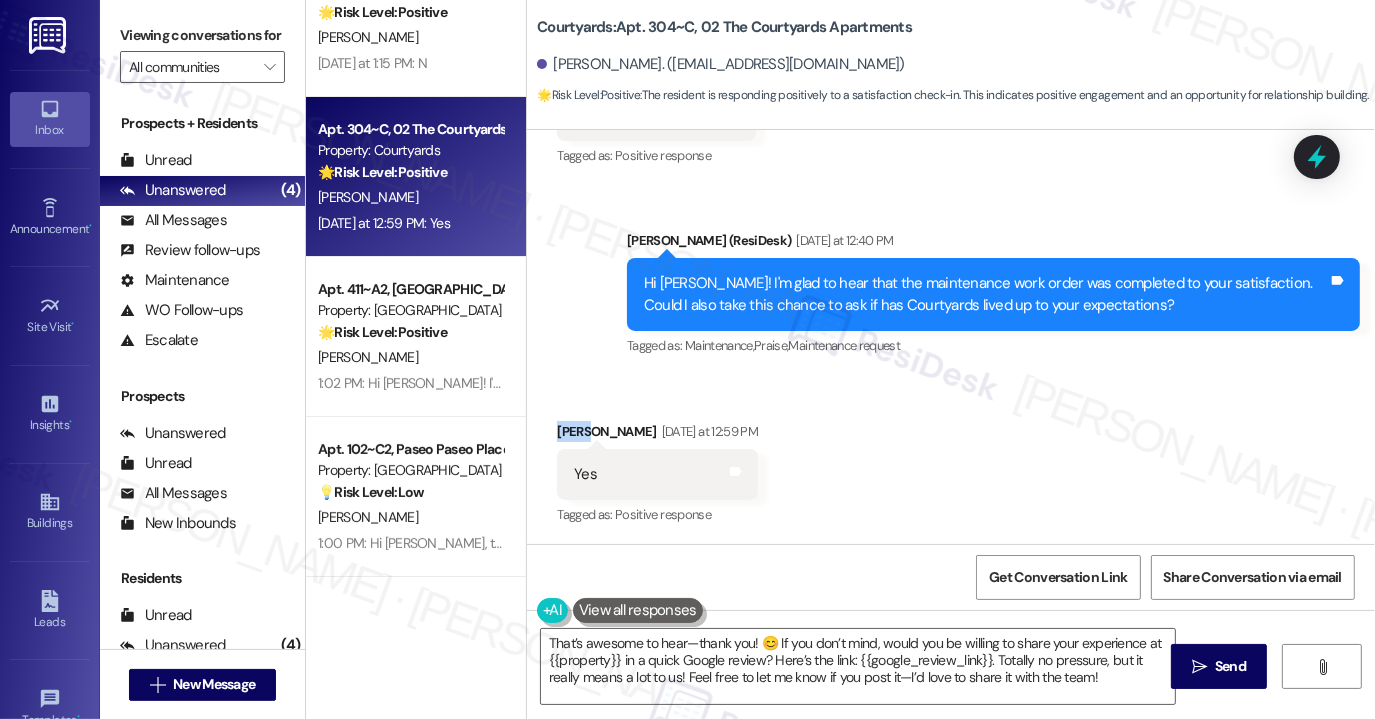 click on "[PERSON_NAME] [DATE] at 12:59 PM" at bounding box center (657, 435) 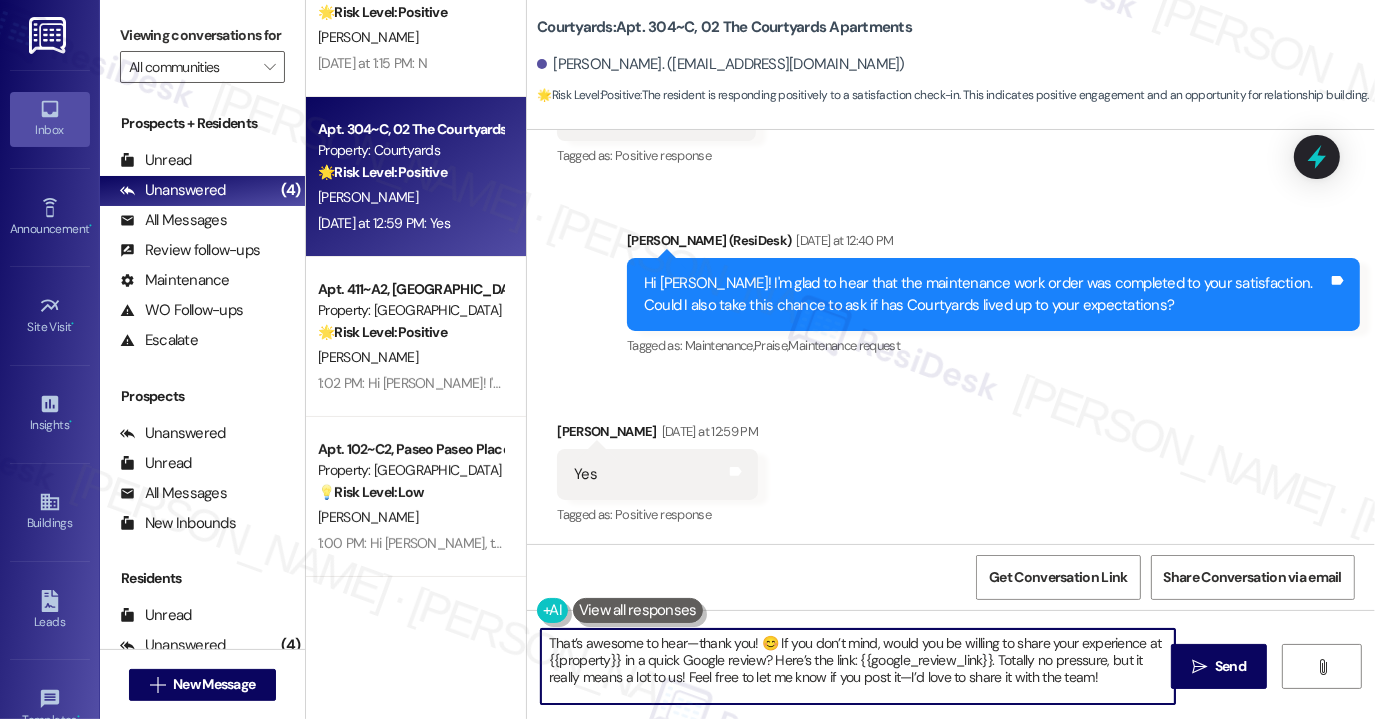 click on "That’s awesome to hear—thank you! 😊 If you don’t mind, would you be willing to share your experience at {{property}} in a quick Google review? Here’s the link: {{google_review_link}}. Totally no pressure, but it really means a lot to us! Feel free to let me know if you post it—I’d love to share it with the team!" at bounding box center (858, 666) 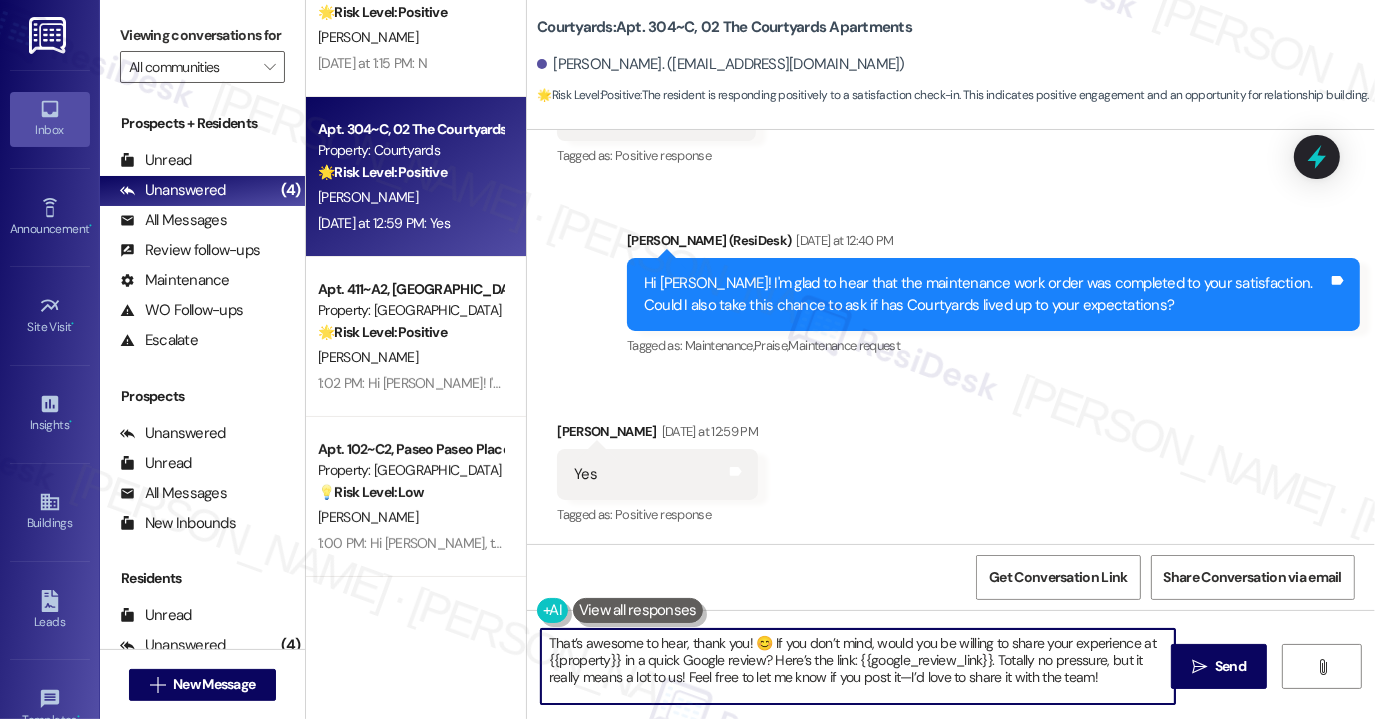 paste on "[PERSON_NAME]" 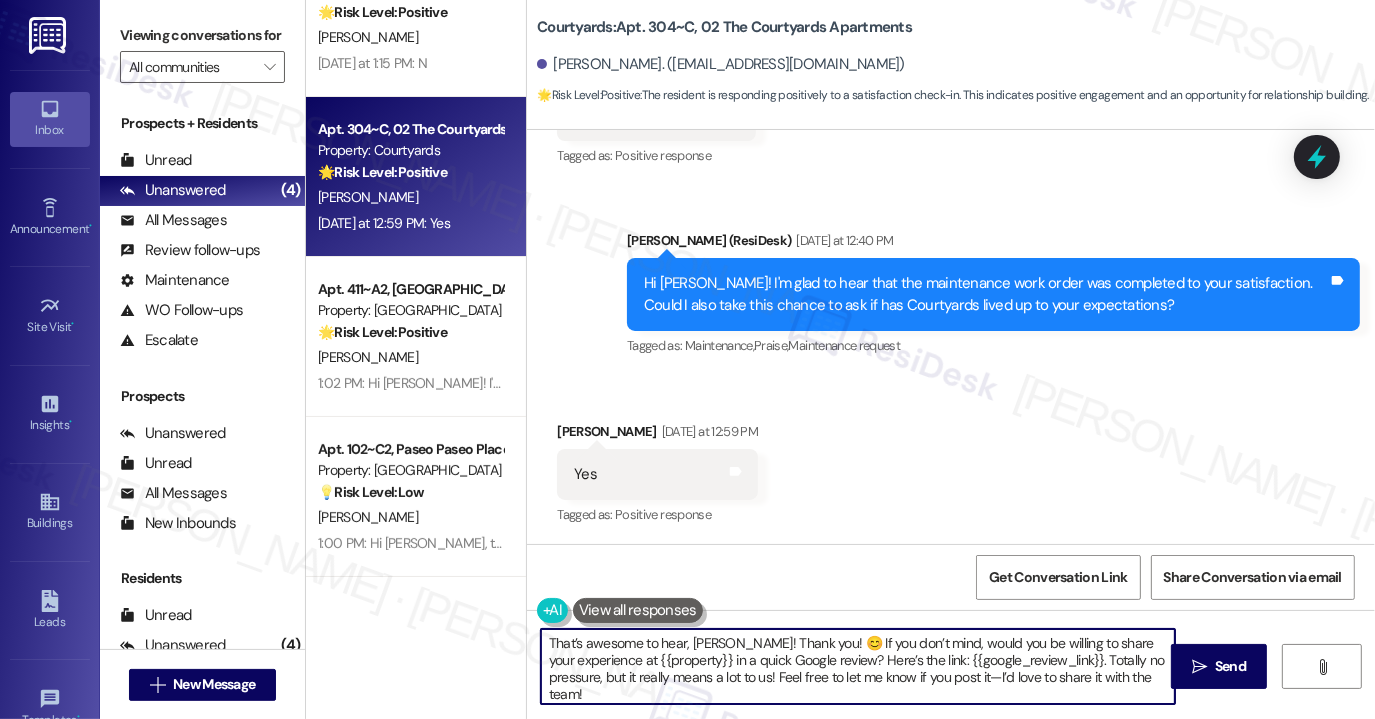 click on "That’s awesome to hear, [PERSON_NAME]! Thank you! 😊 If you don’t mind, would you be willing to share your experience at {{property}} in a quick Google review? Here’s the link: {{google_review_link}}. Totally no pressure, but it really means a lot to us! Feel free to let me know if you post it—I’d love to share it with the team!" at bounding box center [858, 666] 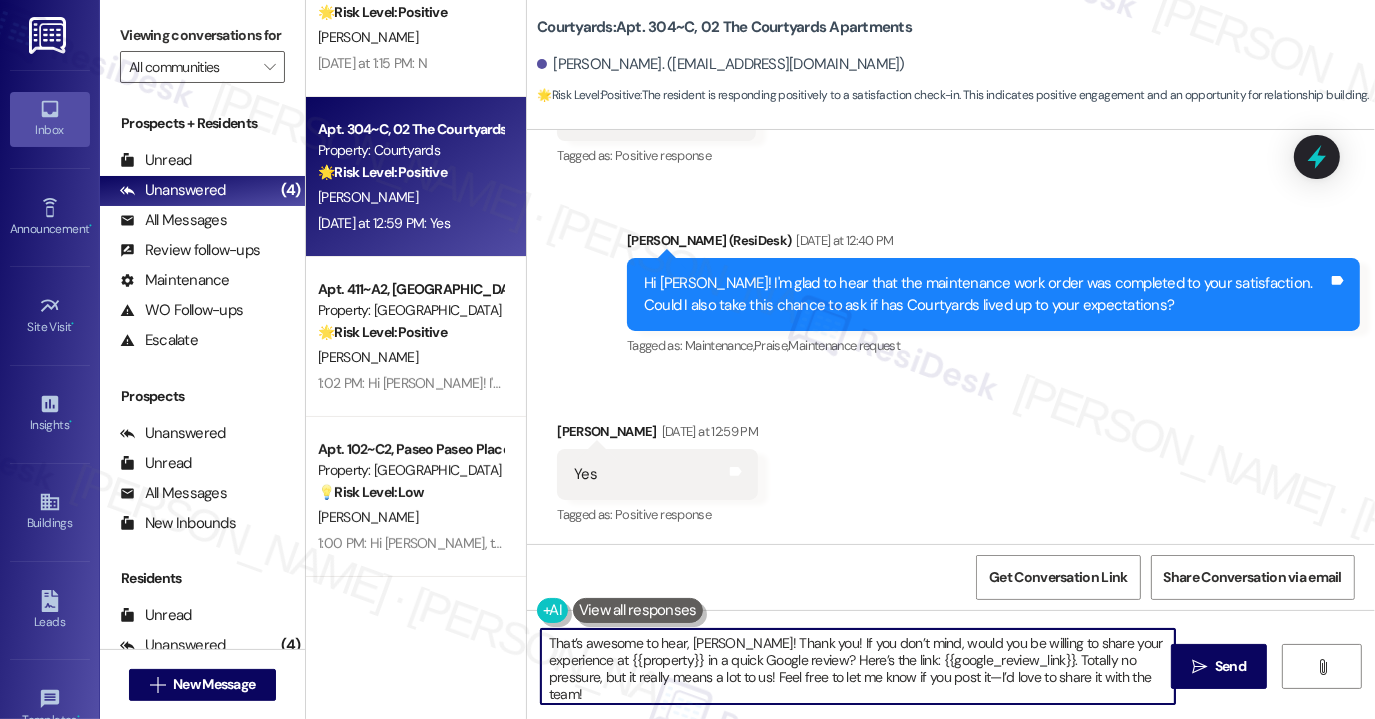 click on "That’s awesome to hear, [PERSON_NAME]! Thank you! If you don’t mind, would you be willing to share your experience at {{property}} in a quick Google review? Here’s the link: {{google_review_link}}. Totally no pressure, but it really means a lot to us! Feel free to let me know if you post it—I’d love to share it with the team!" at bounding box center [858, 666] 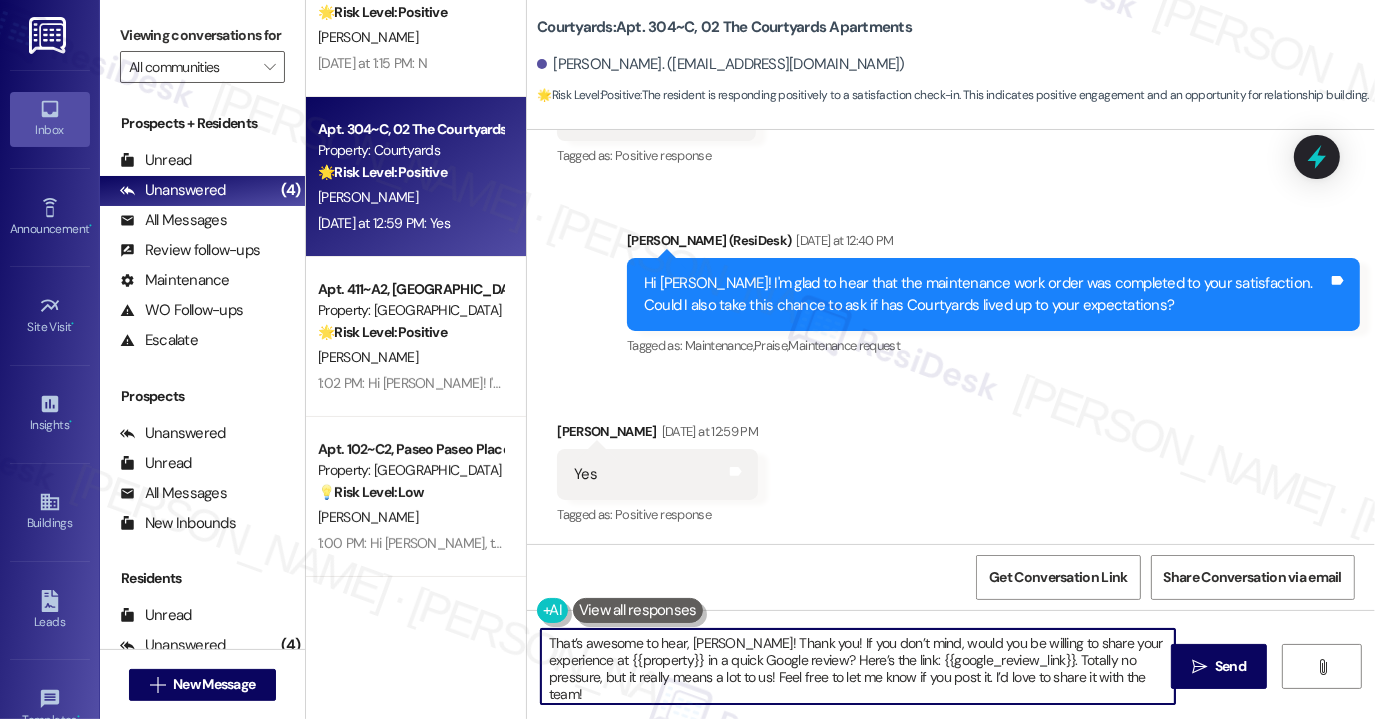 click on "That’s awesome to hear, [PERSON_NAME]! Thank you! If you don’t mind, would you be willing to share your experience at {{property}} in a quick Google review? Here’s the link: {{google_review_link}}. Totally no pressure, but it really means a lot to us! Feel free to let me know if you post it. I’d love to share it with the team!" at bounding box center [858, 666] 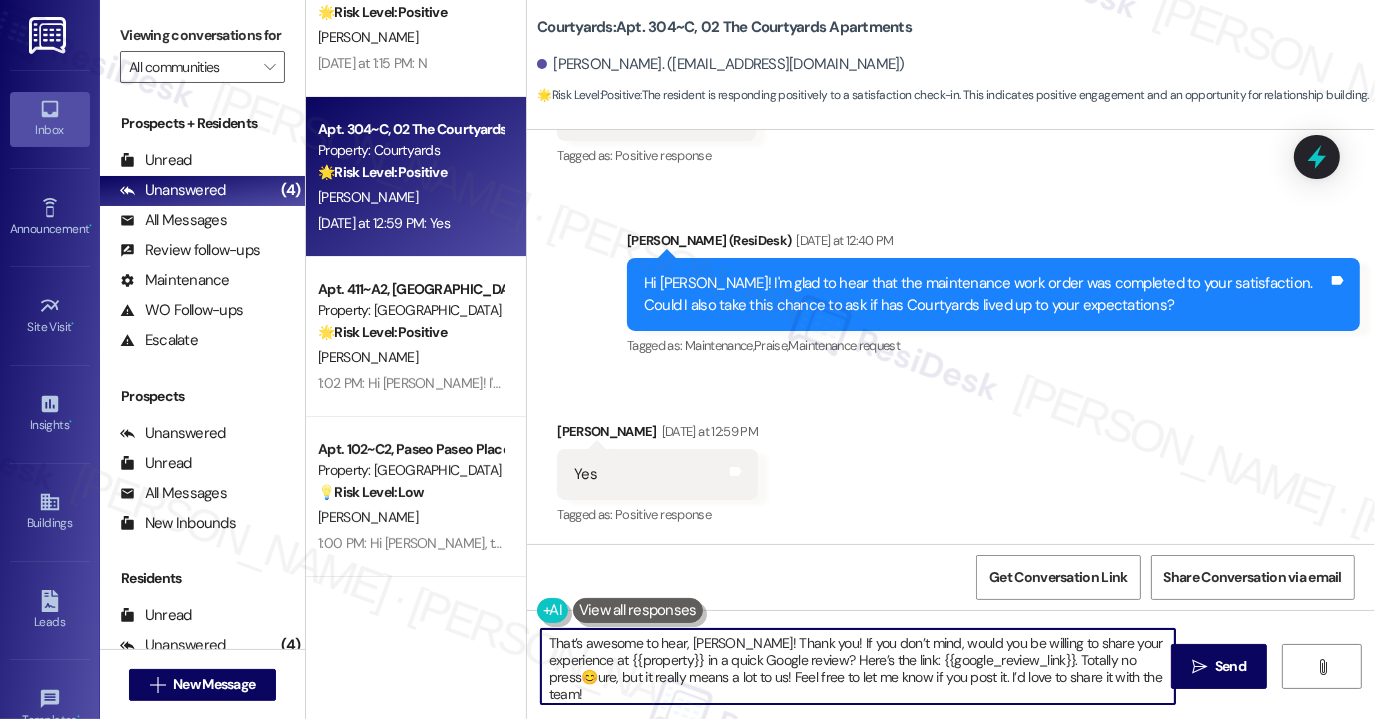 click on "That’s awesome to hear, [PERSON_NAME]! Thank you! If you don’t mind, would you be willing to share your experience at {{property}} in a quick Google review? Here’s the link: {{google_review_link}}. Totally no press😊ure, but it really means a lot to us! Feel free to let me know if you post it. I’d love to share it with the team!" at bounding box center [858, 666] 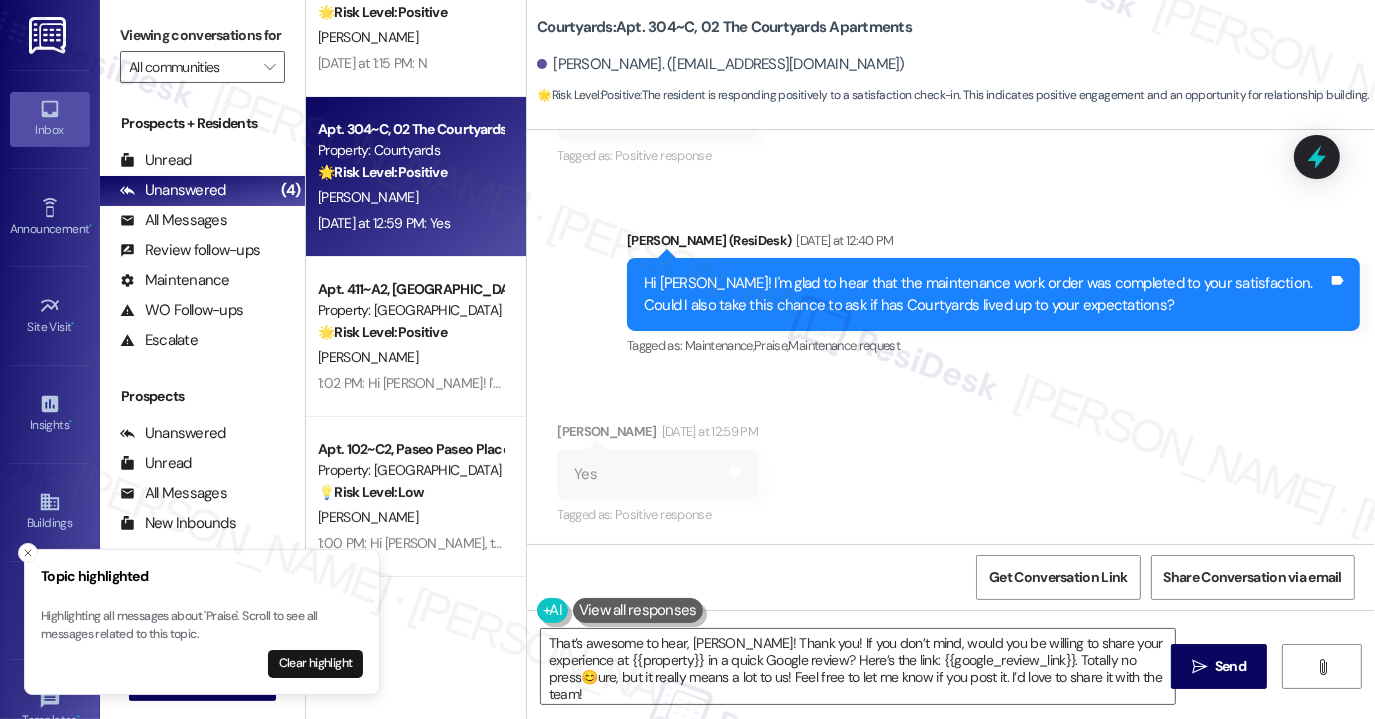 click on "Received via SMS [PERSON_NAME] [DATE] at 12:59 PM Yes  Tags and notes Tagged as:   Positive response Click to highlight conversations about Positive response" at bounding box center (951, 460) 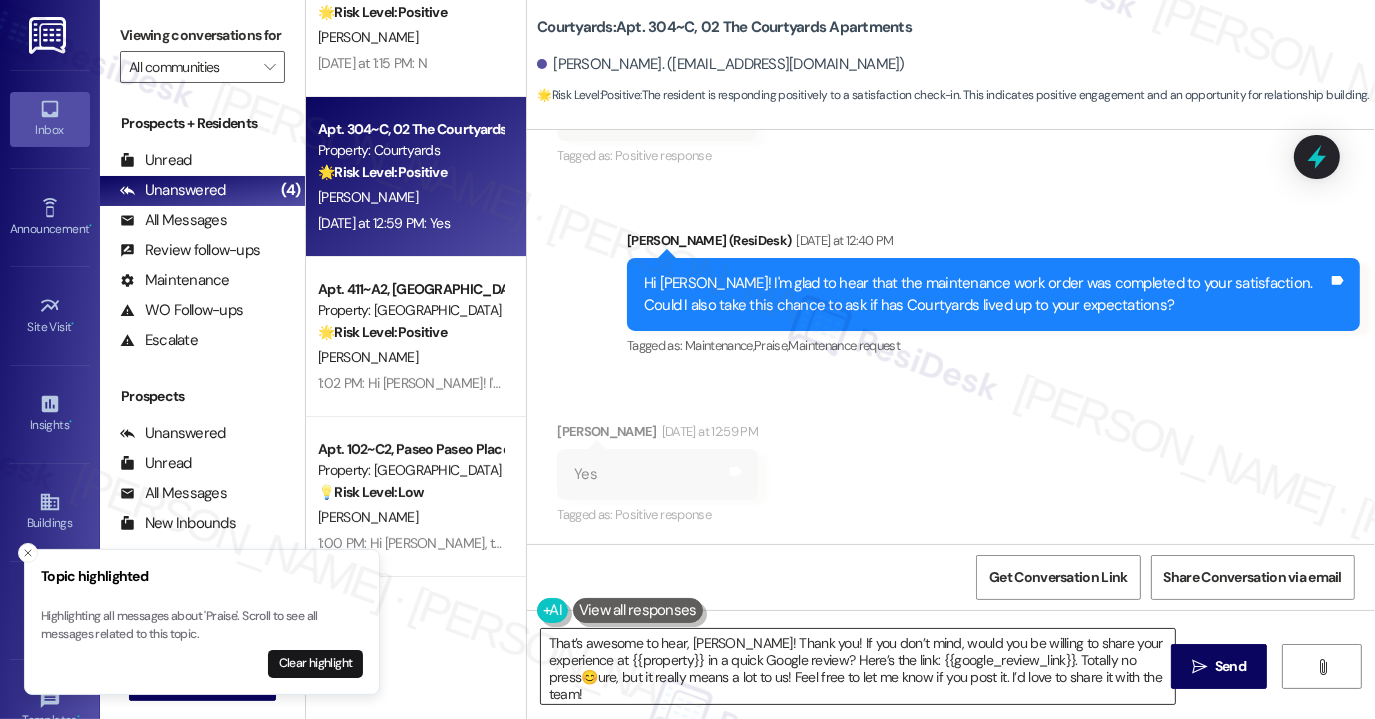 click on "That’s awesome to hear, [PERSON_NAME]! Thank you! If you don’t mind, would you be willing to share your experience at {{property}} in a quick Google review? Here’s the link: {{google_review_link}}. Totally no press😊ure, but it really means a lot to us! Feel free to let me know if you post it. I’d love to share it with the team!" at bounding box center [858, 666] 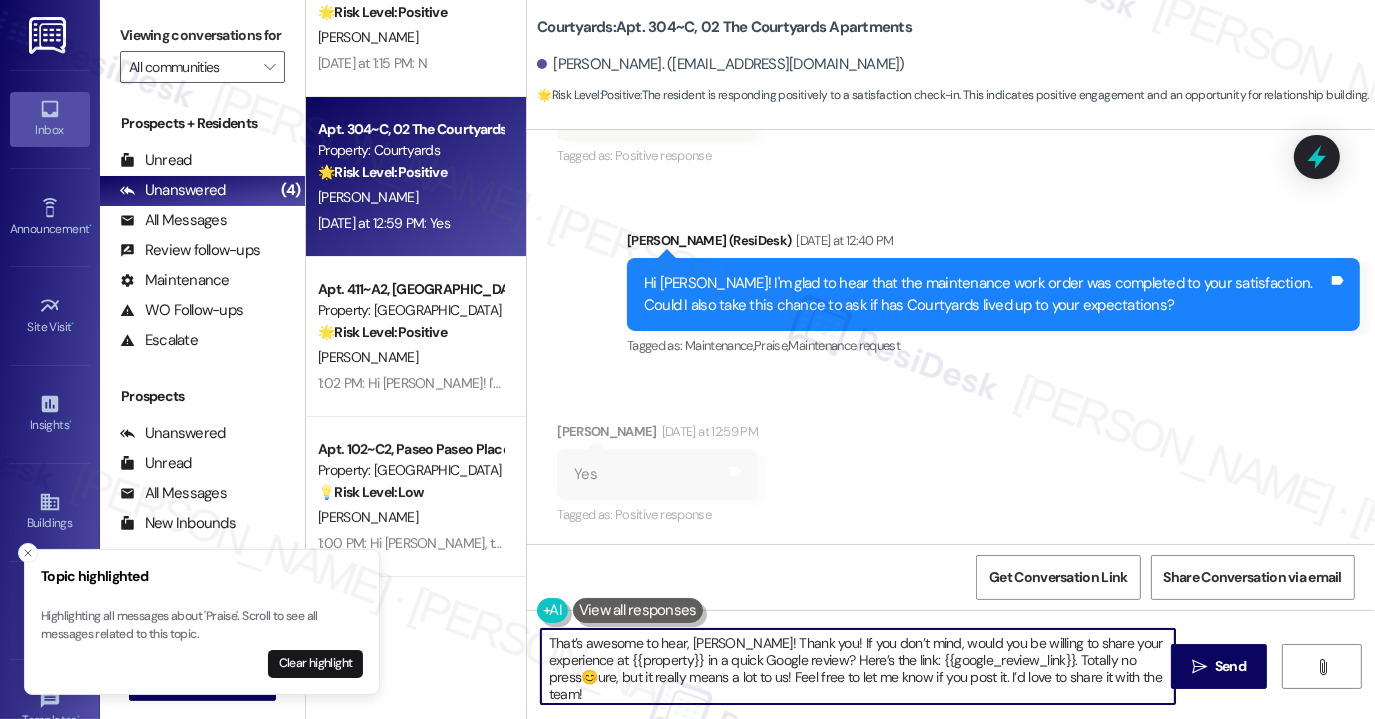 click on "That’s awesome to hear, [PERSON_NAME]! Thank you! If you don’t mind, would you be willing to share your experience at {{property}} in a quick Google review? Here’s the link: {{google_review_link}}. Totally no press😊ure, but it really means a lot to us! Feel free to let me know if you post it. I’d love to share it with the team!" at bounding box center [858, 666] 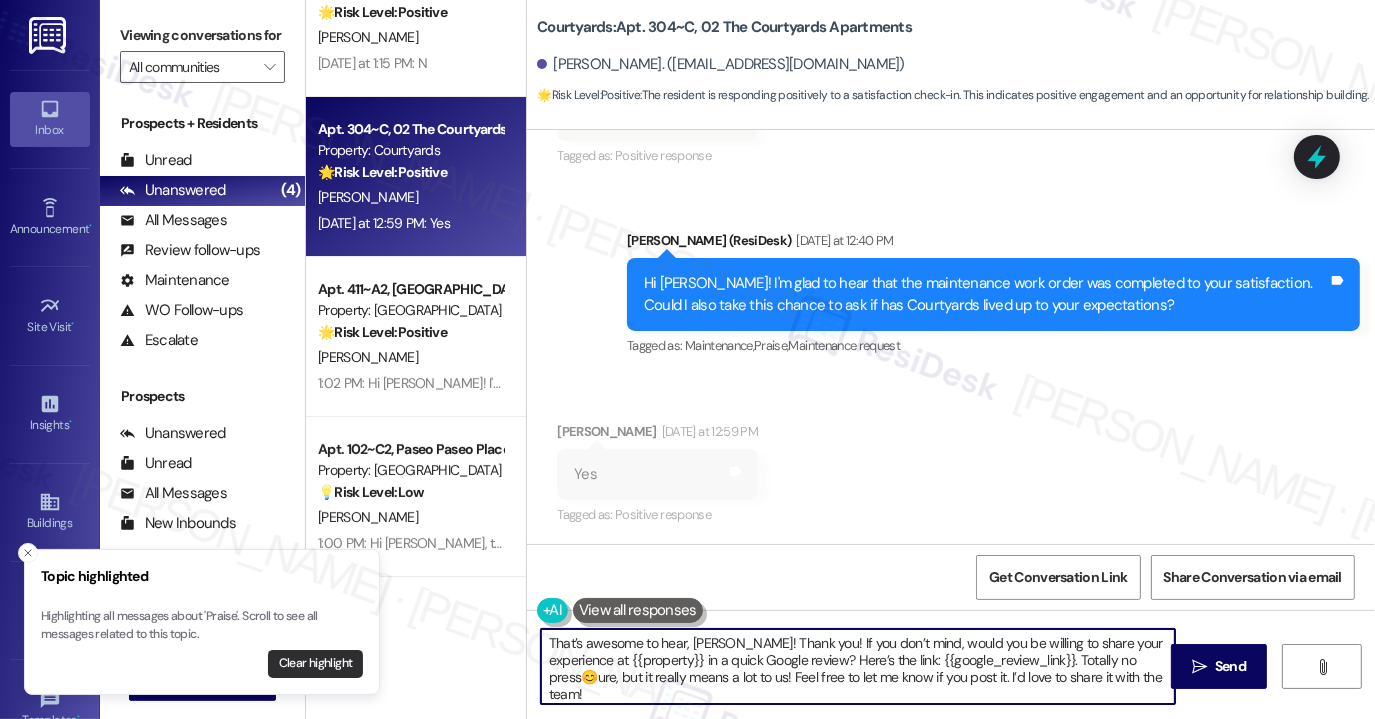 click on "Clear highlight" at bounding box center (315, 664) 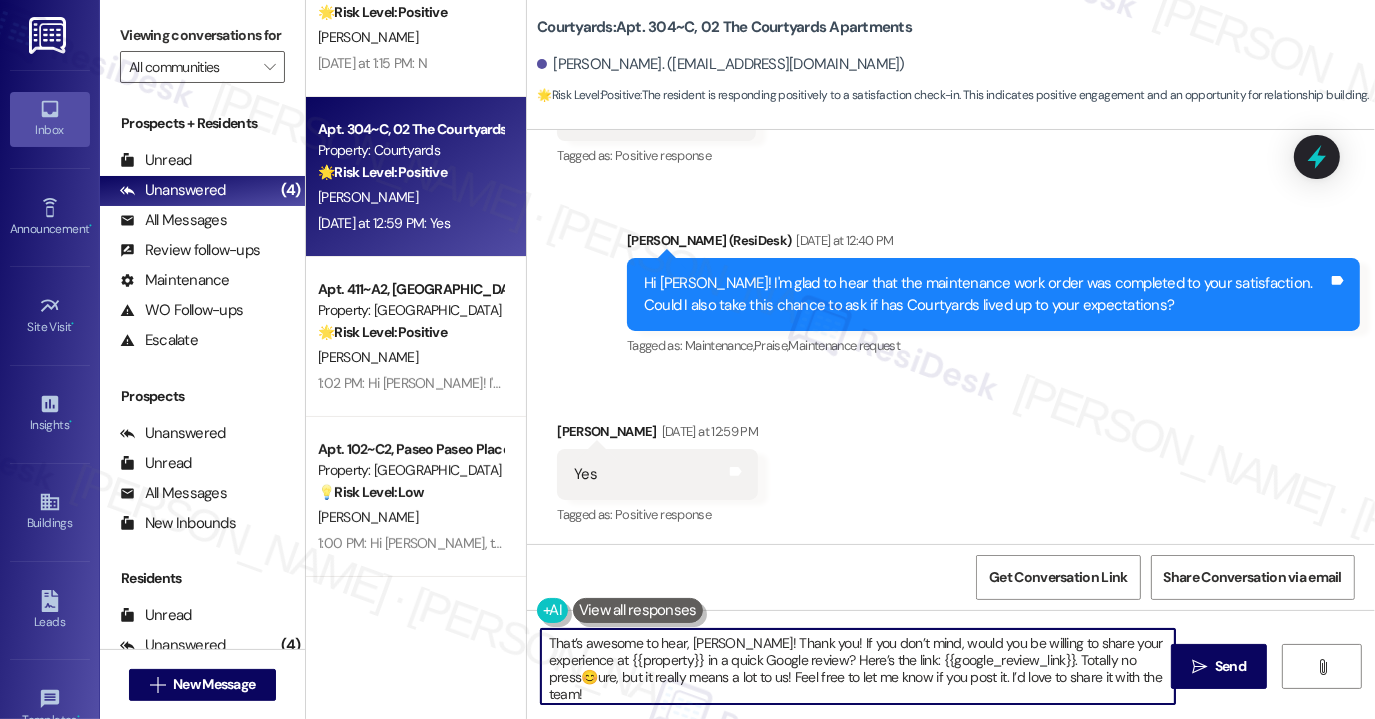 click on "That’s awesome to hear, [PERSON_NAME]! Thank you! If you don’t mind, would you be willing to share your experience at {{property}} in a quick Google review? Here’s the link: {{google_review_link}}. Totally no press😊ure, but it really means a lot to us! Feel free to let me know if you post it. I’d love to share it with the team!" at bounding box center [858, 666] 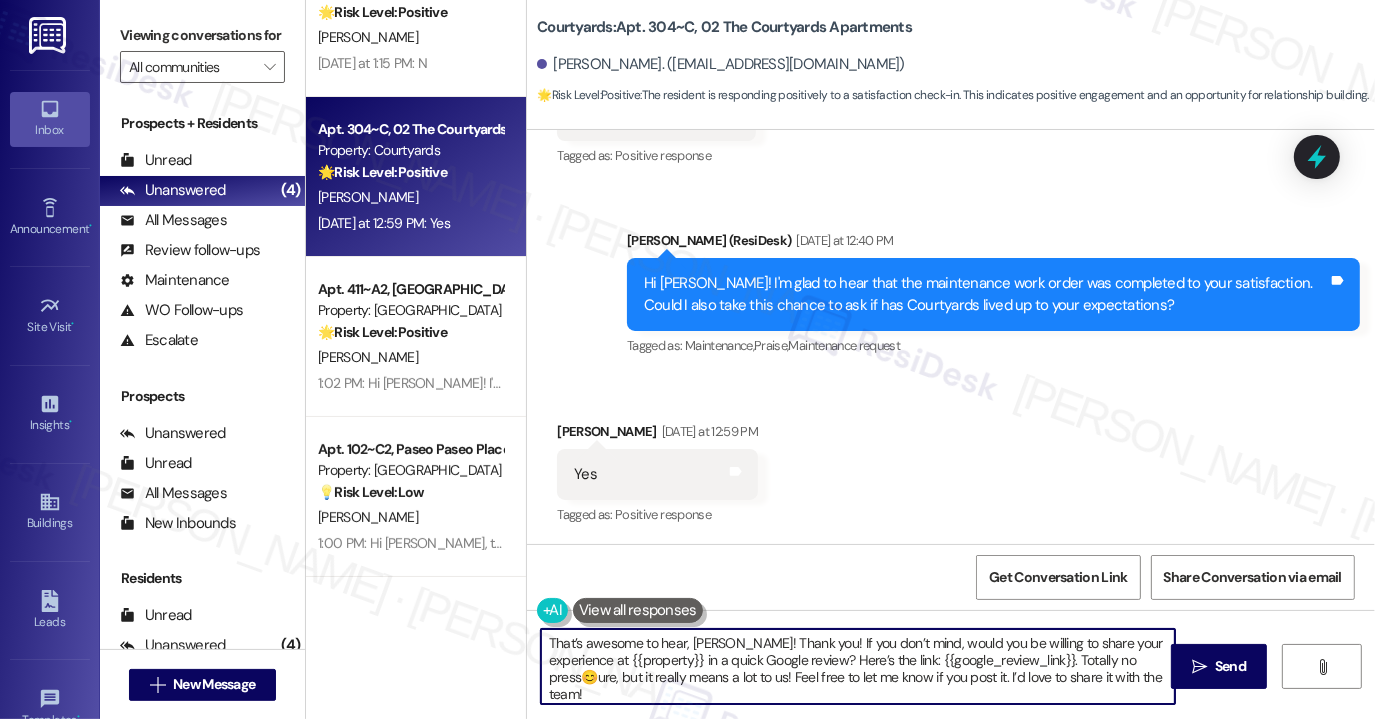 click on "That’s awesome to hear, [PERSON_NAME]! Thank you! If you don’t mind, would you be willing to share your experience at {{property}} in a quick Google review? Here’s the link: {{google_review_link}}. Totally no press😊ure, but it really means a lot to us! Feel free to let me know if you post it. I’d love to share it with the team!" at bounding box center [858, 666] 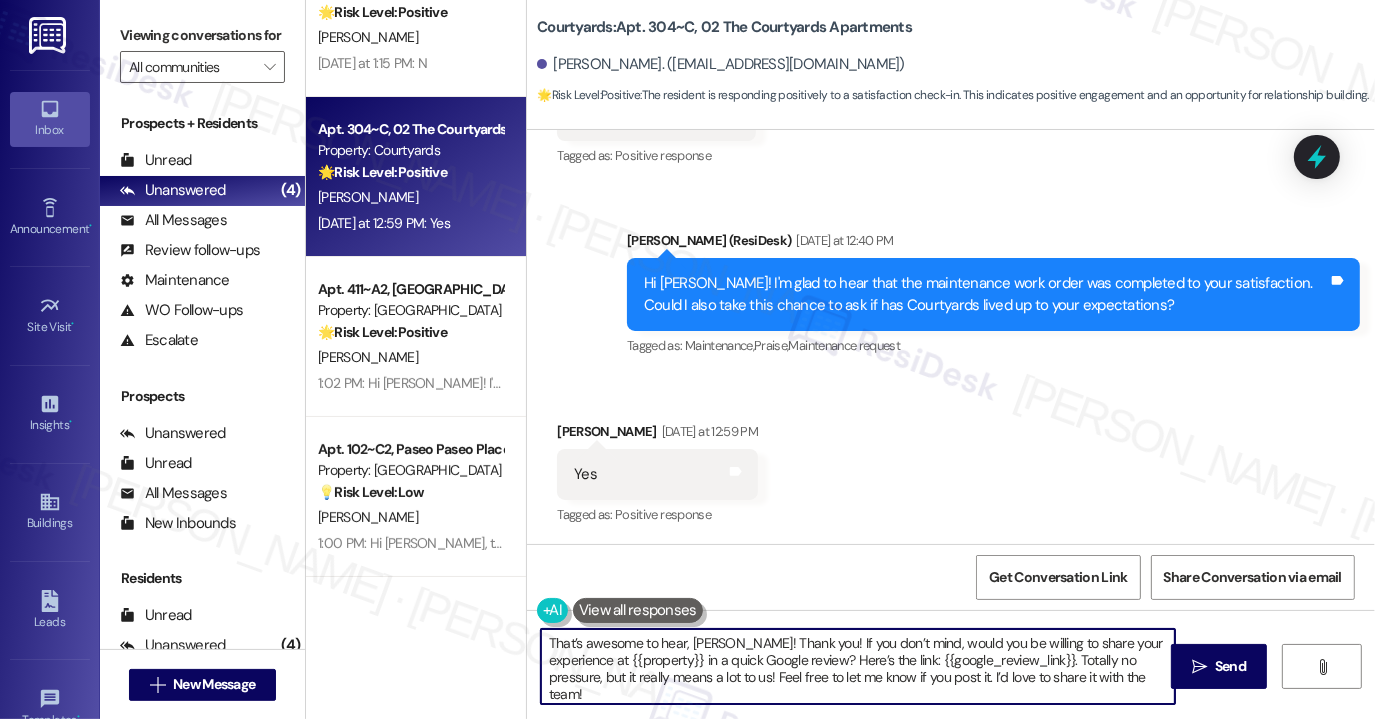 click on "That’s awesome to hear, [PERSON_NAME]! Thank you! If you don’t mind, would you be willing to share your experience at {{property}} in a quick Google review? Here’s the link: {{google_review_link}}. Totally no pressure, but it really means a lot to us! Feel free to let me know if you post it. I’d love to share it with the team!" at bounding box center [858, 666] 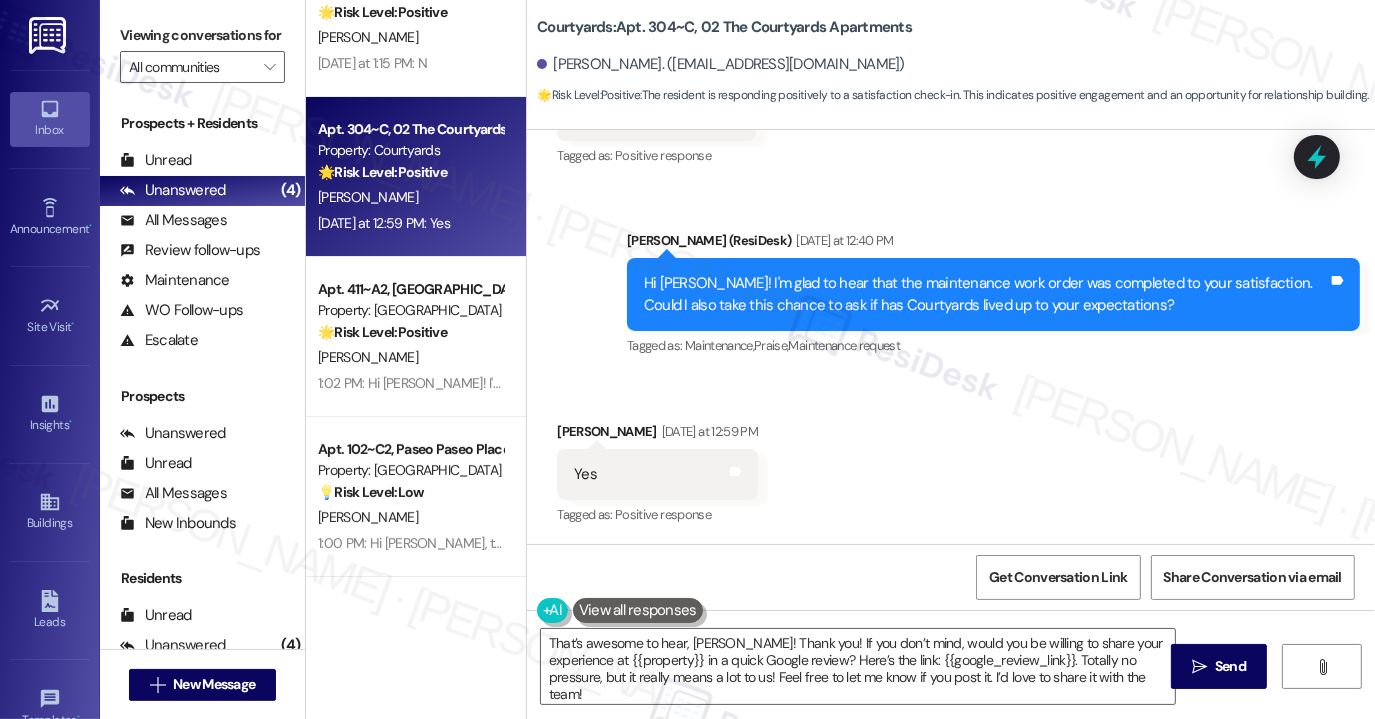 drag, startPoint x: 1125, startPoint y: 680, endPoint x: 922, endPoint y: 189, distance: 531.3097 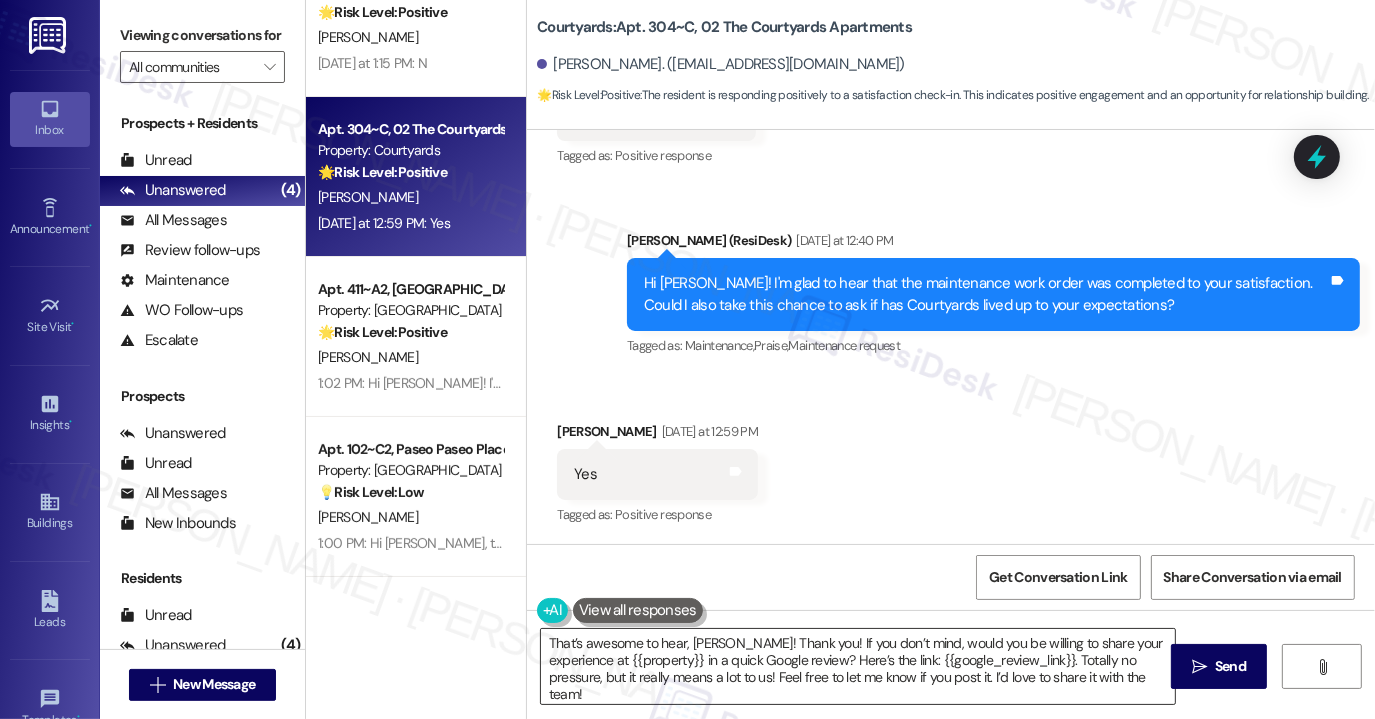 click on "That’s awesome to hear, [PERSON_NAME]! Thank you! If you don’t mind, would you be willing to share your experience at {{property}} in a quick Google review? Here’s the link: {{google_review_link}}. Totally no pressure, but it really means a lot to us! Feel free to let me know if you post it. I’d love to share it with the team!" at bounding box center [858, 666] 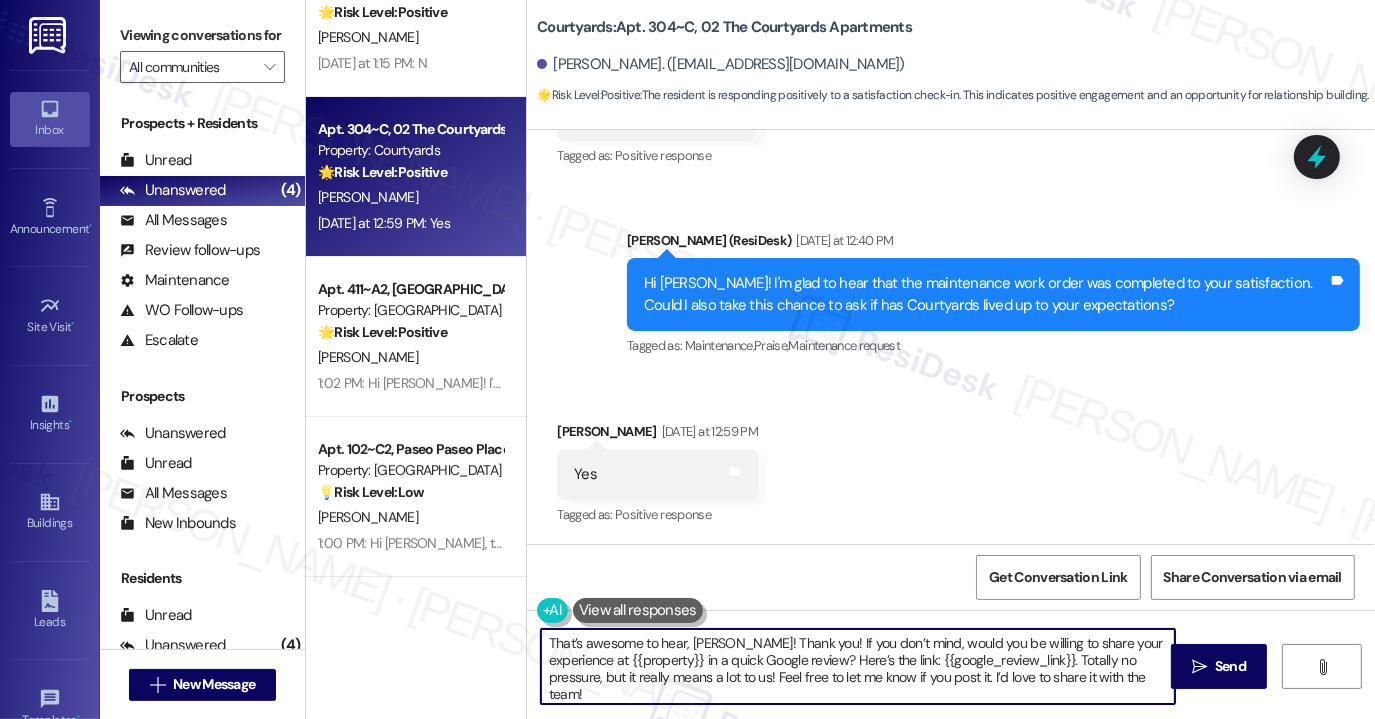 click on "That’s awesome to hear, [PERSON_NAME]! Thank you! If you don’t mind, would you be willing to share your experience at {{property}} in a quick Google review? Here’s the link: {{google_review_link}}. Totally no pressure, but it really means a lot to us! Feel free to let me know if you post it. I’d love to share it with the team!" at bounding box center (858, 666) 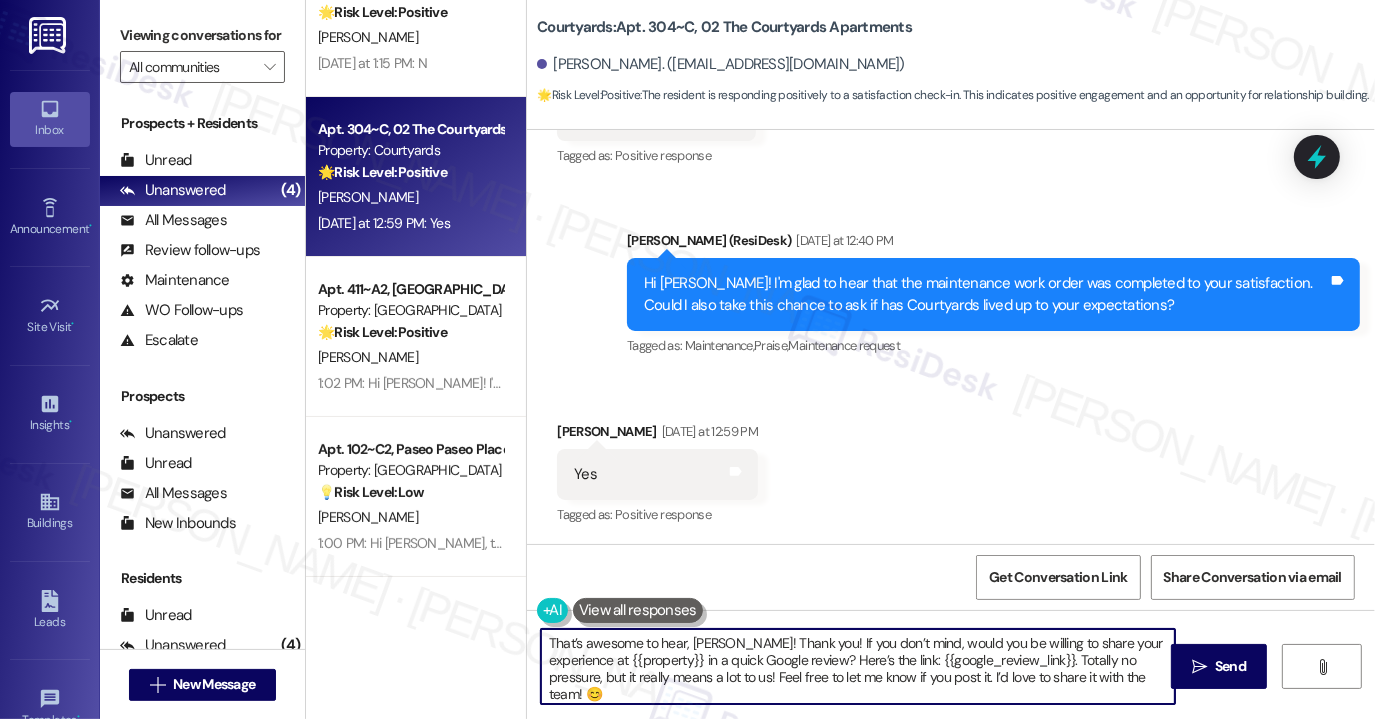 click on "That’s awesome to hear, [PERSON_NAME]! Thank you! If you don’t mind, would you be willing to share your experience at {{property}} in a quick Google review? Here’s the link: {{google_review_link}}. Totally no pressure, but it really means a lot to us! Feel free to let me know if you post it. I’d love to share it with the team! 😊" at bounding box center [858, 666] 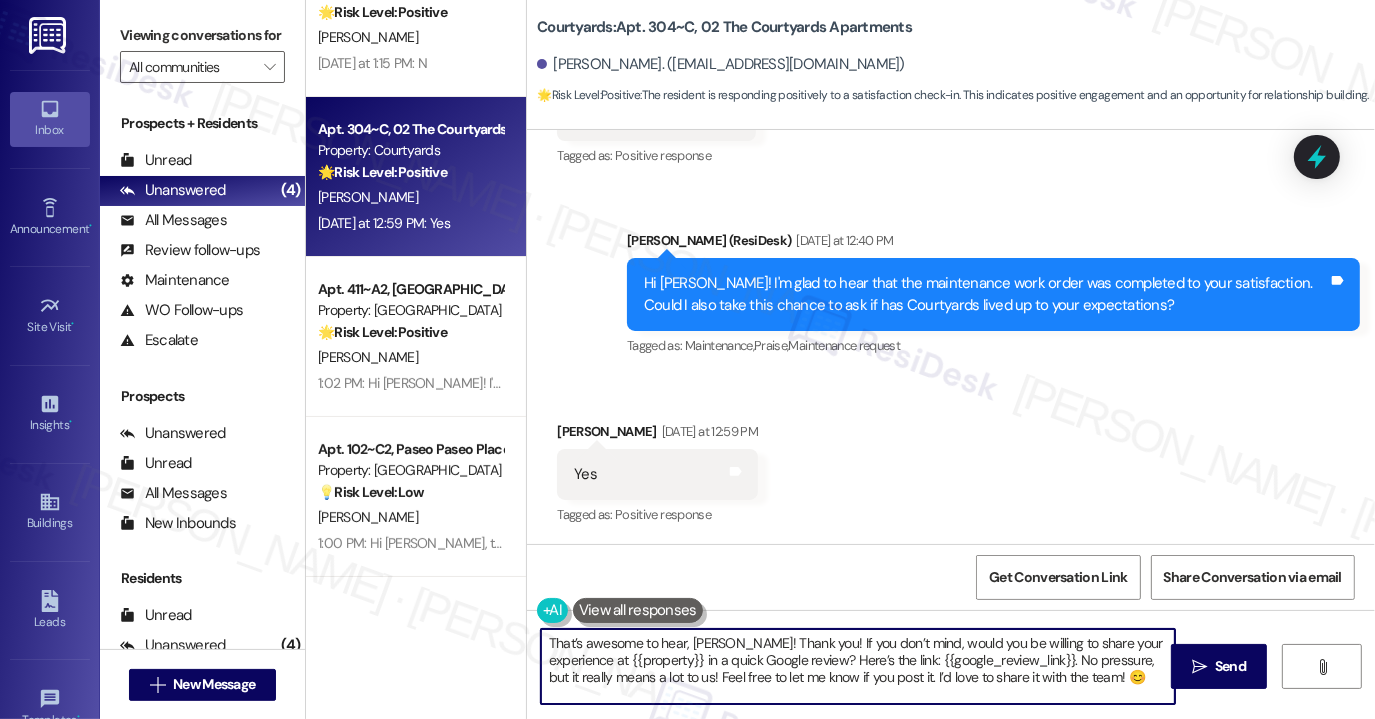 click on "That’s awesome to hear, [PERSON_NAME]! Thank you! If you don’t mind, would you be willing to share your experience at {{property}} in a quick Google review? Here’s the link: {{google_review_link}}. No pressure, but it really means a lot to us! Feel free to let me know if you post it. I’d love to share it with the team! 😊" at bounding box center (858, 666) 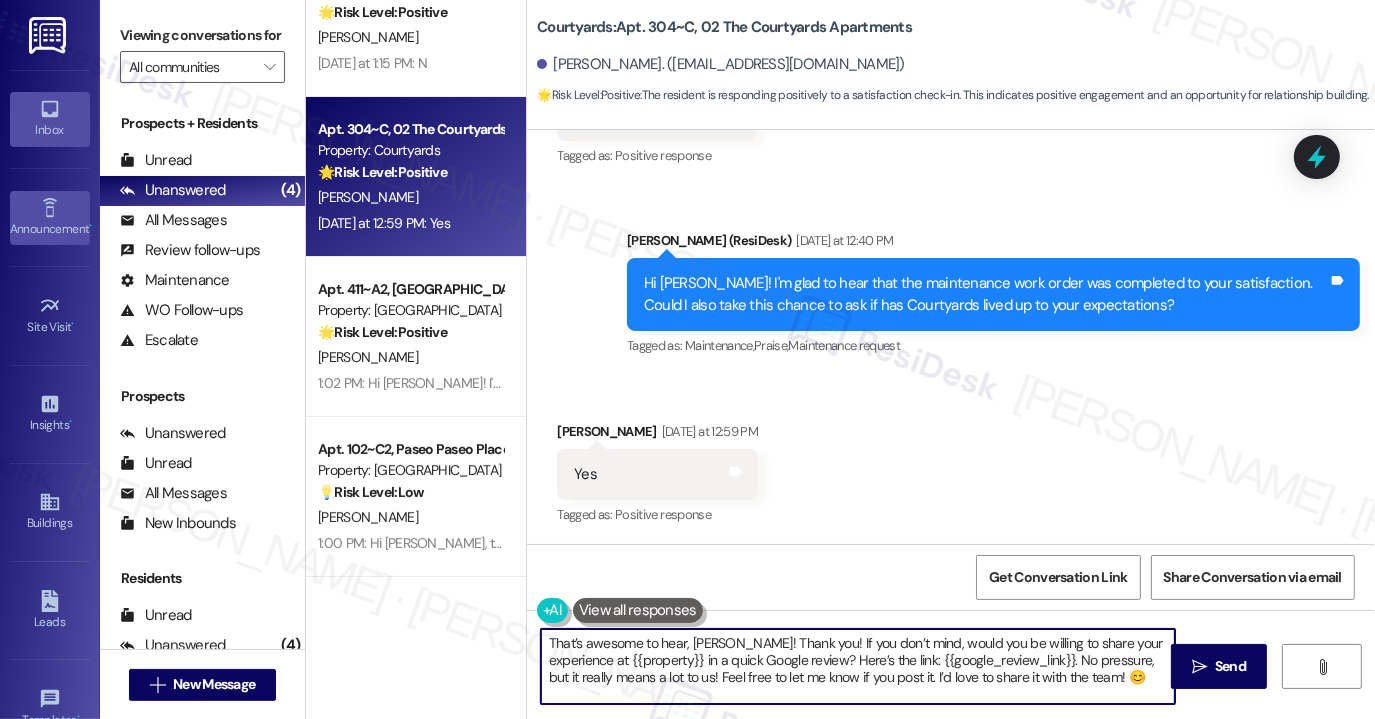 type on "That’s awesome to hear, [PERSON_NAME]! Thank you! If you don’t mind, would you be willing to share your experience at {{property}} in a quick Google review? Here’s the link: {{google_review_link}}. No pressure, but it really means a lot to us! Feel free to let me know if you post it. I’d love to share it with the team! 😊" 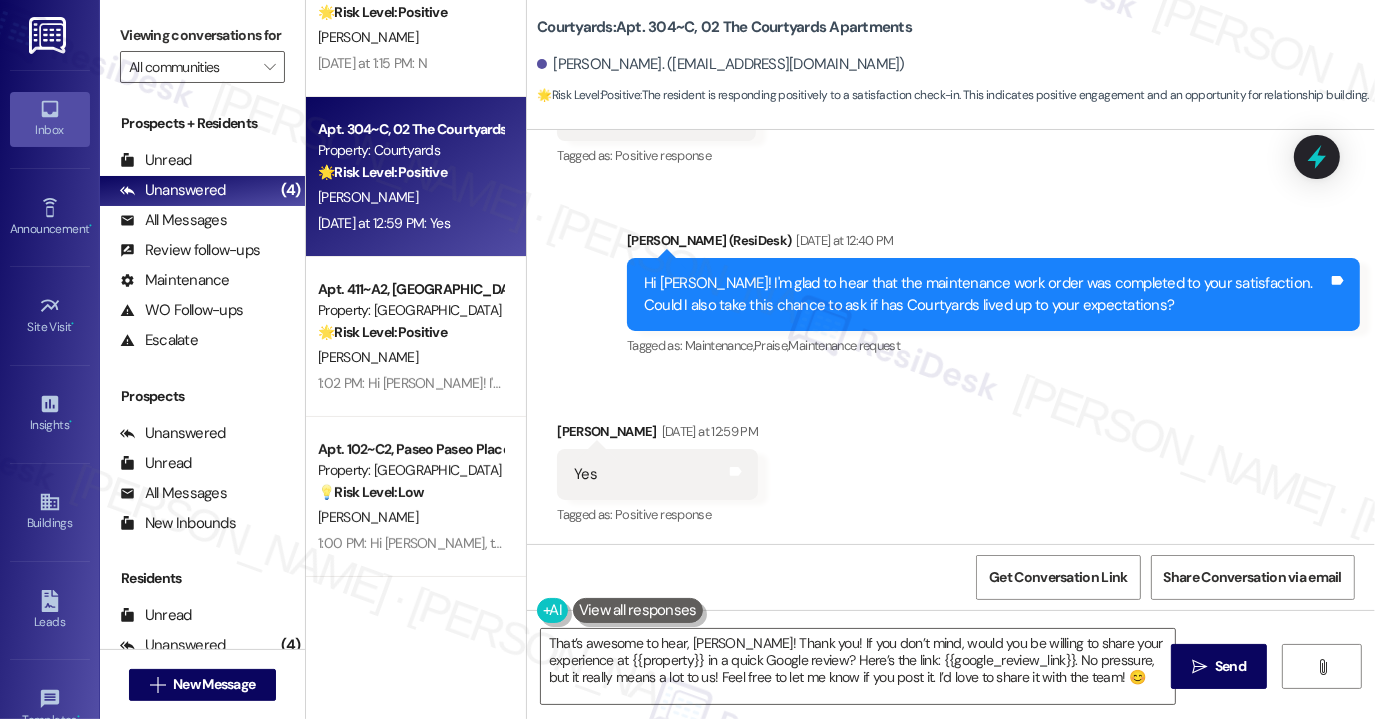 click on "Received via SMS [PERSON_NAME] [DATE] at 12:59 PM Yes  Tags and notes Tagged as:   Positive response Click to highlight conversations about Positive response" at bounding box center [951, 460] 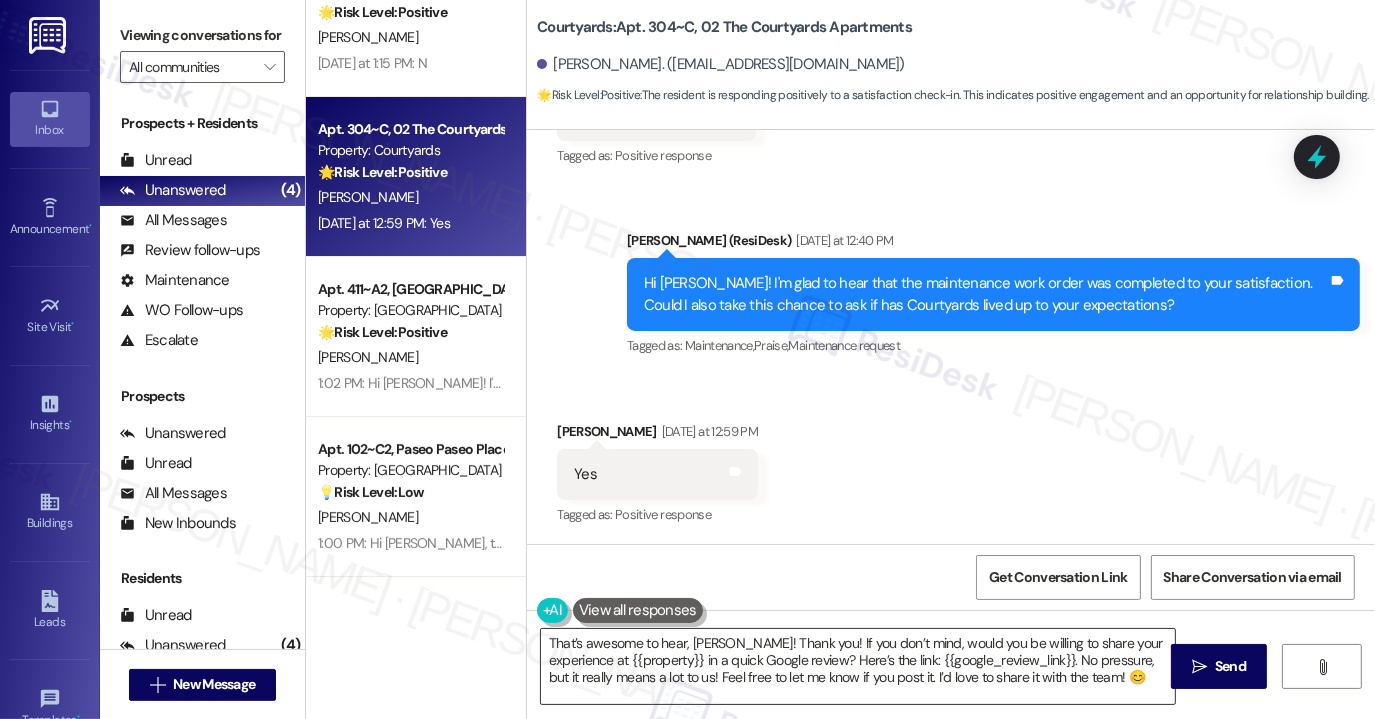 click on "That’s awesome to hear, [PERSON_NAME]! Thank you! If you don’t mind, would you be willing to share your experience at {{property}} in a quick Google review? Here’s the link: {{google_review_link}}. No pressure, but it really means a lot to us! Feel free to let me know if you post it. I’d love to share it with the team! 😊" at bounding box center (858, 666) 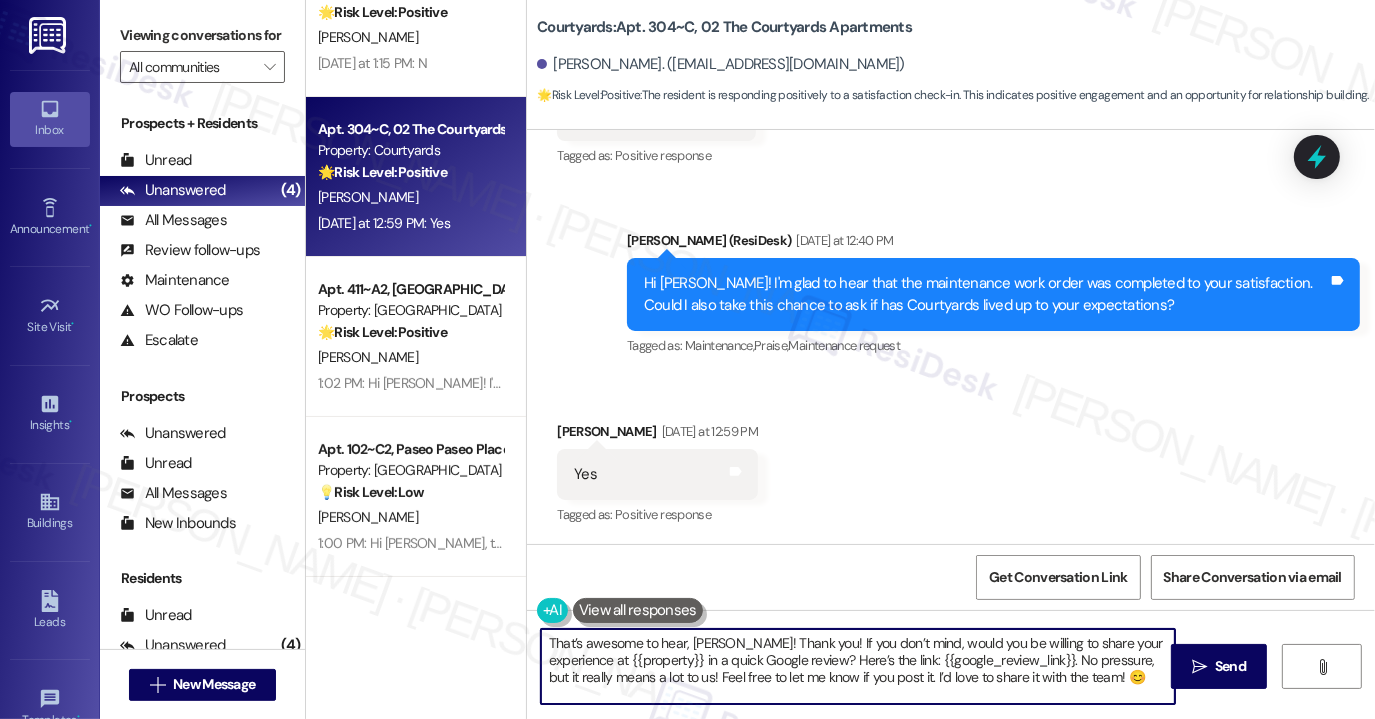 click on "That’s awesome to hear, [PERSON_NAME]! Thank you! If you don’t mind, would you be willing to share your experience at {{property}} in a quick Google review? Here’s the link: {{google_review_link}}. No pressure, but it really means a lot to us! Feel free to let me know if you post it. I’d love to share it with the team! 😊" at bounding box center [858, 666] 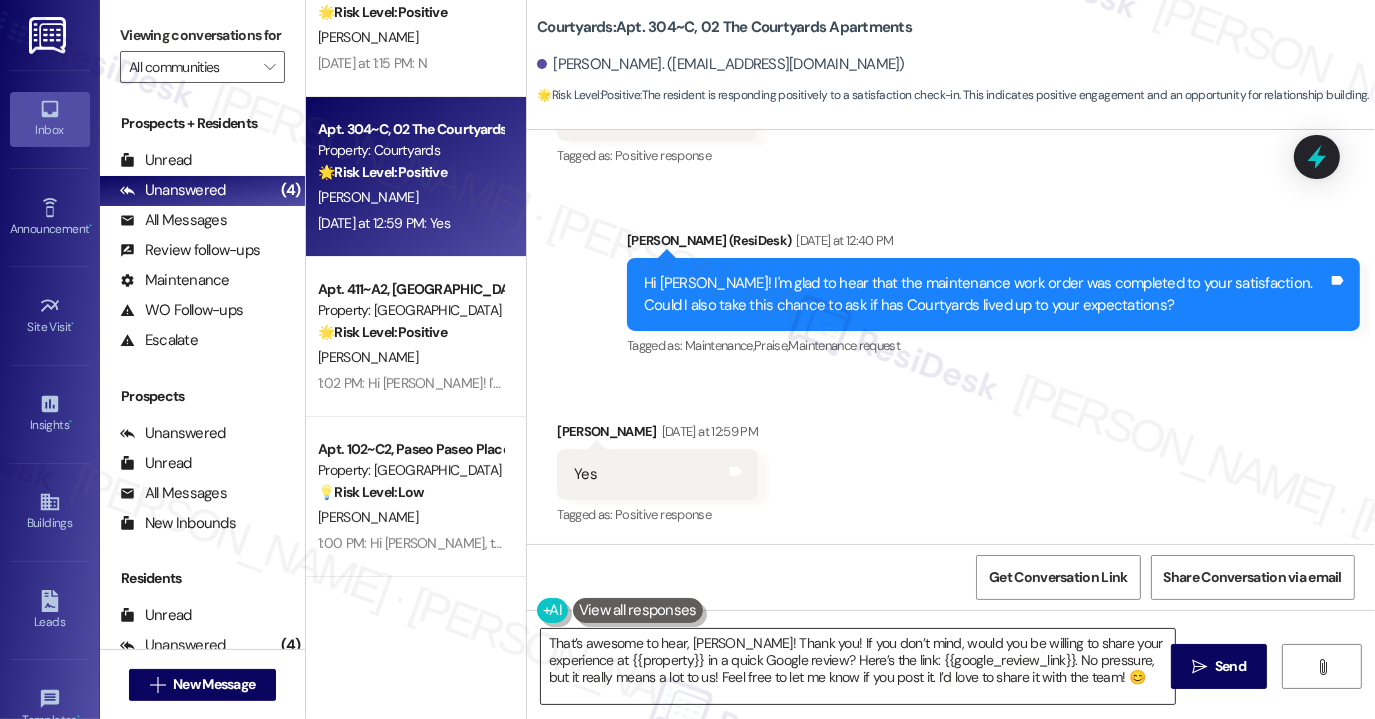 click on "That’s awesome to hear, [PERSON_NAME]! Thank you! If you don’t mind, would you be willing to share your experience at {{property}} in a quick Google review? Here’s the link: {{google_review_link}}. No pressure, but it really means a lot to us! Feel free to let me know if you post it. I’d love to share it with the team! 😊" at bounding box center [858, 666] 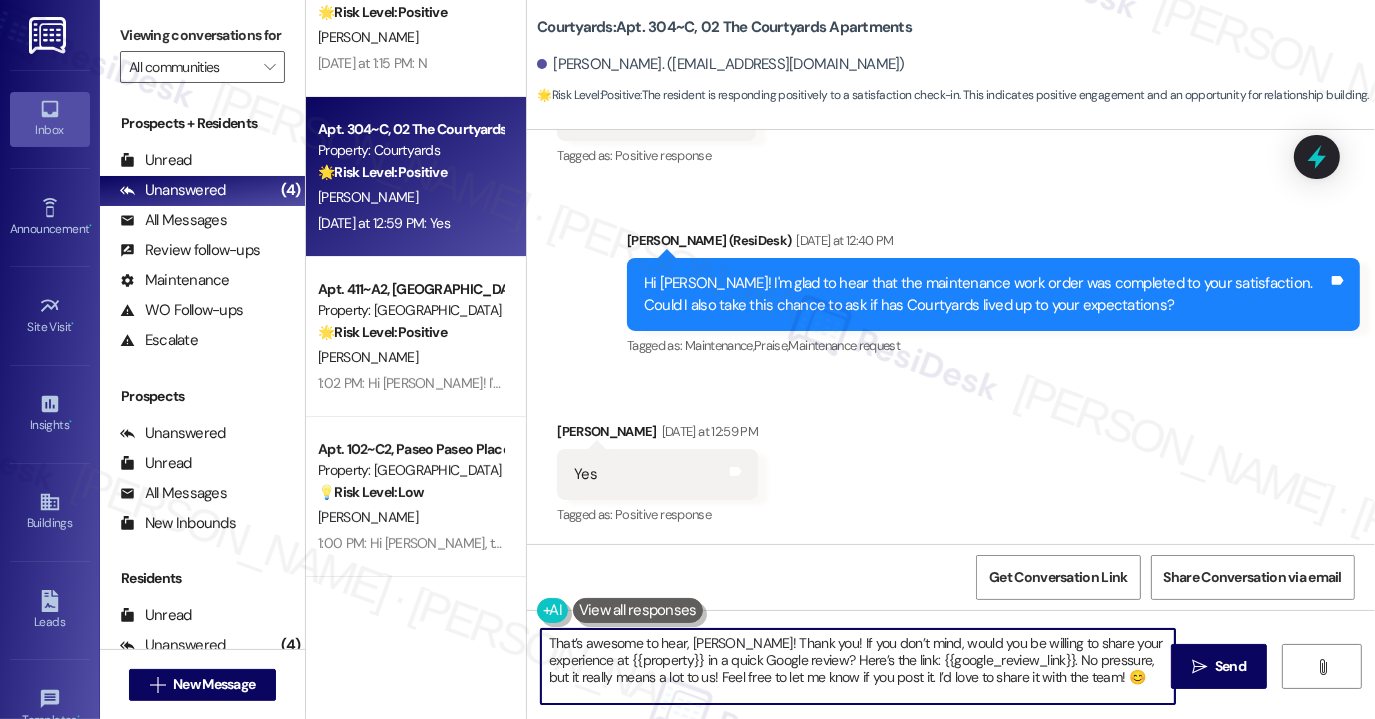 click on "That’s awesome to hear, [PERSON_NAME]! Thank you! If you don’t mind, would you be willing to share your experience at {{property}} in a quick Google review? Here’s the link: {{google_review_link}}. No pressure, but it really means a lot to us! Feel free to let me know if you post it. I’d love to share it with the team! 😊" at bounding box center (858, 666) 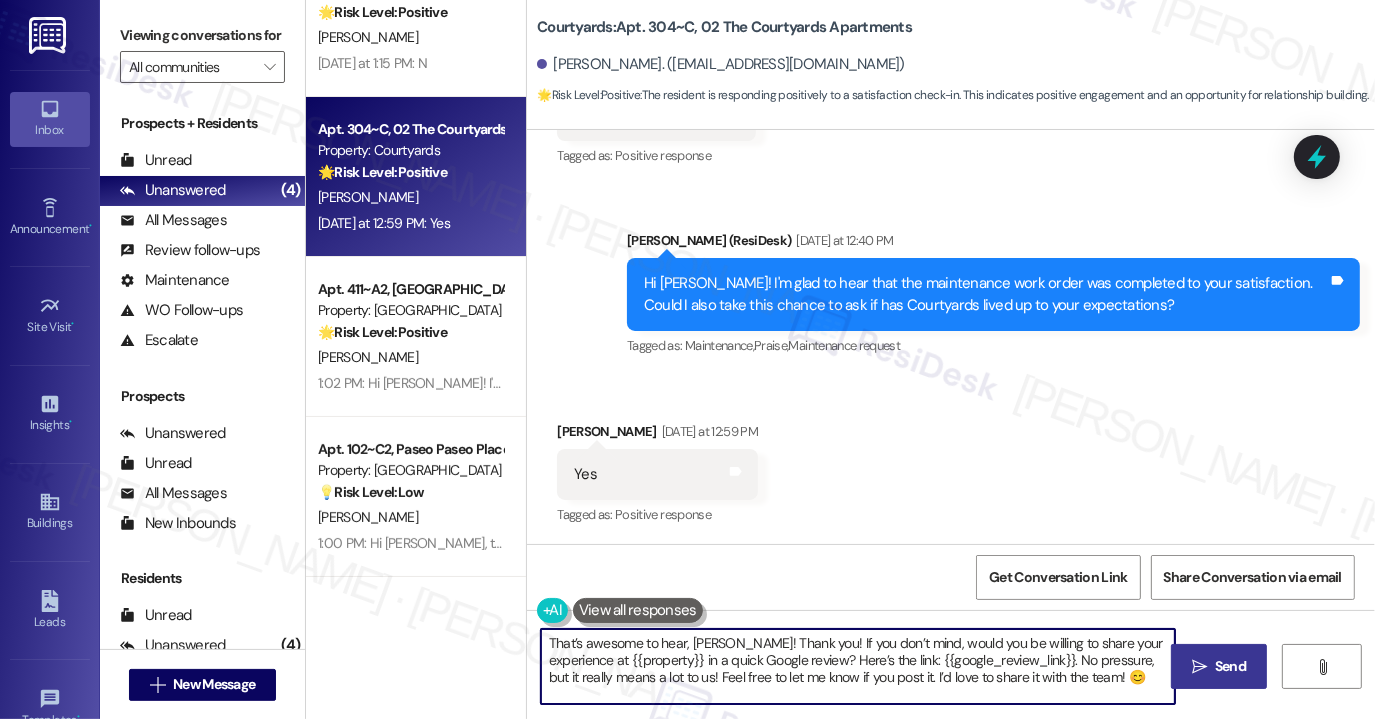 click on " Send" at bounding box center [1219, 666] 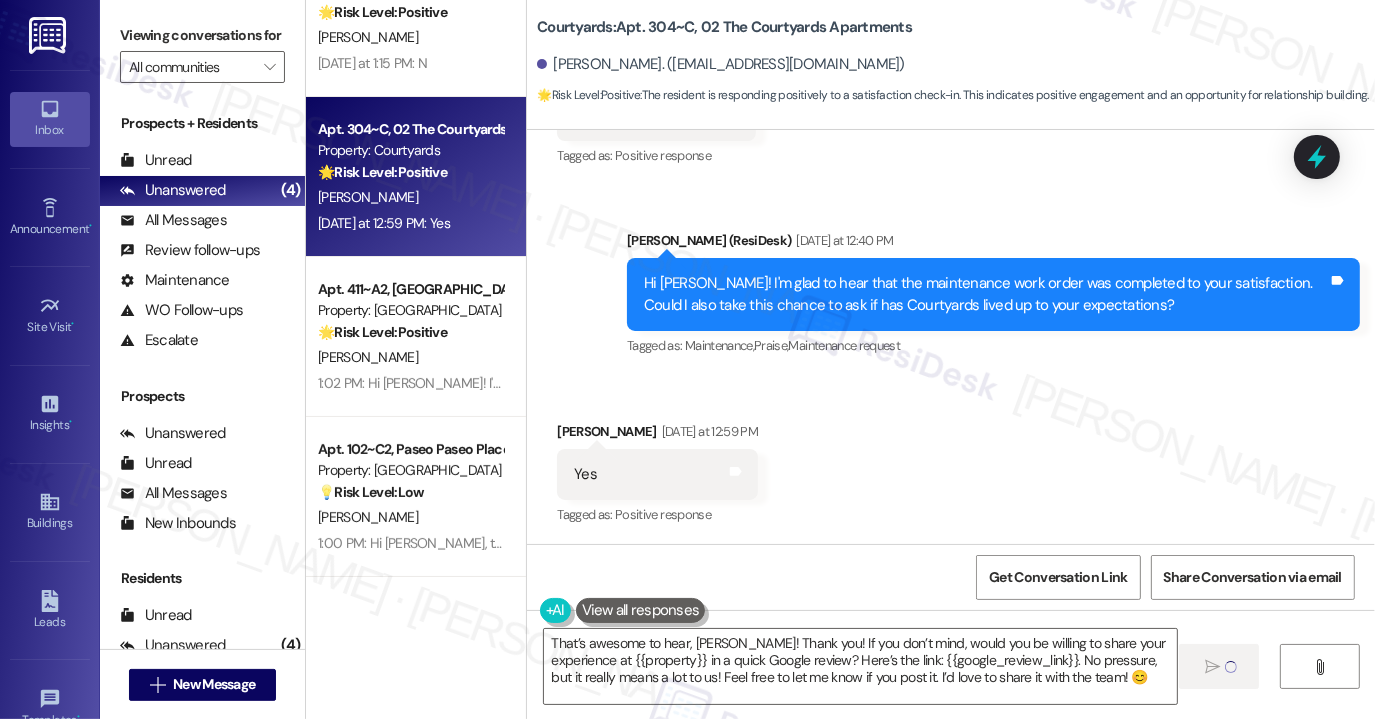 type 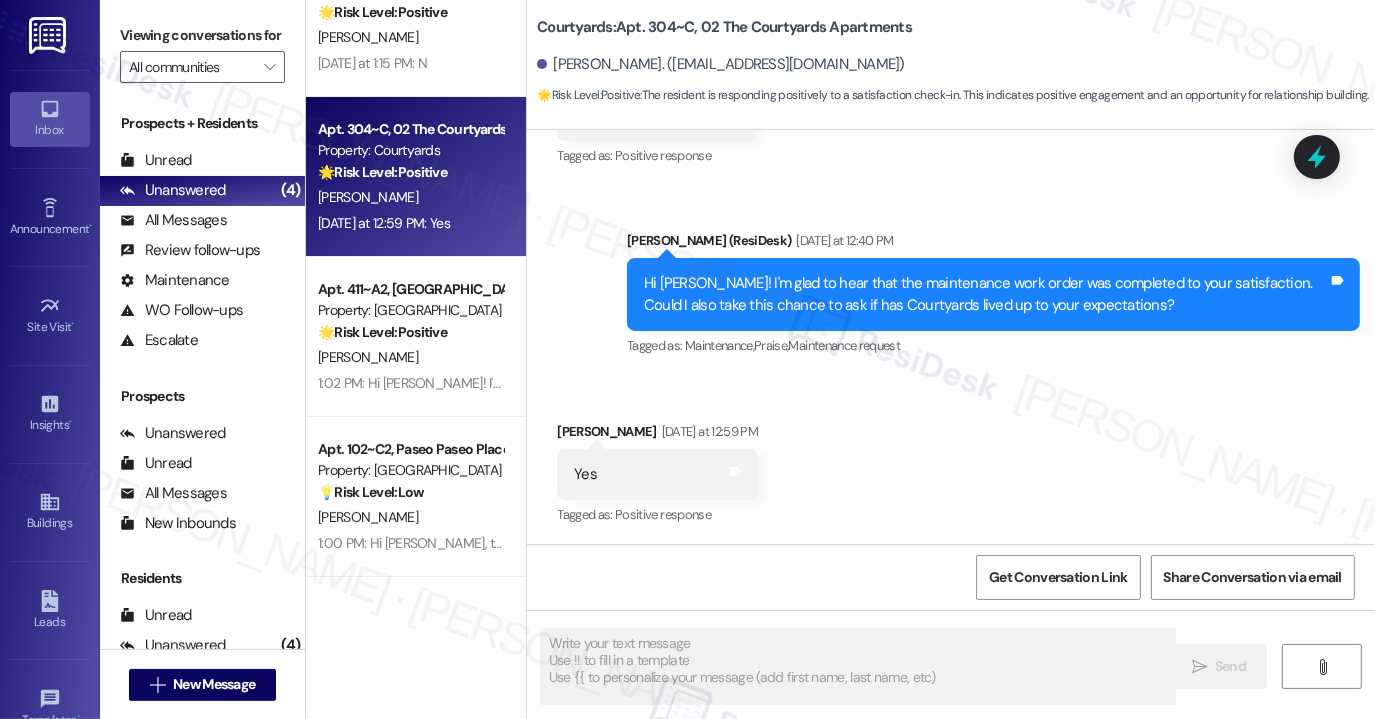 scroll, scrollTop: 1028, scrollLeft: 0, axis: vertical 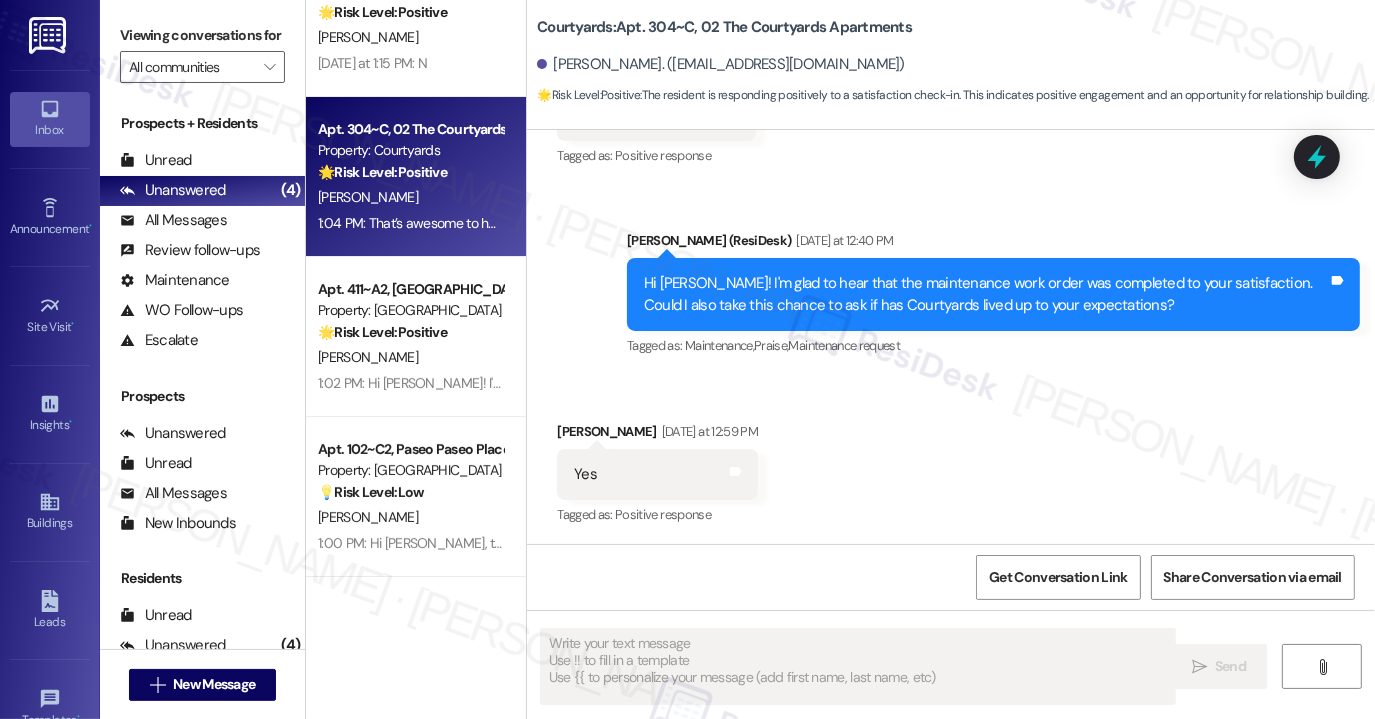 click on "[PERSON_NAME]" at bounding box center (410, 357) 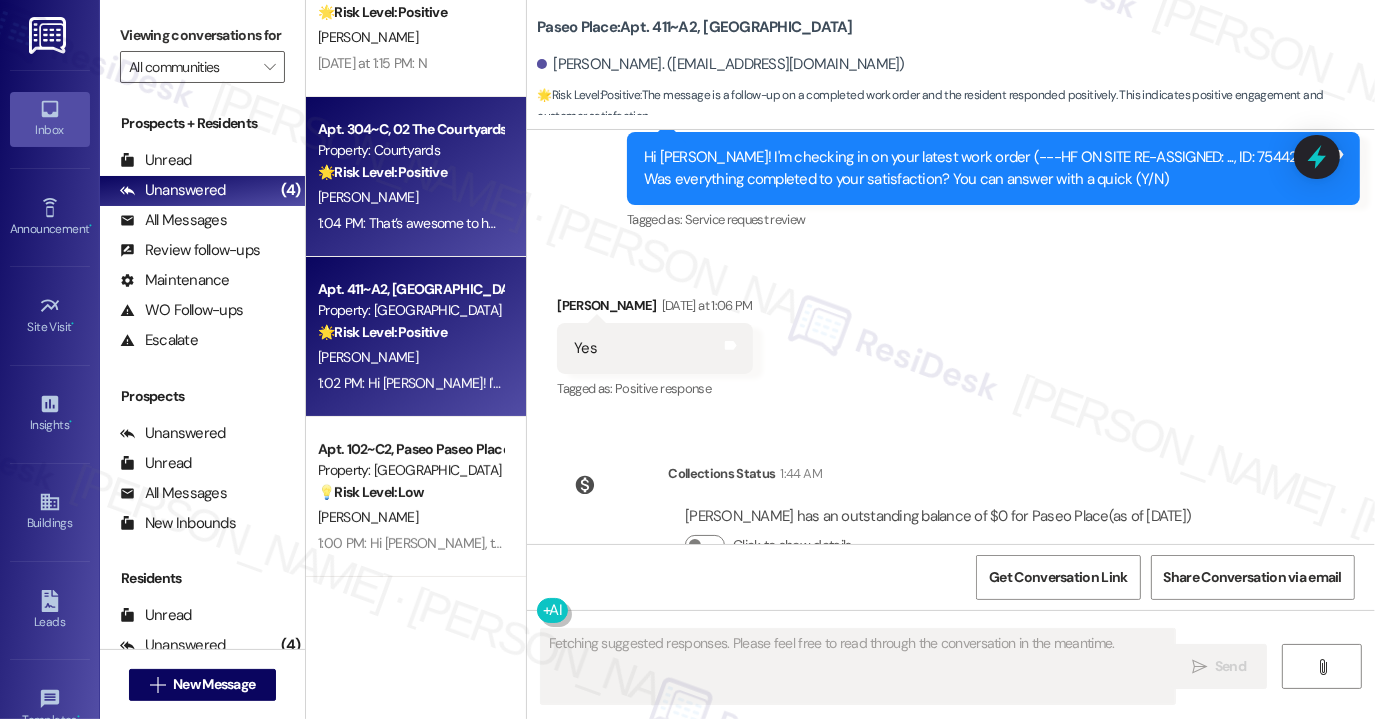 scroll, scrollTop: 1276, scrollLeft: 0, axis: vertical 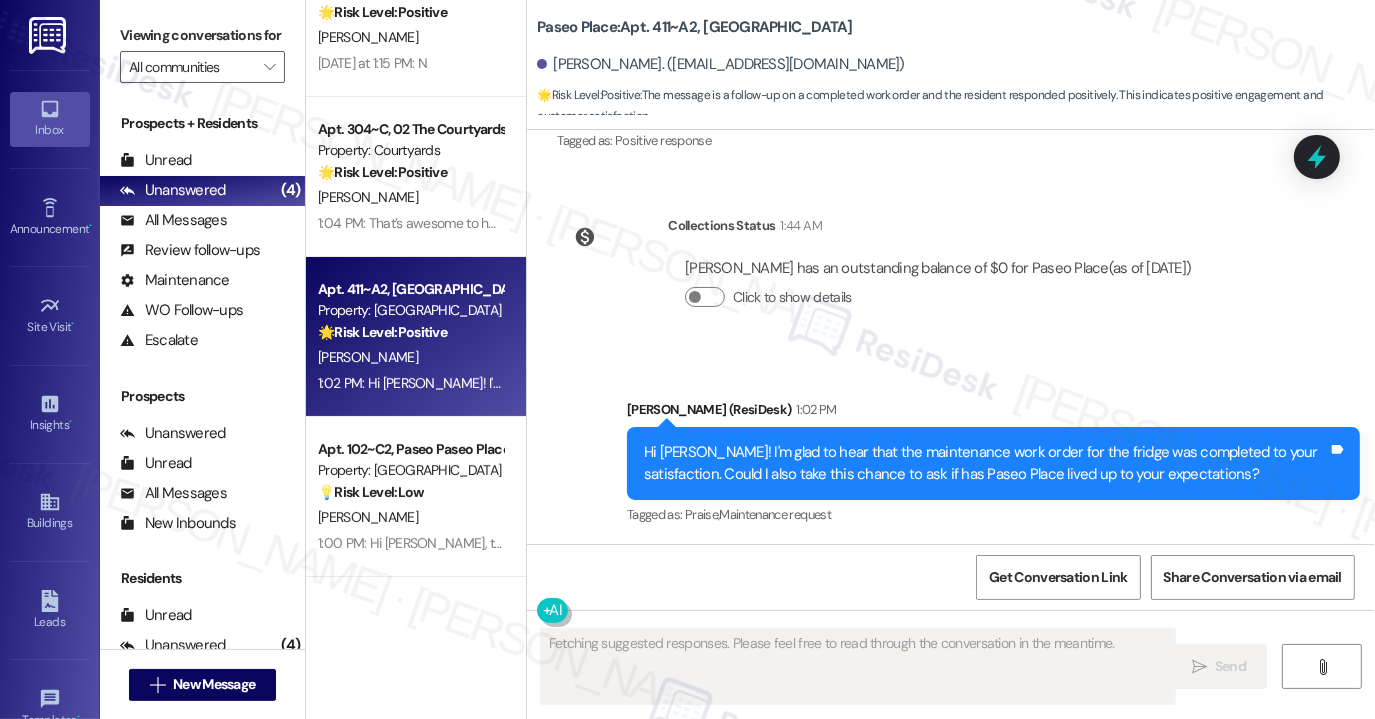 click on "Hi [PERSON_NAME]! I'm glad to hear that the maintenance work order for the fridge was completed to your satisfaction. Could I also take this chance to ask if has Paseo Place lived up to your expectations?" at bounding box center (986, 463) 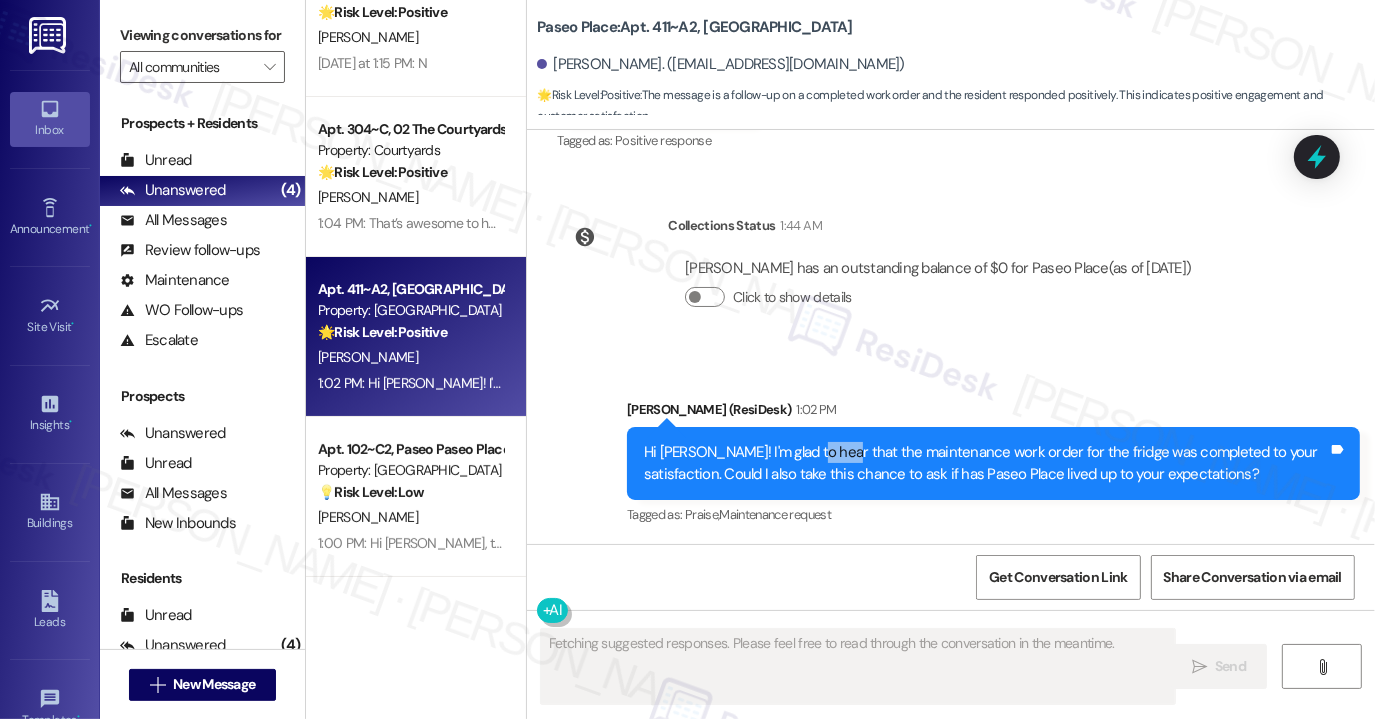 click on "Hi [PERSON_NAME]! I'm glad to hear that the maintenance work order for the fridge was completed to your satisfaction. Could I also take this chance to ask if has Paseo Place lived up to your expectations?" at bounding box center [986, 463] 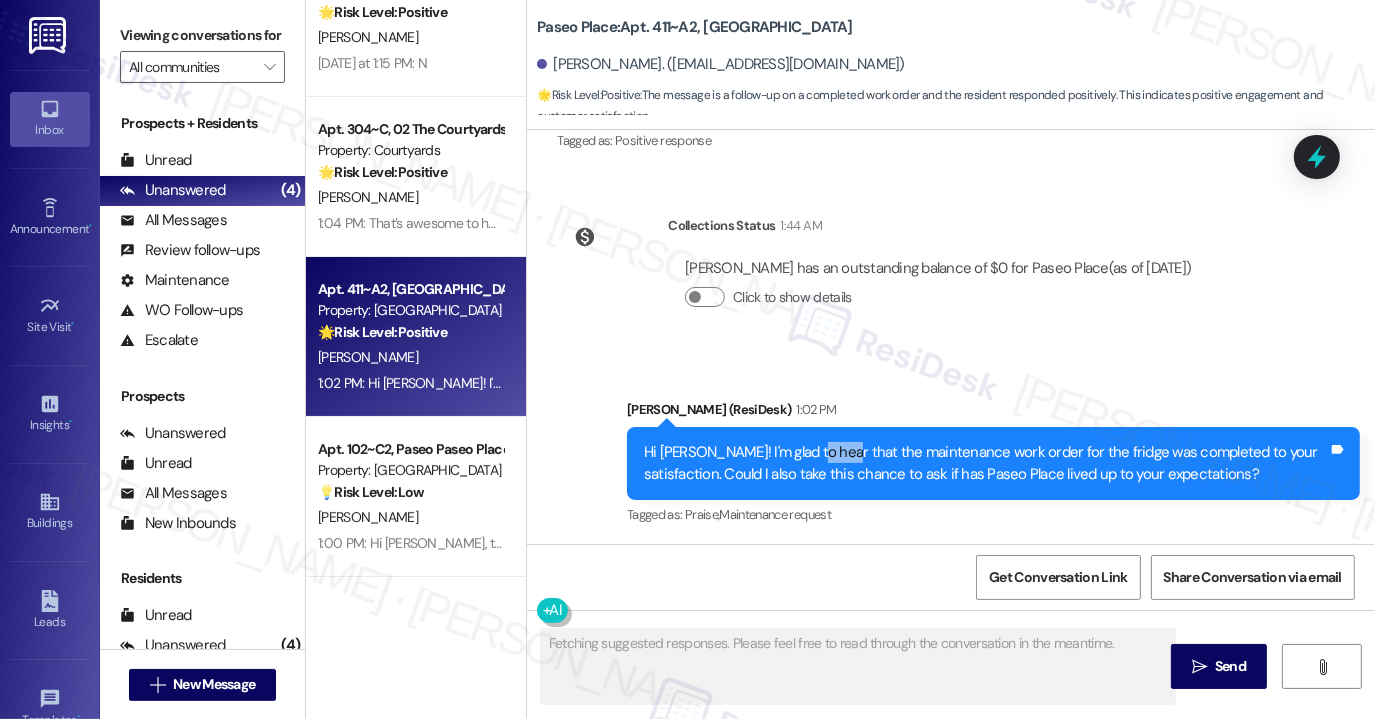 scroll, scrollTop: 1276, scrollLeft: 0, axis: vertical 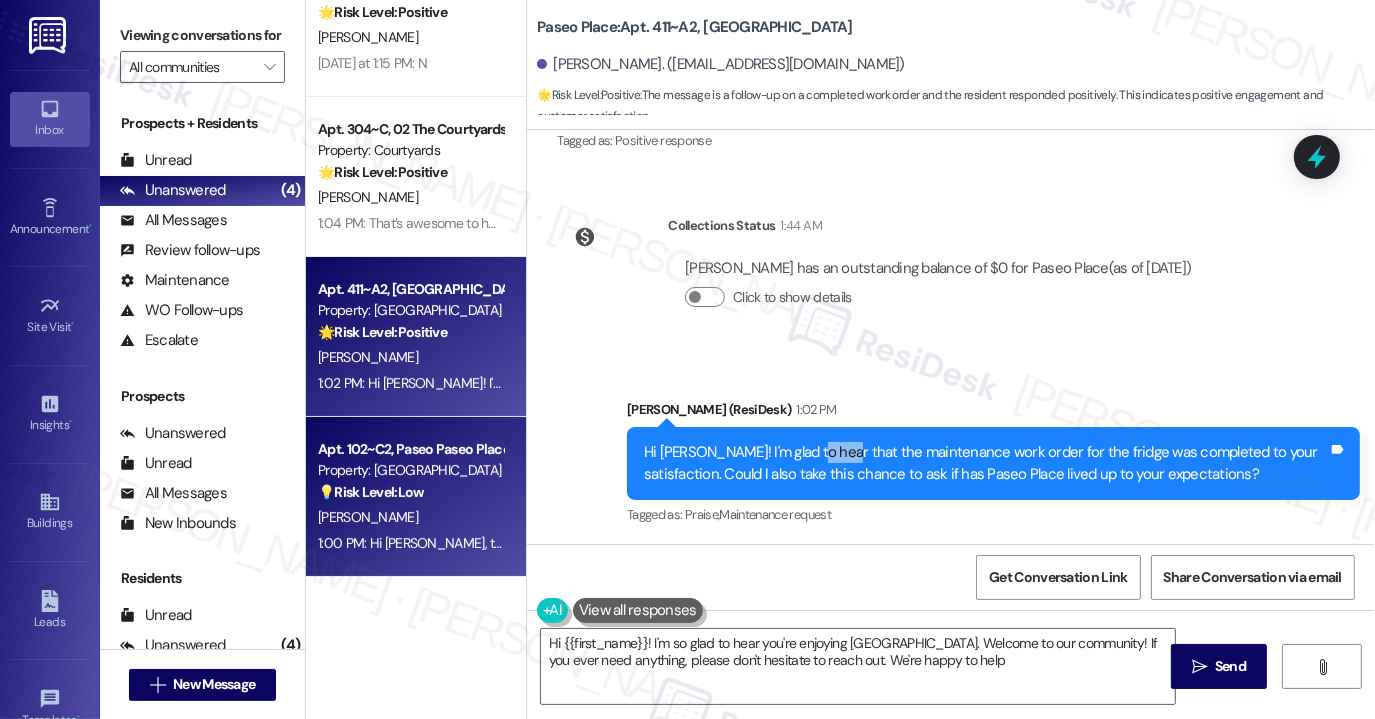type on "Hi {{first_name}}! I'm so glad to hear you're enjoying [GEOGRAPHIC_DATA]. Welcome to our community! If you ever need anything, please don't hesitate to reach out. We're happy to help!" 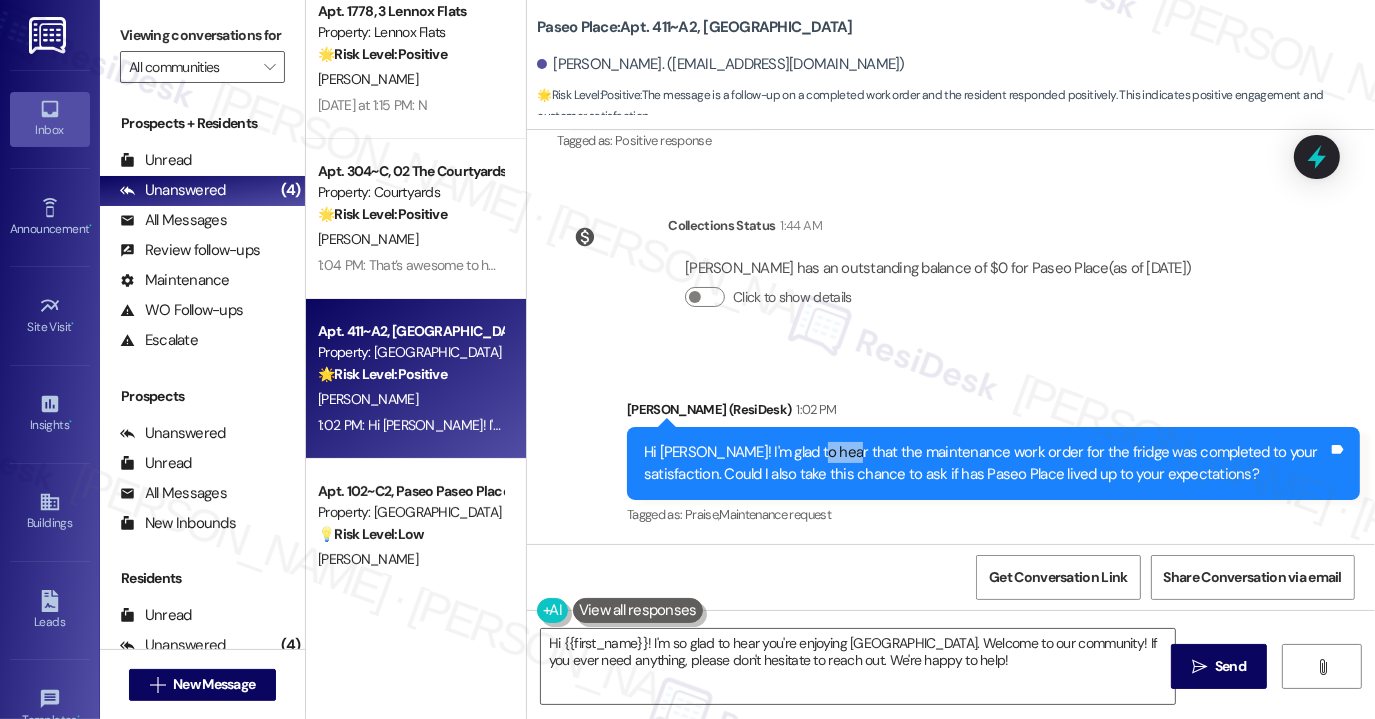 scroll, scrollTop: 0, scrollLeft: 0, axis: both 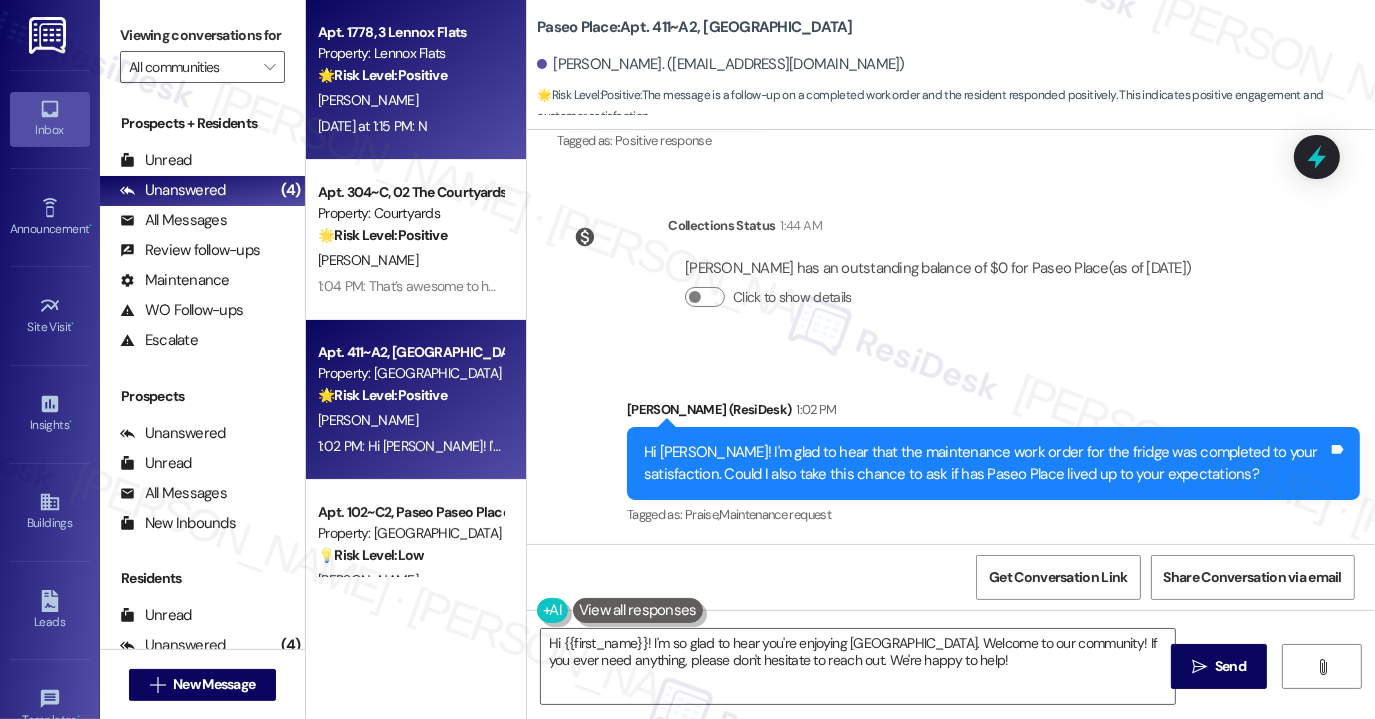 click on "[PERSON_NAME]" at bounding box center (410, 100) 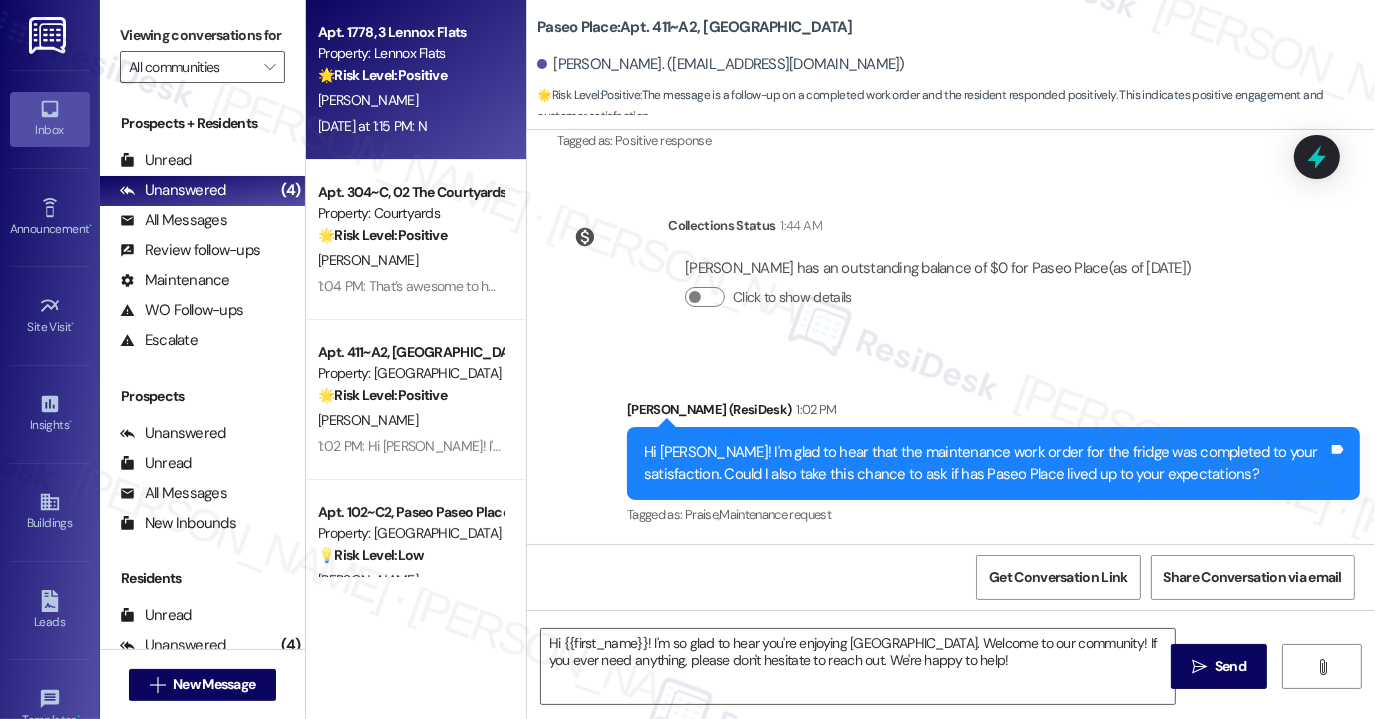 type on "Fetching suggested responses. Please feel free to read through the conversation in the meantime." 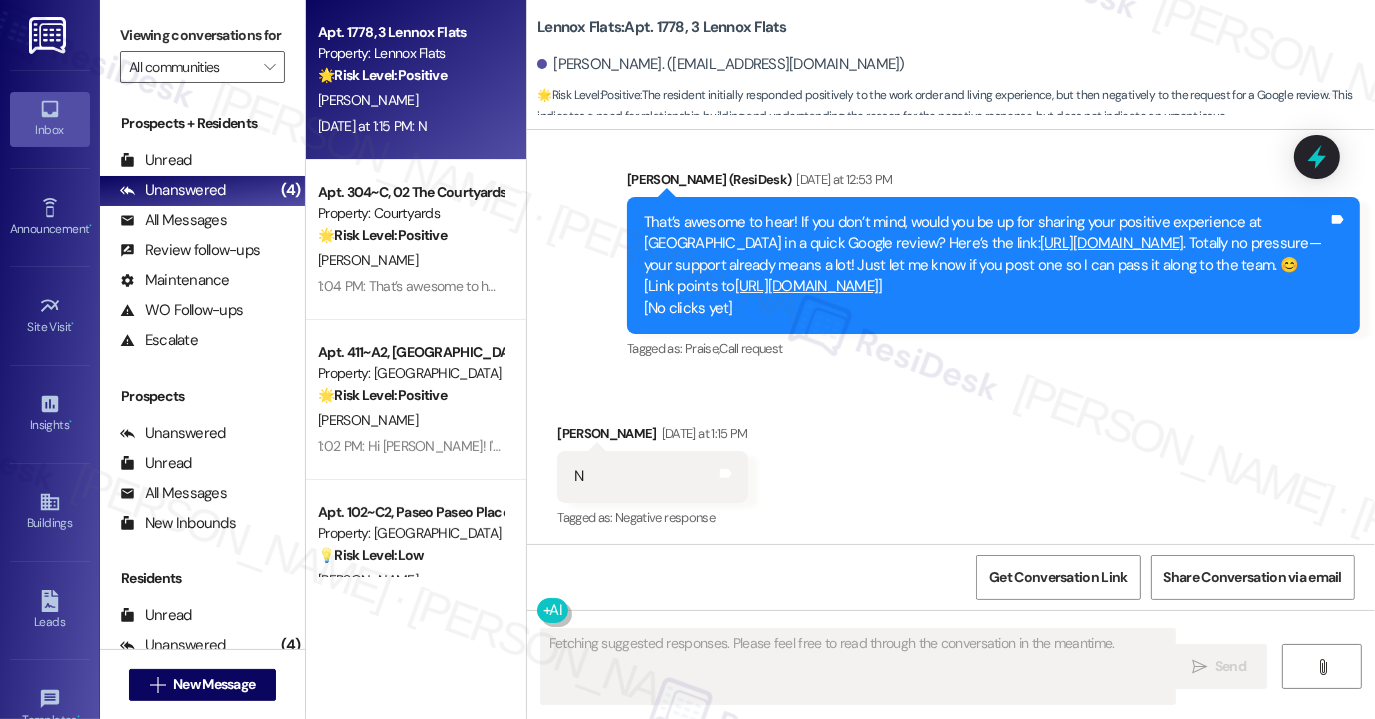 scroll, scrollTop: 7089, scrollLeft: 0, axis: vertical 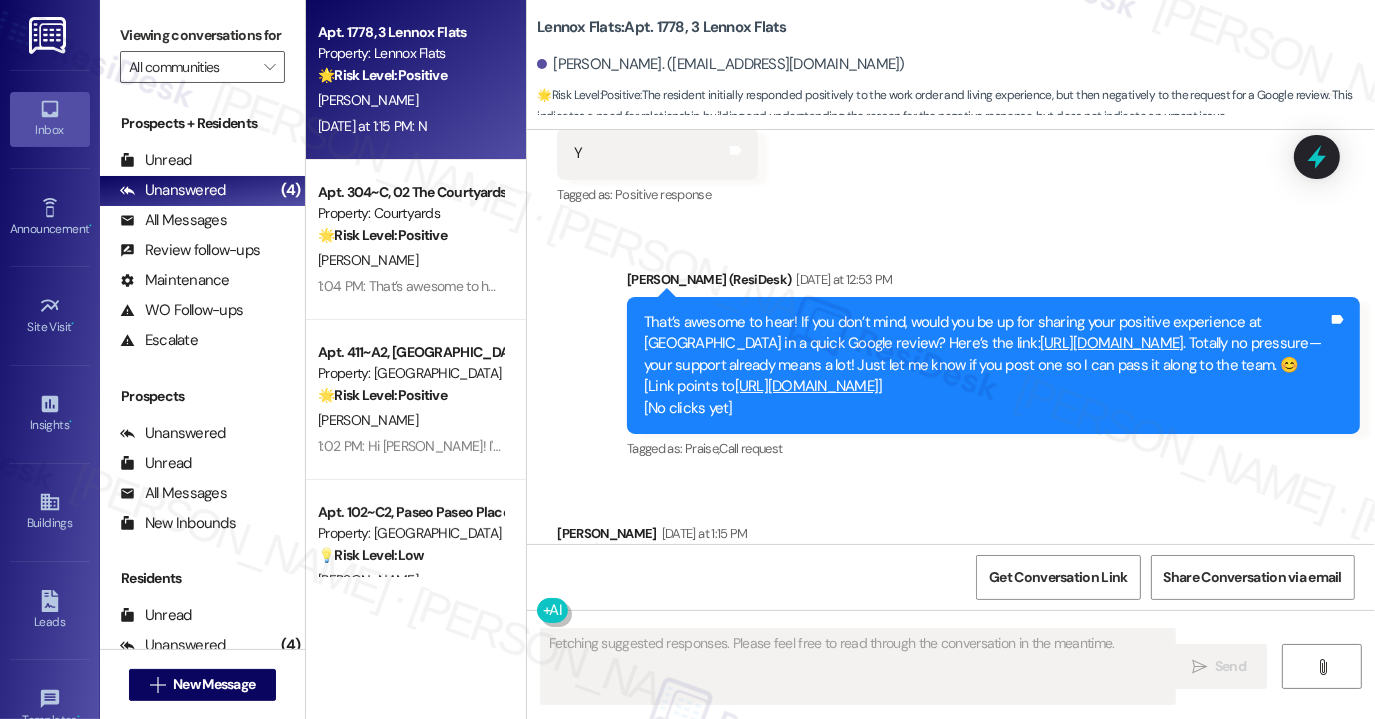 click on "That’s awesome to hear! If you don’t mind, would you be up for sharing your positive experience at [GEOGRAPHIC_DATA] in a quick Google review? Here’s the link:  [URL][DOMAIN_NAME] . Totally no pressure—your support already means a lot! Just let me know if you post one so I can pass it along to the team. 😊
[Link points to  [URL][DOMAIN_NAME] ]
[No clicks yet]" at bounding box center [986, 365] 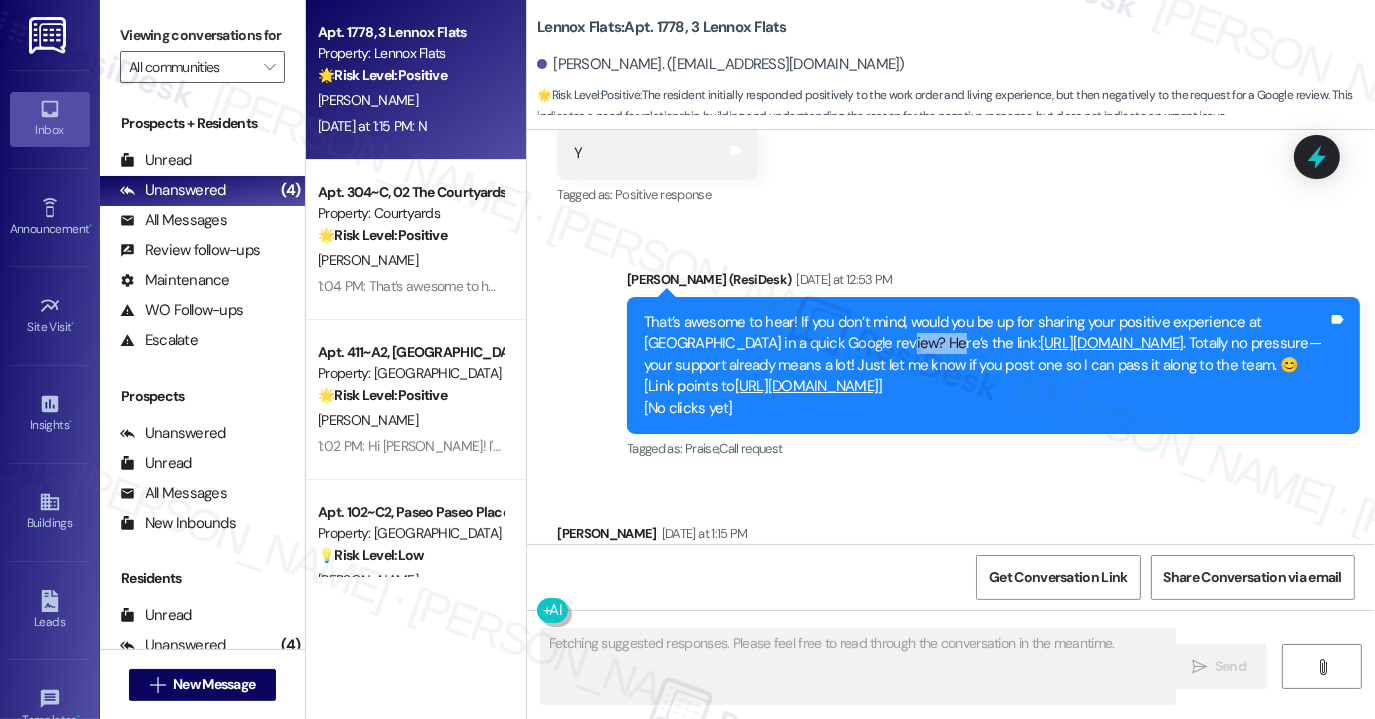 click on "That’s awesome to hear! If you don’t mind, would you be up for sharing your positive experience at [GEOGRAPHIC_DATA] in a quick Google review? Here’s the link:  [URL][DOMAIN_NAME] . Totally no pressure—your support already means a lot! Just let me know if you post one so I can pass it along to the team. 😊
[Link points to  [URL][DOMAIN_NAME] ]
[No clicks yet]" at bounding box center [986, 365] 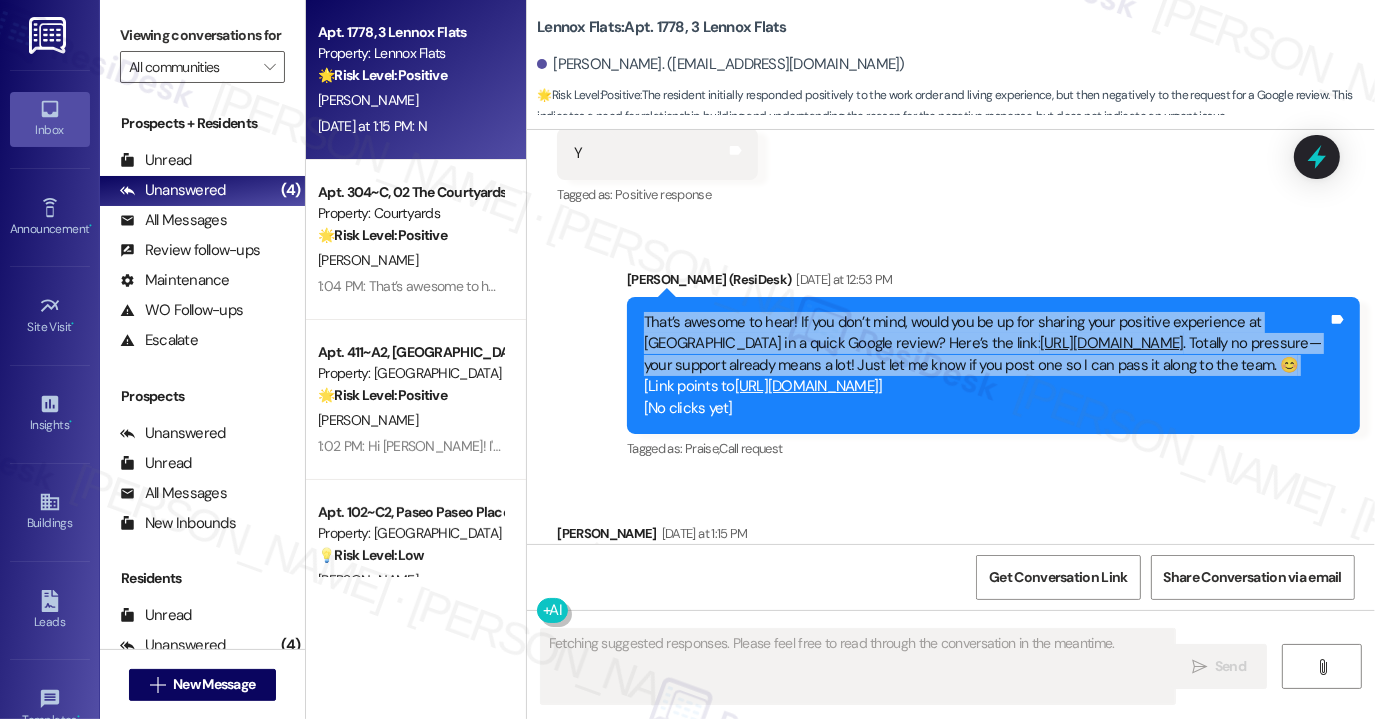 click on "That’s awesome to hear! If you don’t mind, would you be up for sharing your positive experience at [GEOGRAPHIC_DATA] in a quick Google review? Here’s the link:  [URL][DOMAIN_NAME] . Totally no pressure—your support already means a lot! Just let me know if you post one so I can pass it along to the team. 😊
[Link points to  [URL][DOMAIN_NAME] ]
[No clicks yet]" at bounding box center [986, 365] 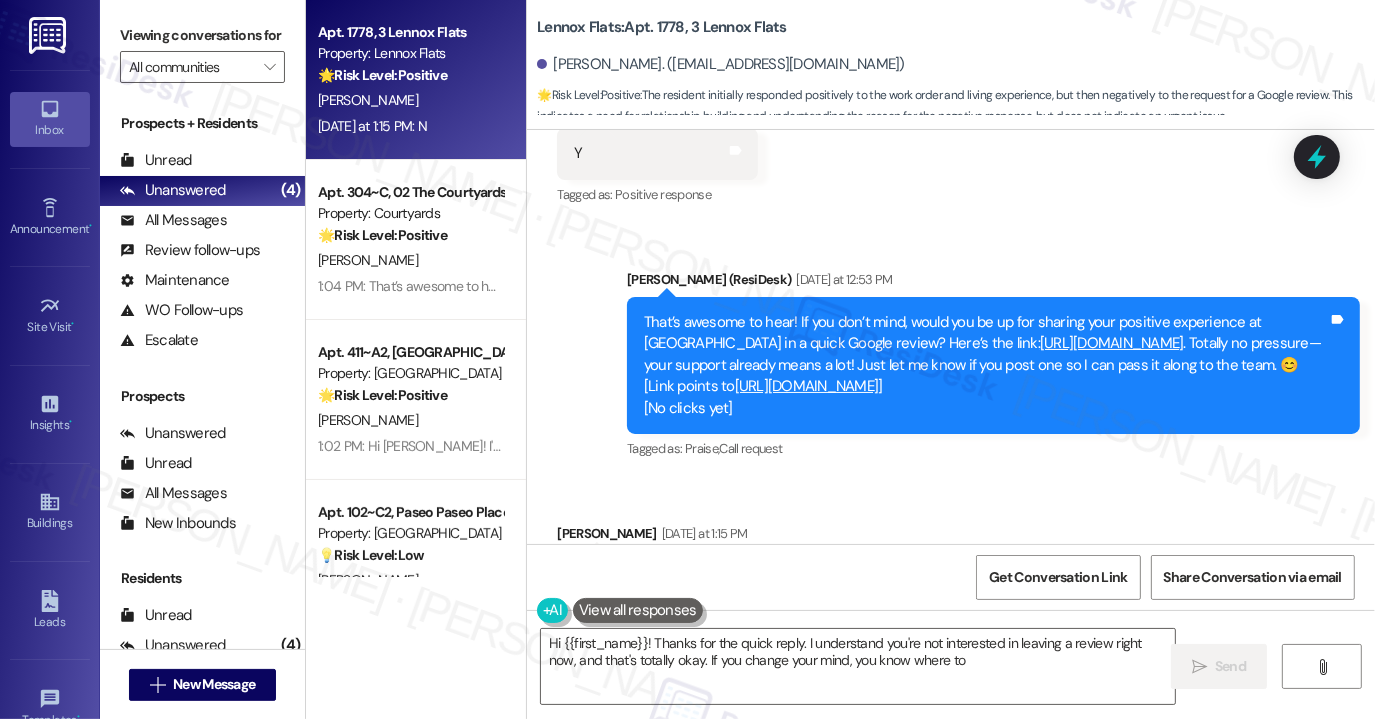click on "Sent via SMS [PERSON_NAME]   (ResiDesk) [DATE] at 12:53 PM That’s awesome to hear! If you don’t mind, would you be up for sharing your positive experience at [GEOGRAPHIC_DATA] in a quick Google review? Here’s the link:  [URL][DOMAIN_NAME] . Totally no pressure—your support already means a lot! Just let me know if you post one so I can pass it along to the team. 😊
[Link points to  [URL][DOMAIN_NAME] ]
[No clicks yet] Tags and notes Tagged as:   Praise ,  Click to highlight conversations about Praise Call request Click to highlight conversations about Call request" at bounding box center (993, 366) 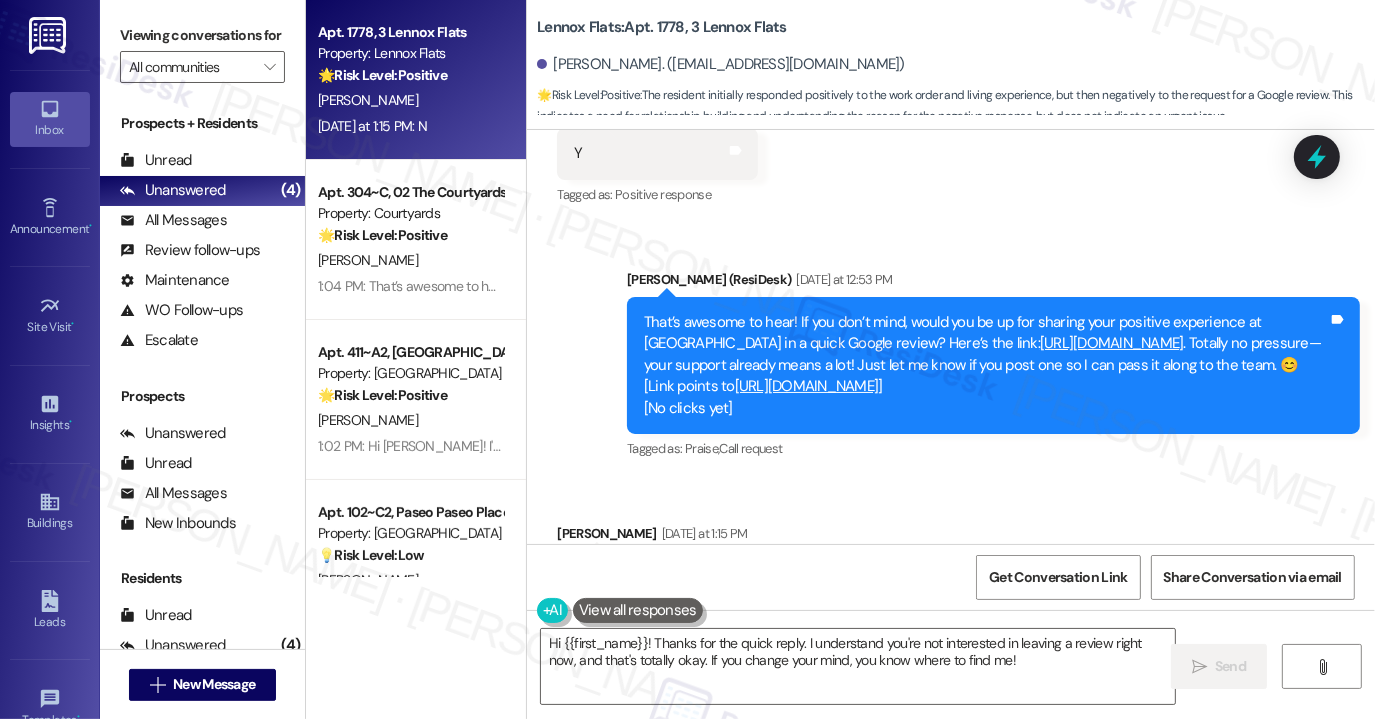 click on "That’s awesome to hear! If you don’t mind, would you be up for sharing your positive experience at [GEOGRAPHIC_DATA] in a quick Google review? Here’s the link:  [URL][DOMAIN_NAME] . Totally no pressure—your support already means a lot! Just let me know if you post one so I can pass it along to the team. 😊
[Link points to  [URL][DOMAIN_NAME] ]
[No clicks yet]" at bounding box center [986, 365] 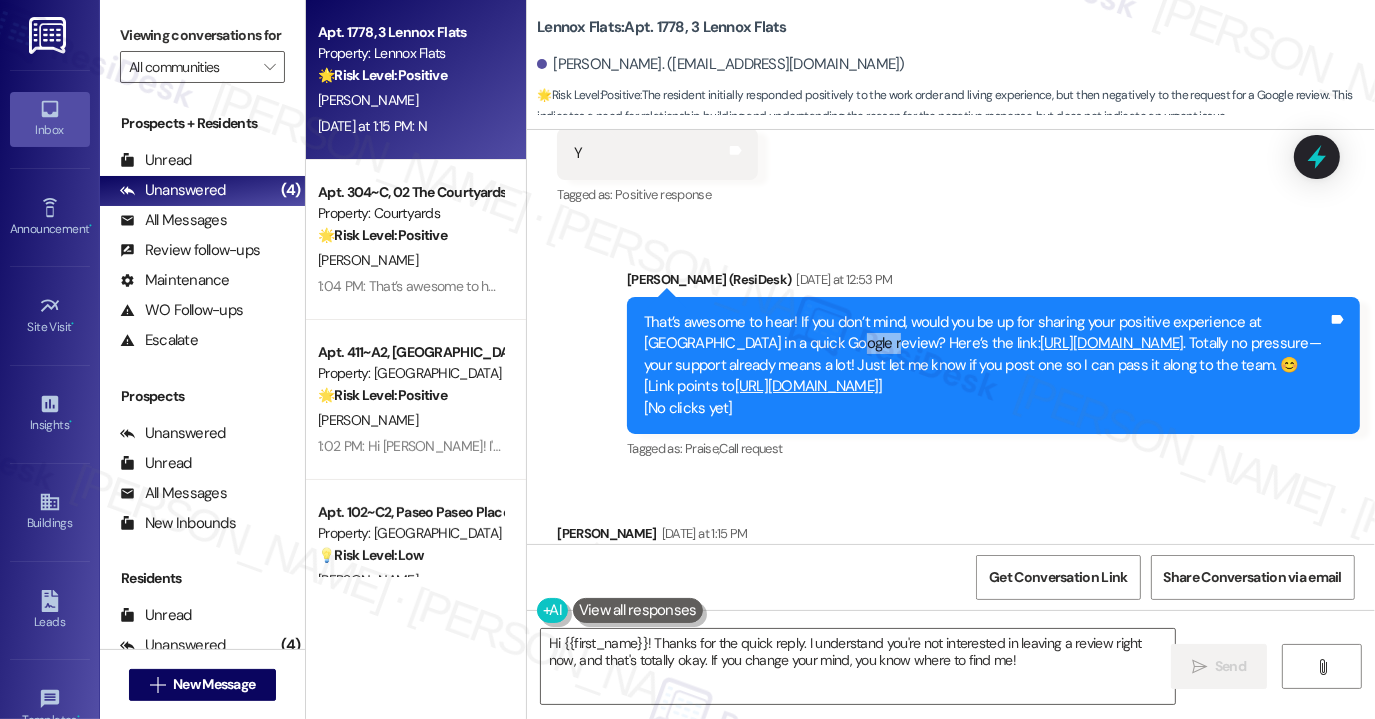 click on "That’s awesome to hear! If you don’t mind, would you be up for sharing your positive experience at [GEOGRAPHIC_DATA] in a quick Google review? Here’s the link:  [URL][DOMAIN_NAME] . Totally no pressure—your support already means a lot! Just let me know if you post one so I can pass it along to the team. 😊
[Link points to  [URL][DOMAIN_NAME] ]
[No clicks yet]" at bounding box center [986, 365] 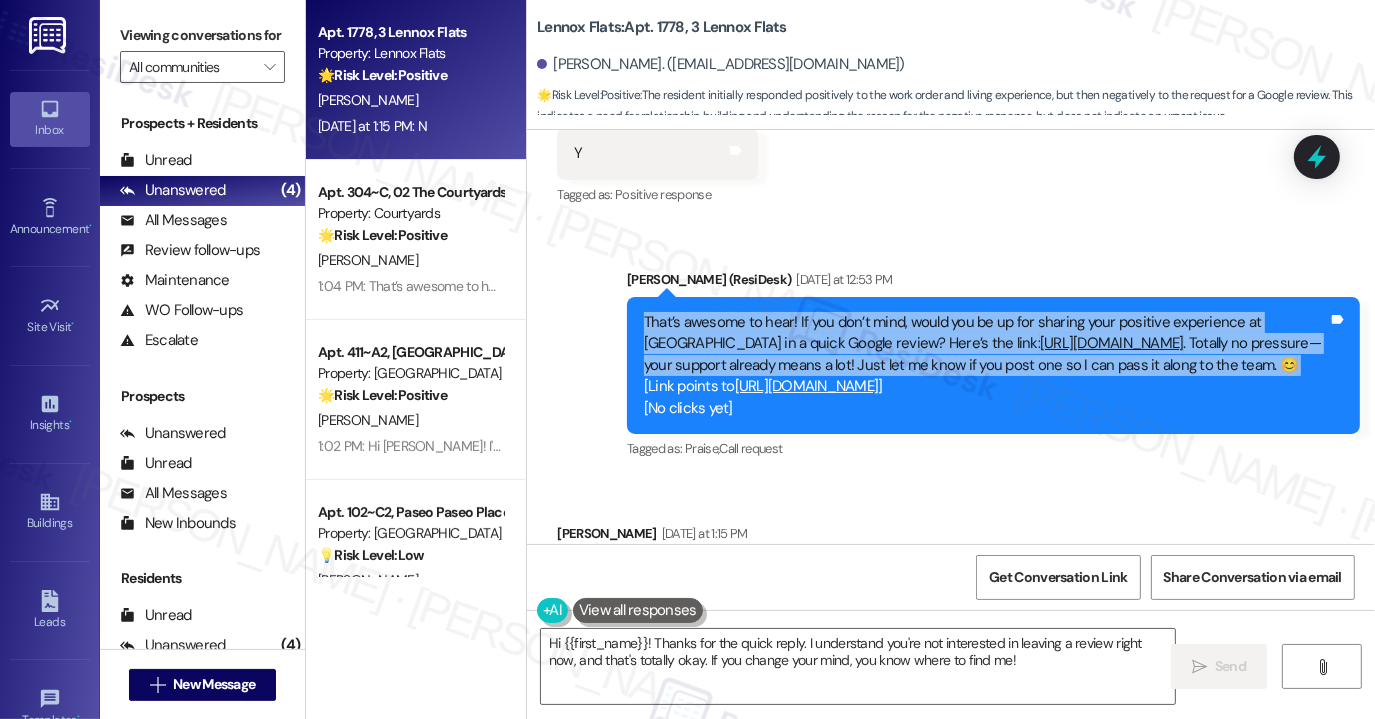 click on "That’s awesome to hear! If you don’t mind, would you be up for sharing your positive experience at [GEOGRAPHIC_DATA] in a quick Google review? Here’s the link:  [URL][DOMAIN_NAME] . Totally no pressure—your support already means a lot! Just let me know if you post one so I can pass it along to the team. 😊
[Link points to  [URL][DOMAIN_NAME] ]
[No clicks yet]" at bounding box center [986, 365] 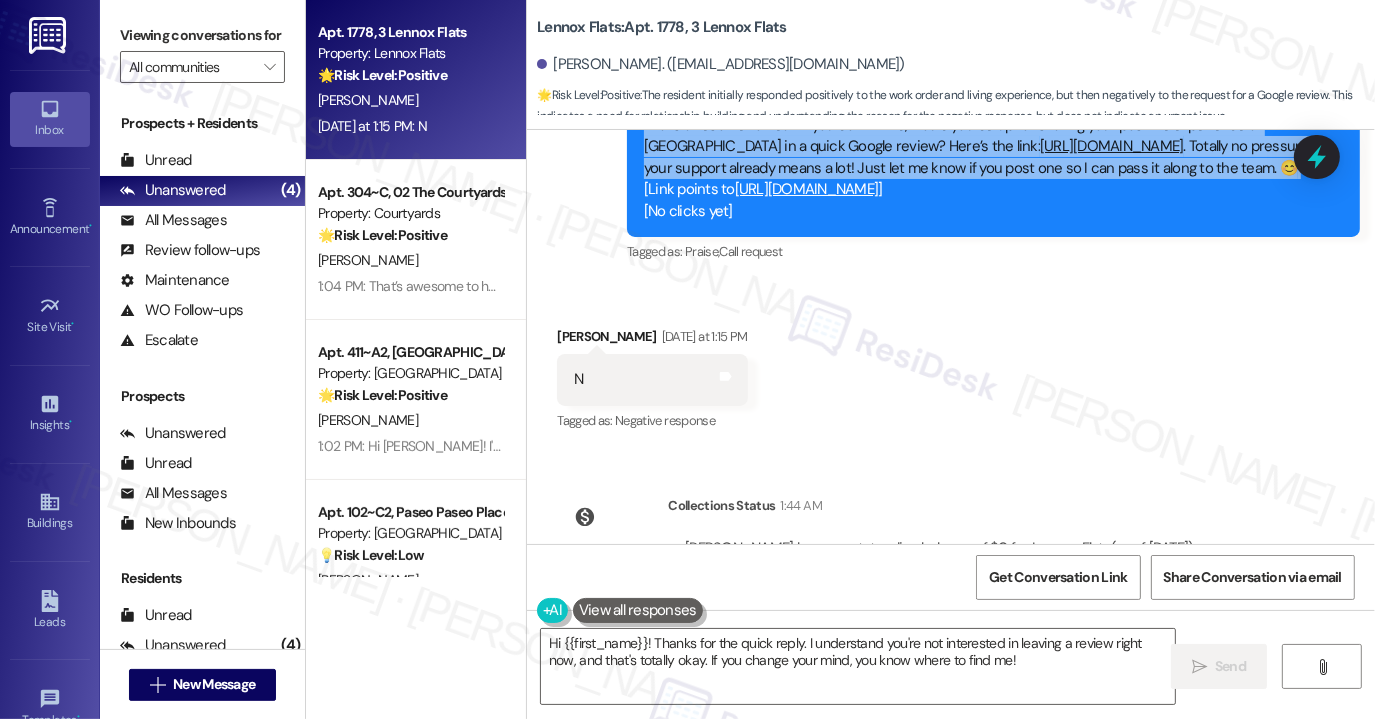scroll, scrollTop: 7373, scrollLeft: 0, axis: vertical 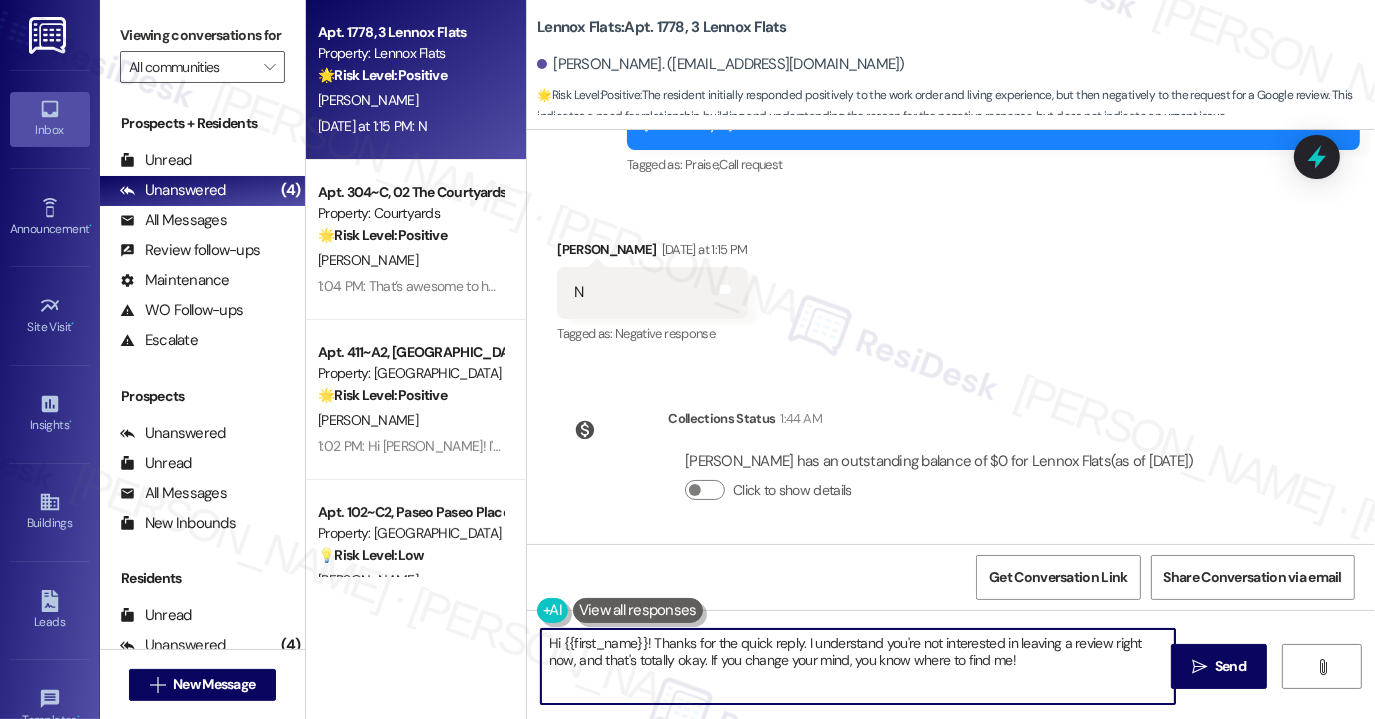 click on "Hi {{first_name}}! Thanks for the quick reply. I understand you're not interested in leaving a review right now, and that's totally okay. If you change your mind, you know where to find me!" at bounding box center (858, 666) 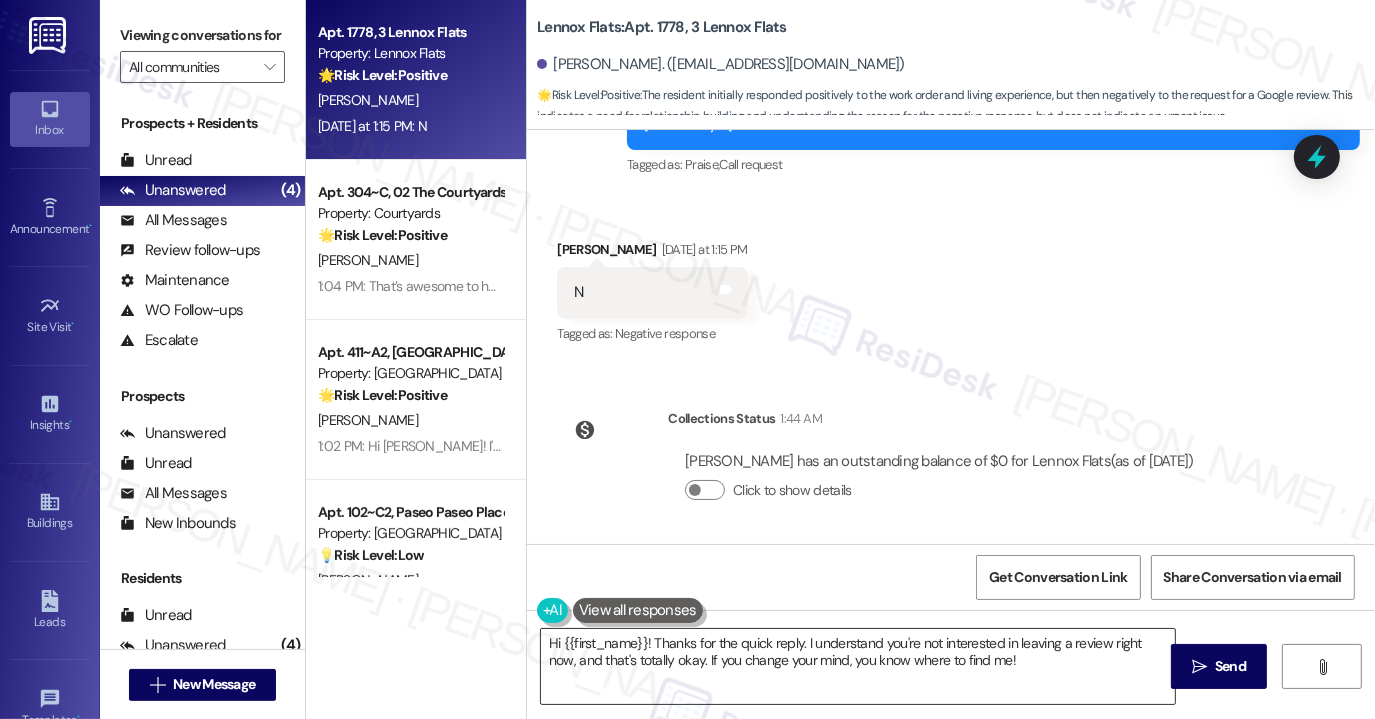 click on "Hi {{first_name}}! Thanks for the quick reply. I understand you're not interested in leaving a review right now, and that's totally okay. If you change your mind, you know where to find me!" at bounding box center (858, 666) 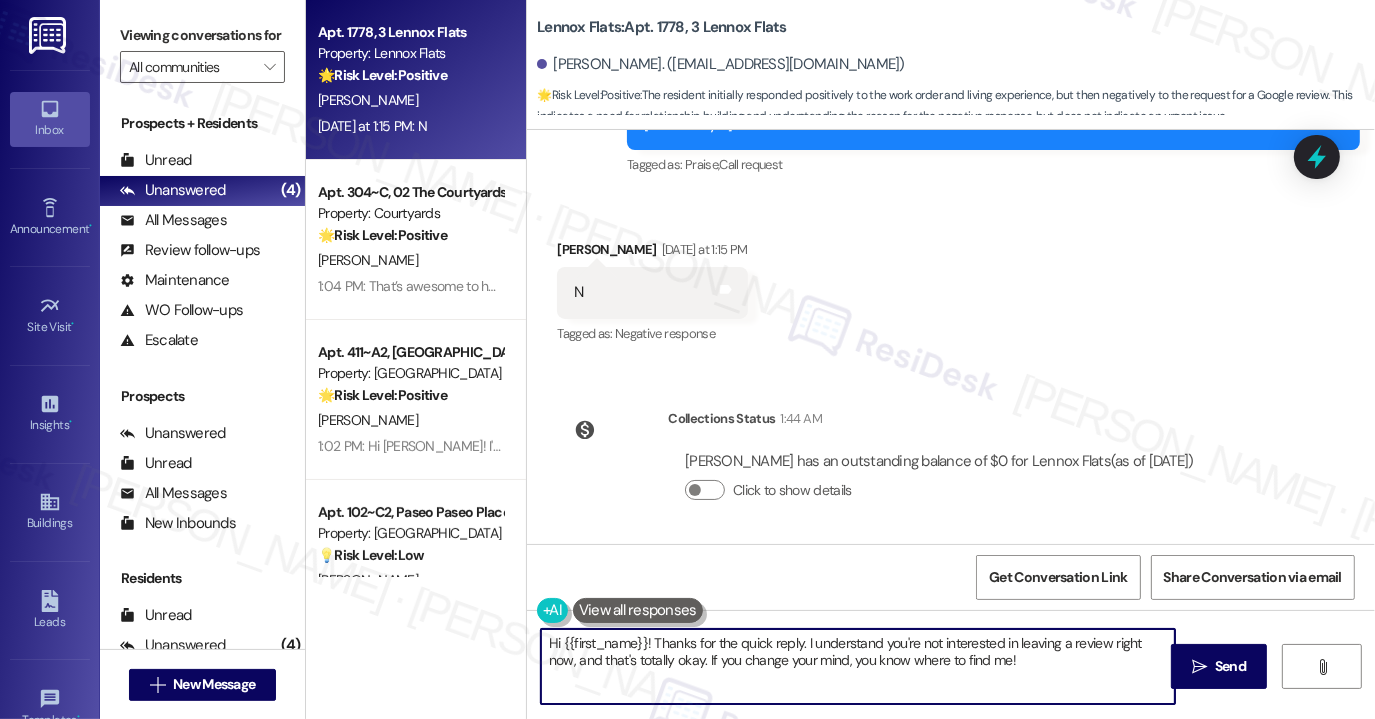 drag, startPoint x: 1034, startPoint y: 662, endPoint x: 704, endPoint y: 660, distance: 330.00607 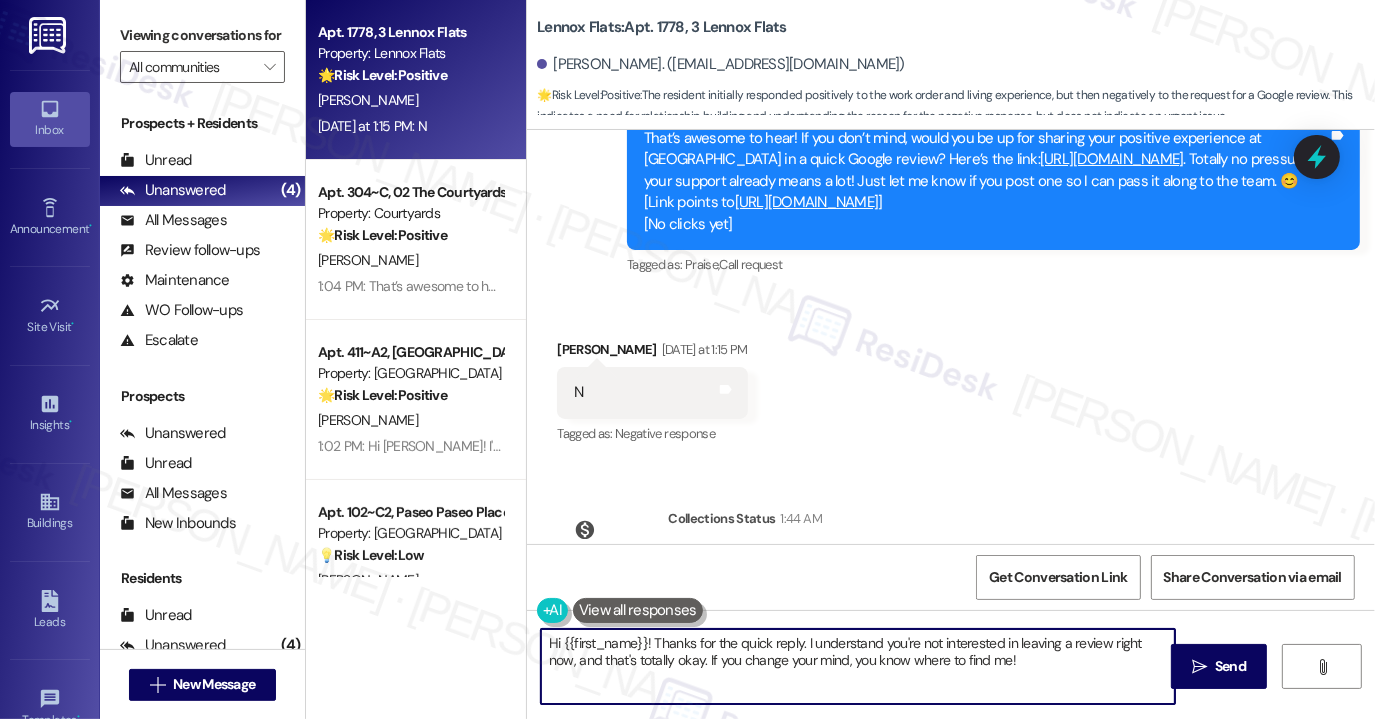 scroll, scrollTop: 7373, scrollLeft: 0, axis: vertical 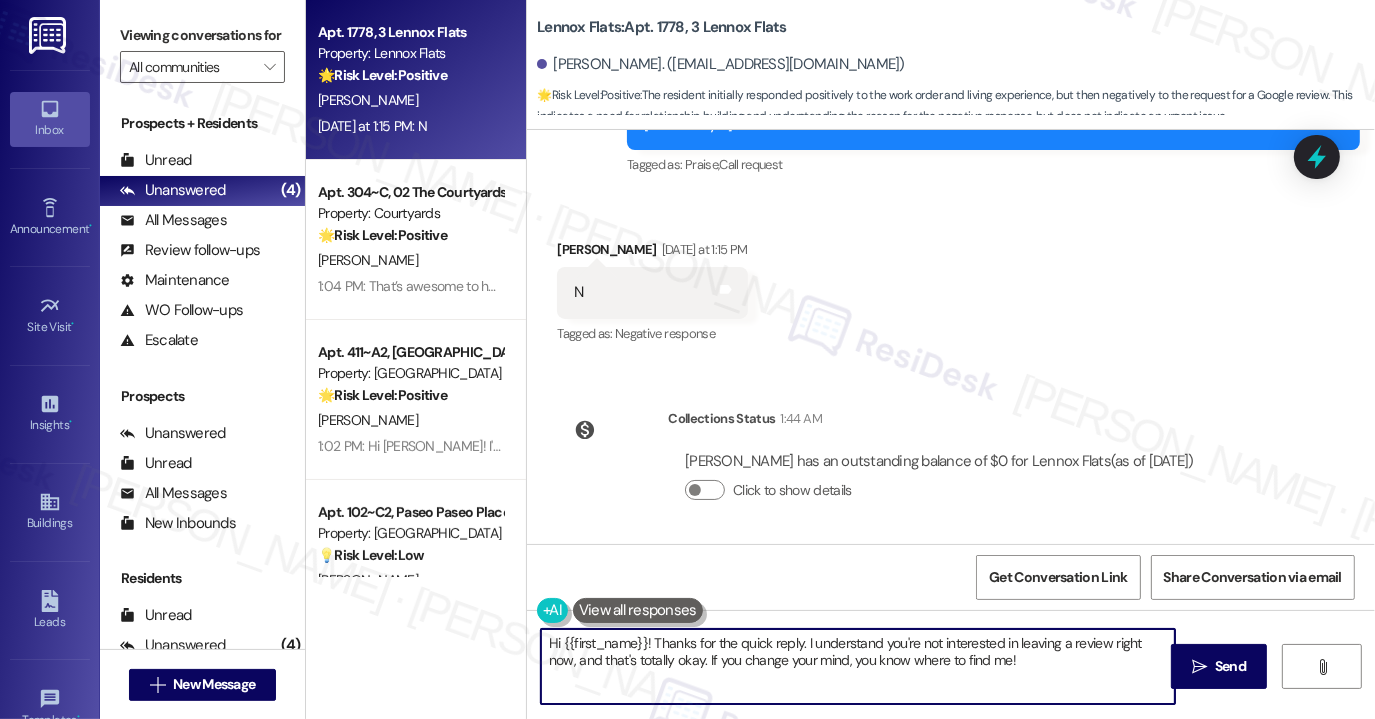 click on "Hi {{first_name}}! Thanks for the quick reply. I understand you're not interested in leaving a review right now, and that's totally okay. If you change your mind, you know where to find me!" at bounding box center [858, 666] 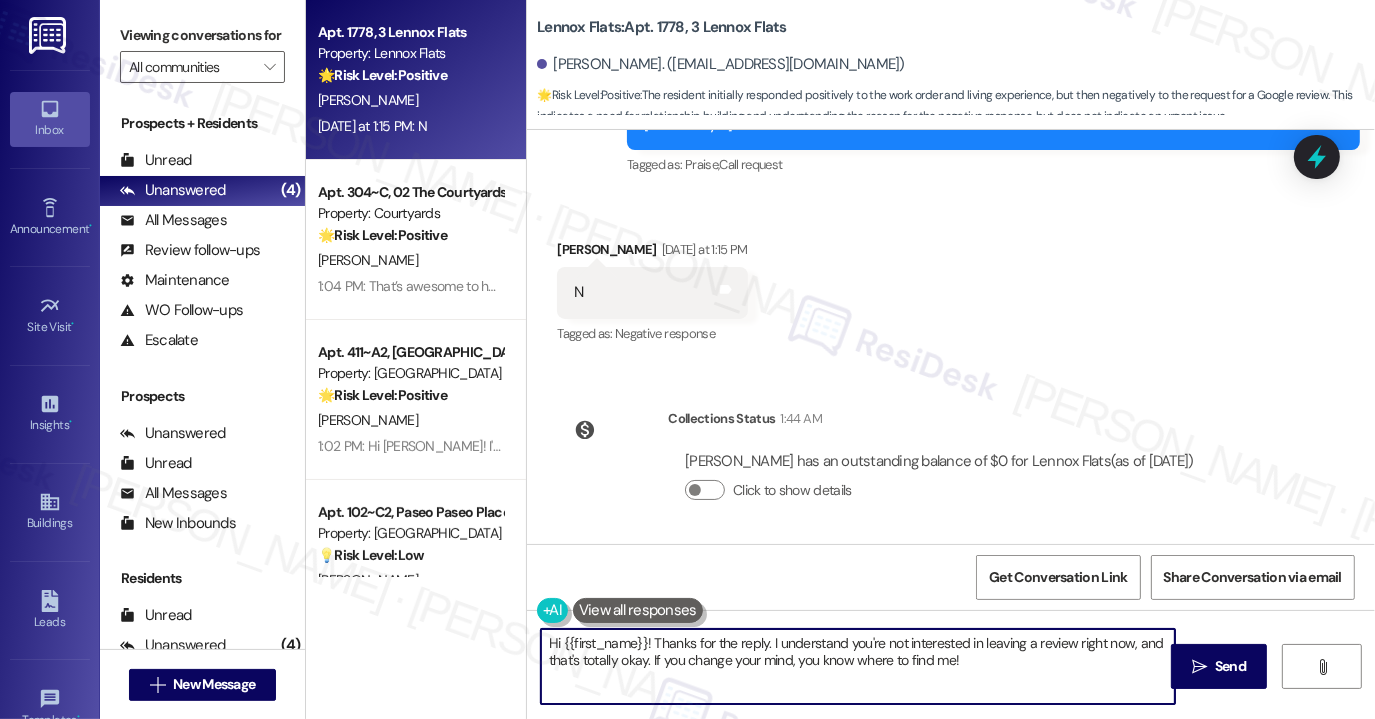 drag, startPoint x: 1044, startPoint y: 673, endPoint x: 680, endPoint y: 665, distance: 364.0879 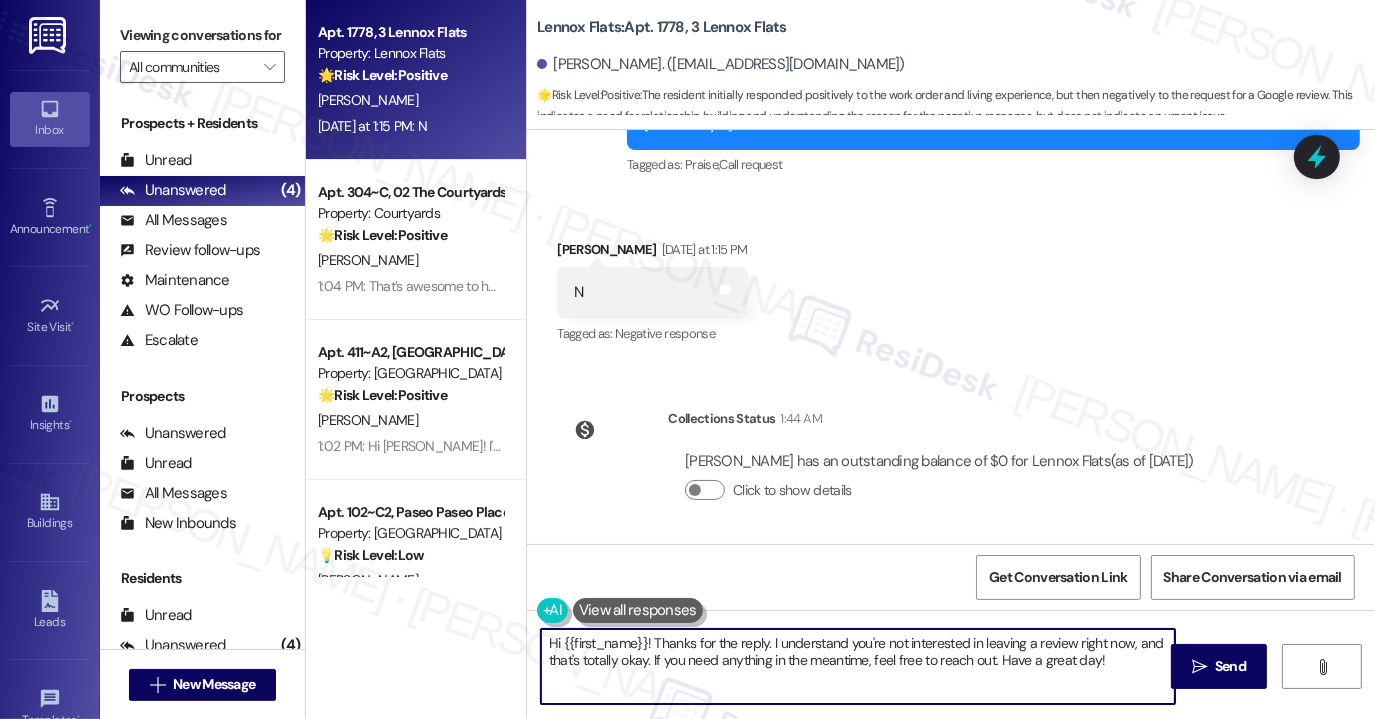 click on "Hi {{first_name}}! Thanks for the reply. I understand you're not interested in leaving a review right now, and that's totally okay. If you need anything in the meantime, feel free to reach out. Have a great day!" at bounding box center (858, 666) 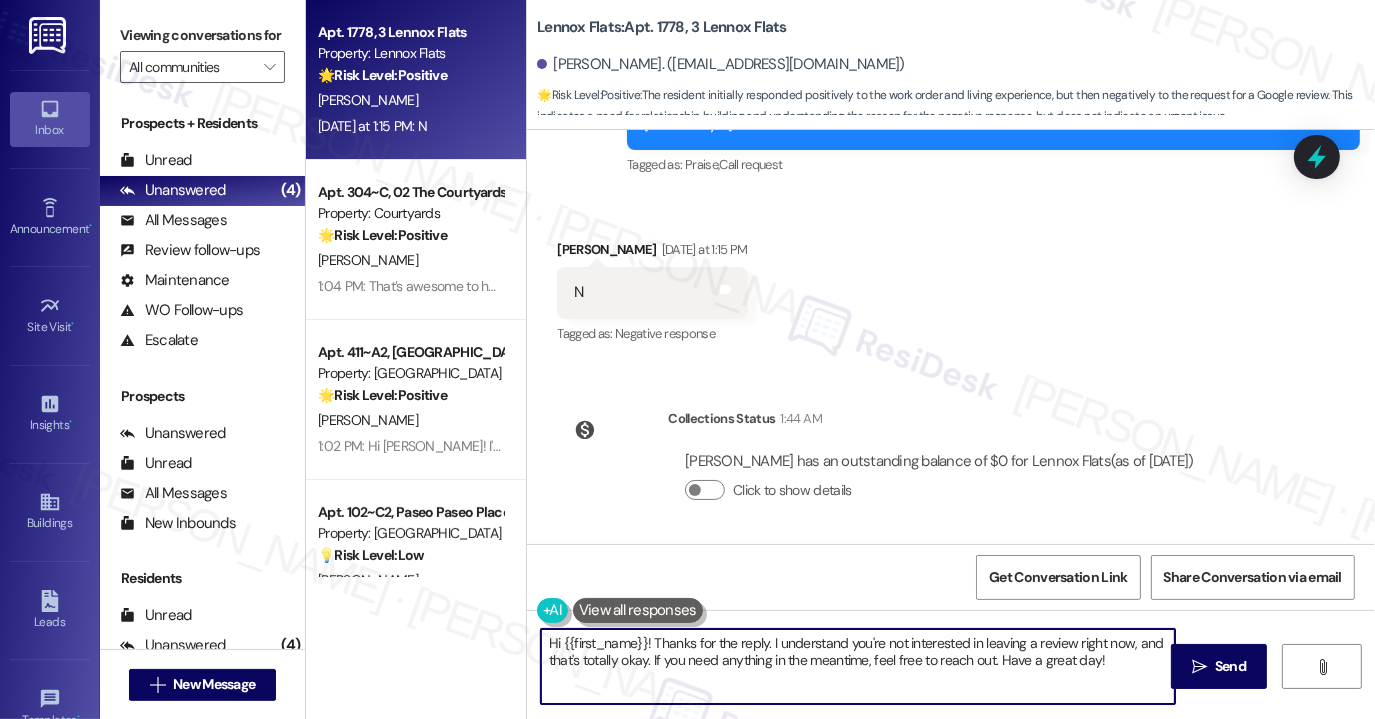drag, startPoint x: 640, startPoint y: 661, endPoint x: 541, endPoint y: 663, distance: 99.0202 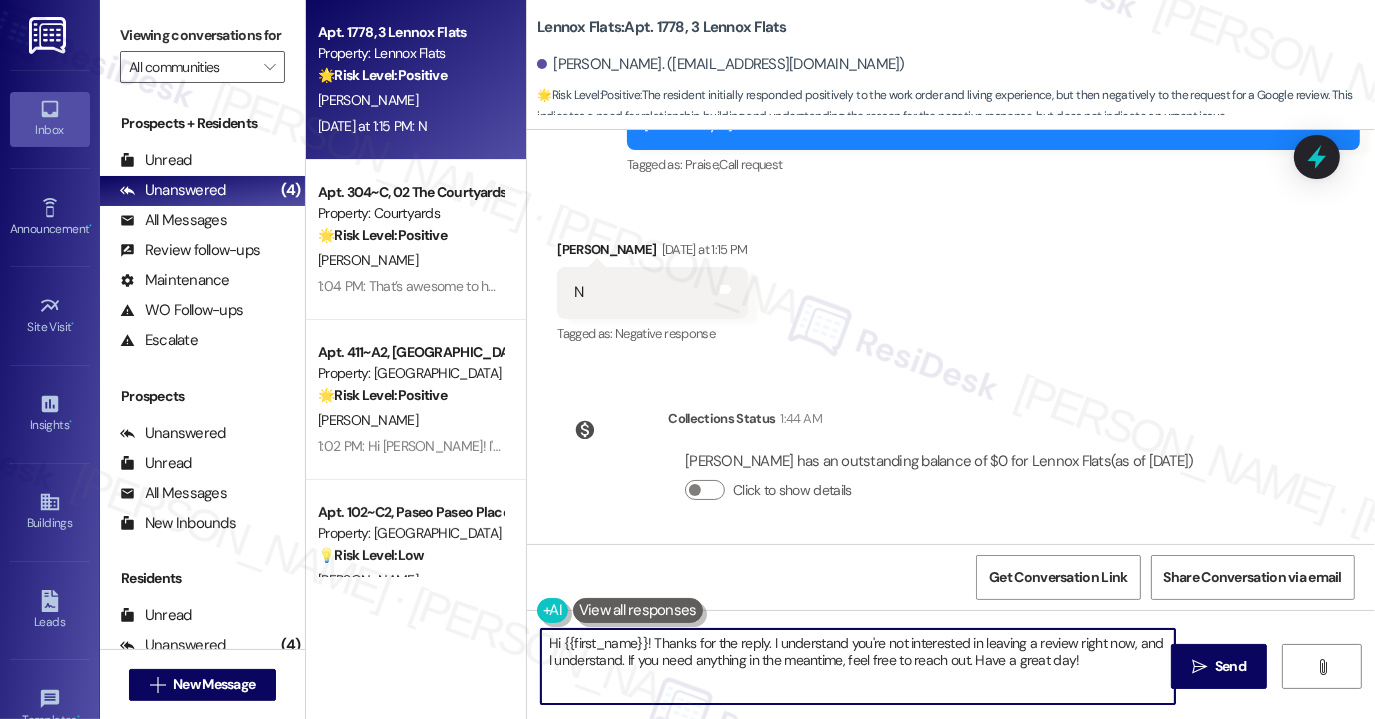 click on "Hi {{first_name}}! Thanks for the reply. I understand you're not interested in leaving a review right now, and I understand. If you need anything in the meantime, feel free to reach out. Have a great day!" at bounding box center (858, 666) 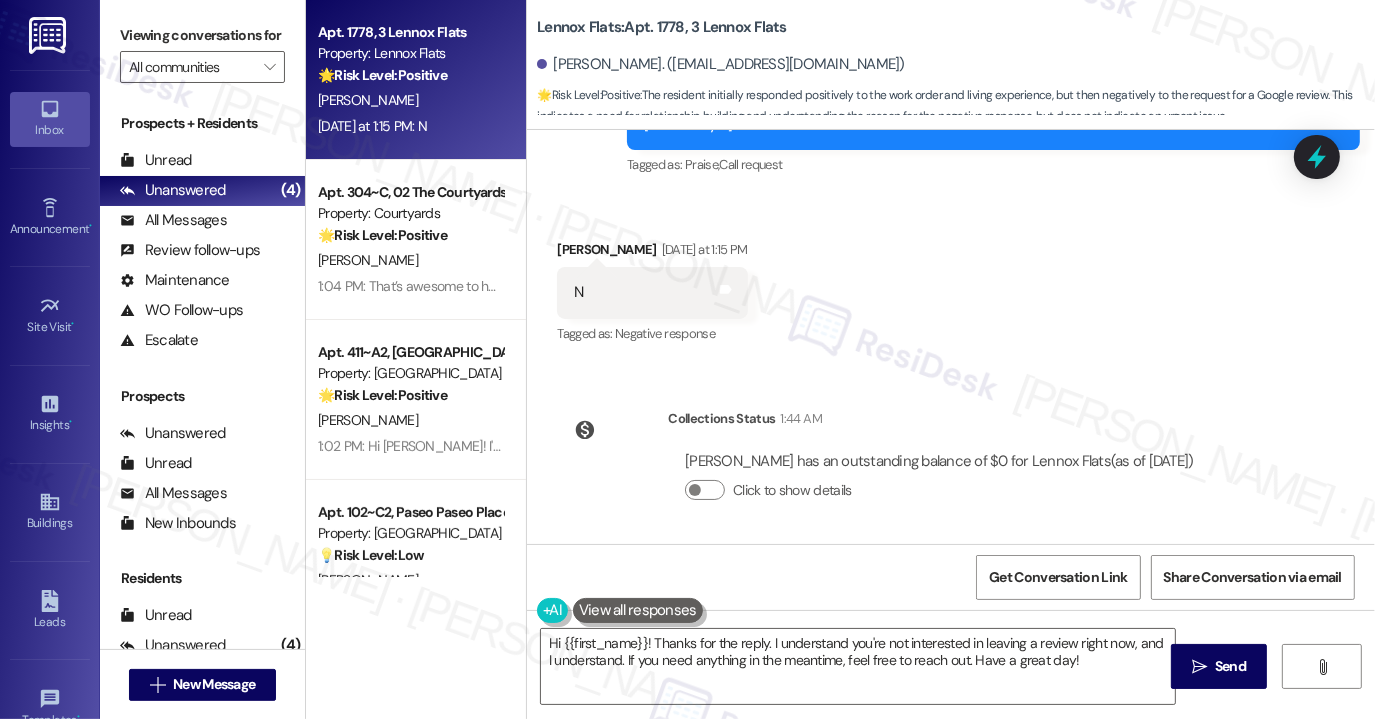 click on "Collections Status 1:44 AM" at bounding box center (939, 422) 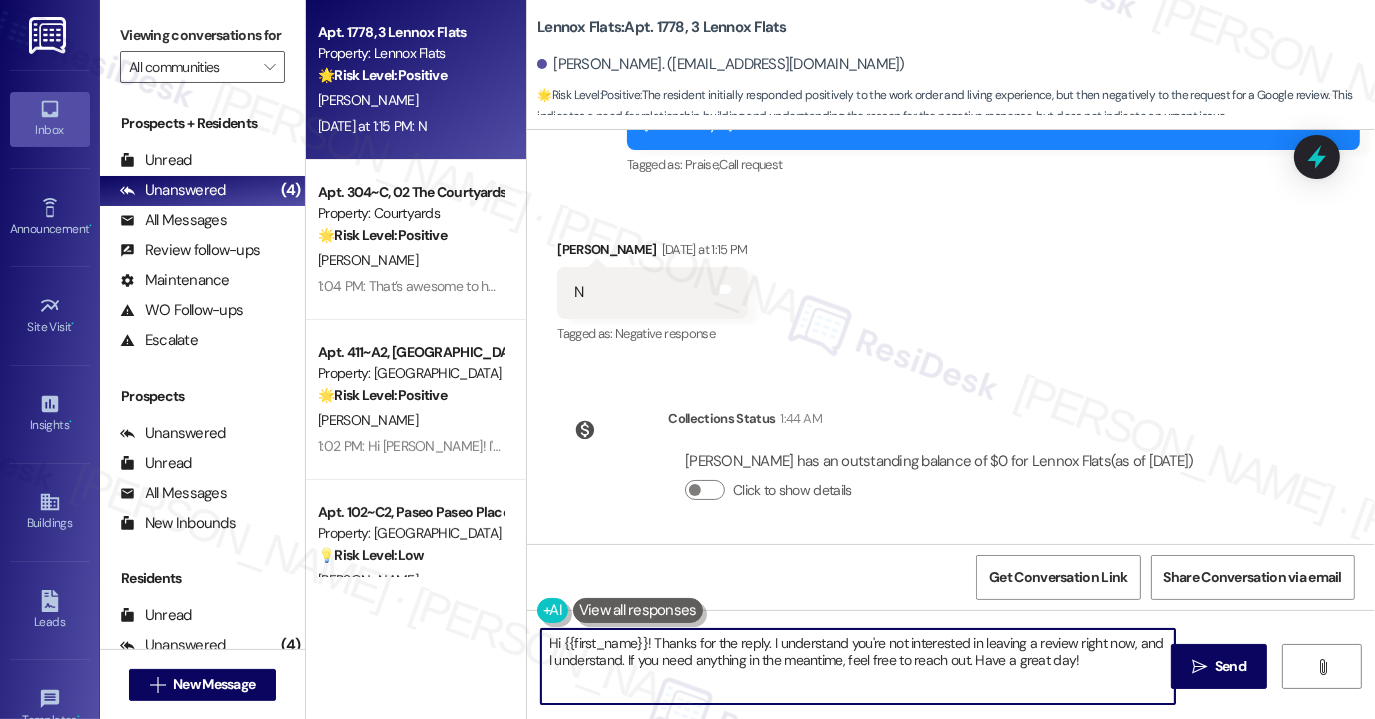 drag, startPoint x: 610, startPoint y: 658, endPoint x: 1122, endPoint y: 624, distance: 513.1277 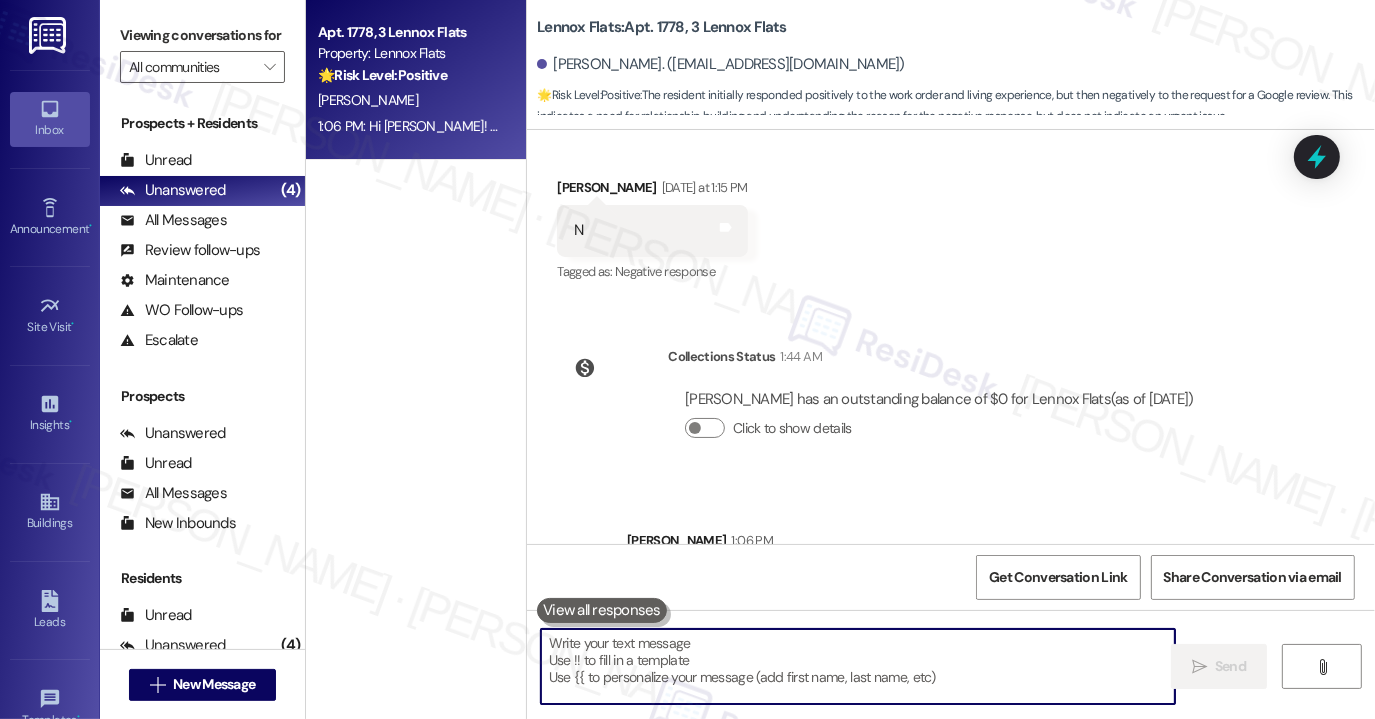 scroll, scrollTop: 7534, scrollLeft: 0, axis: vertical 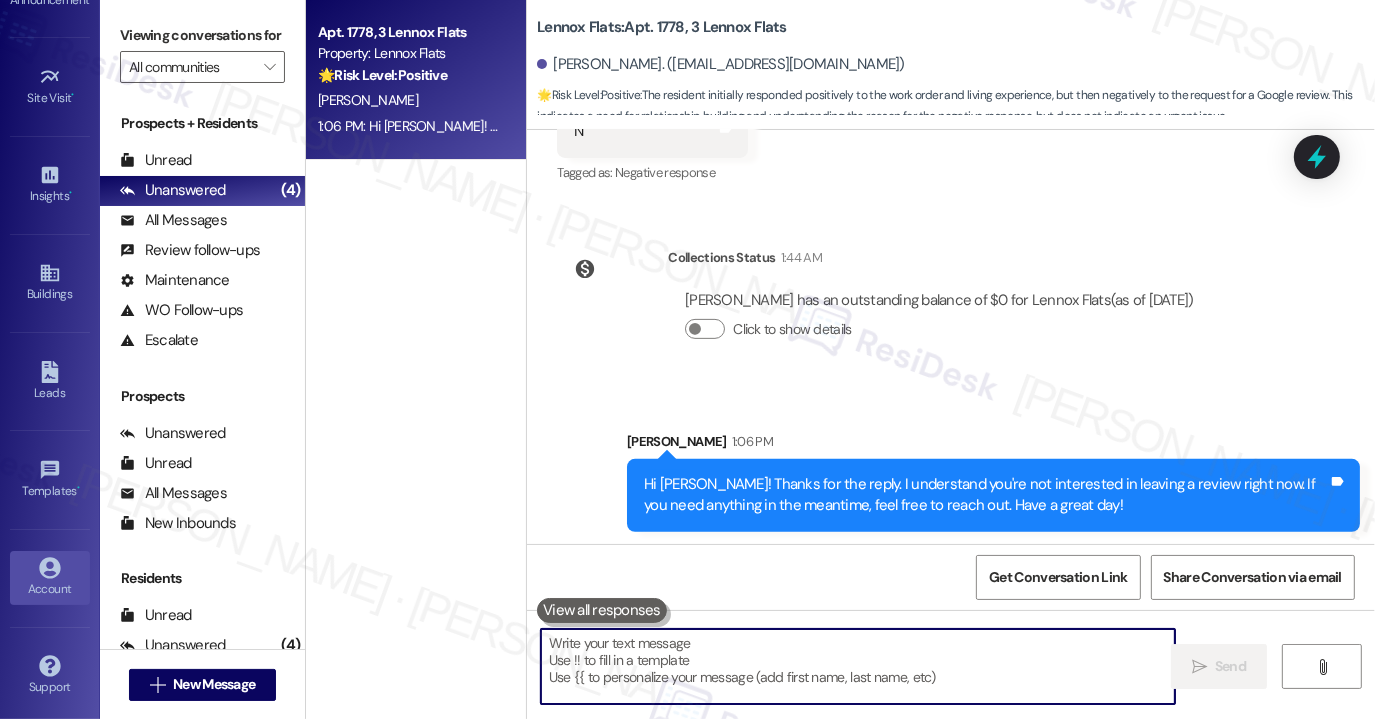 type 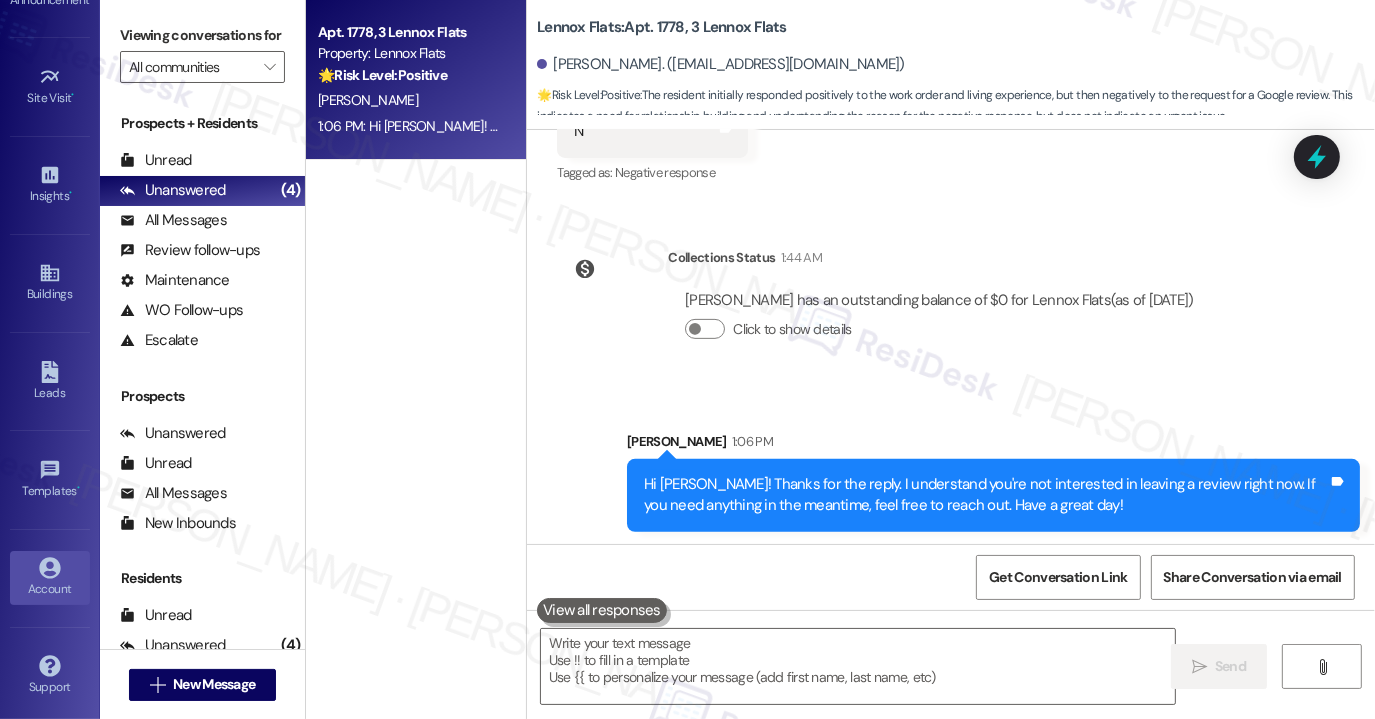 click on "Account" at bounding box center [50, 589] 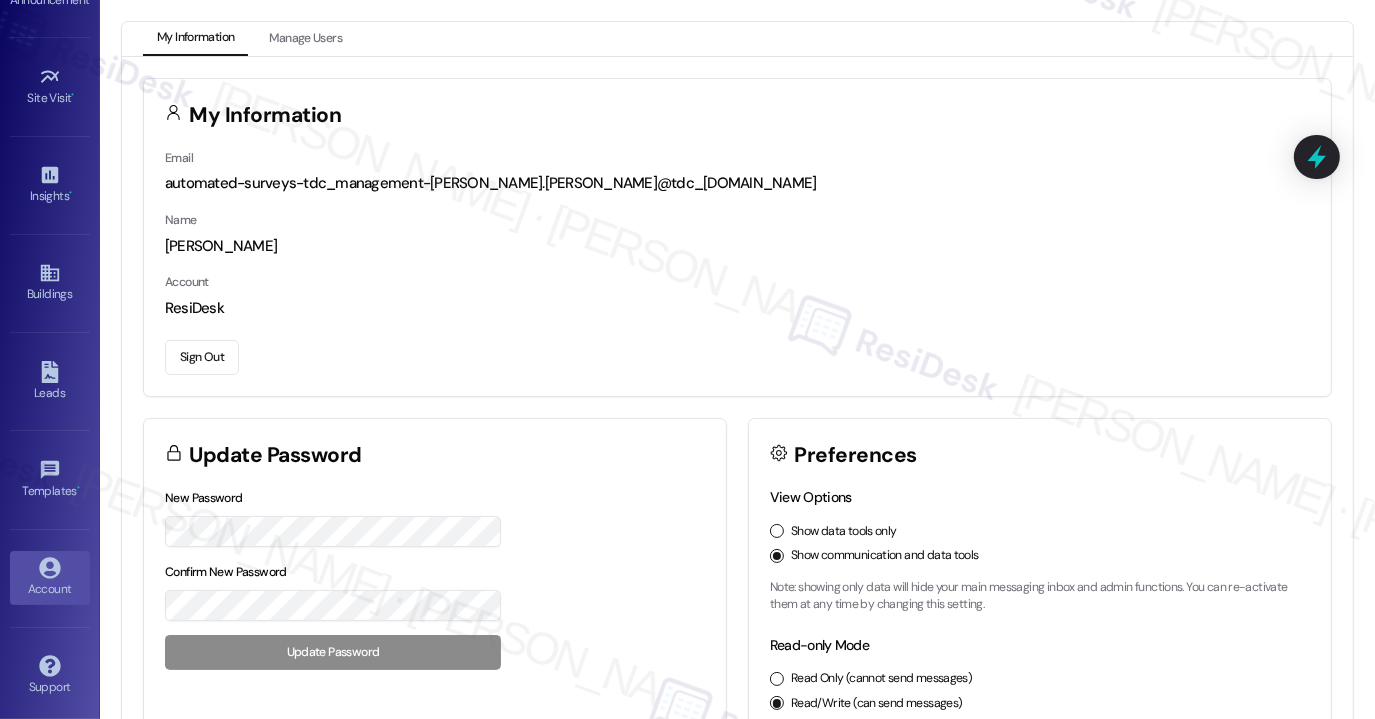 click on "Sign Out" at bounding box center [202, 357] 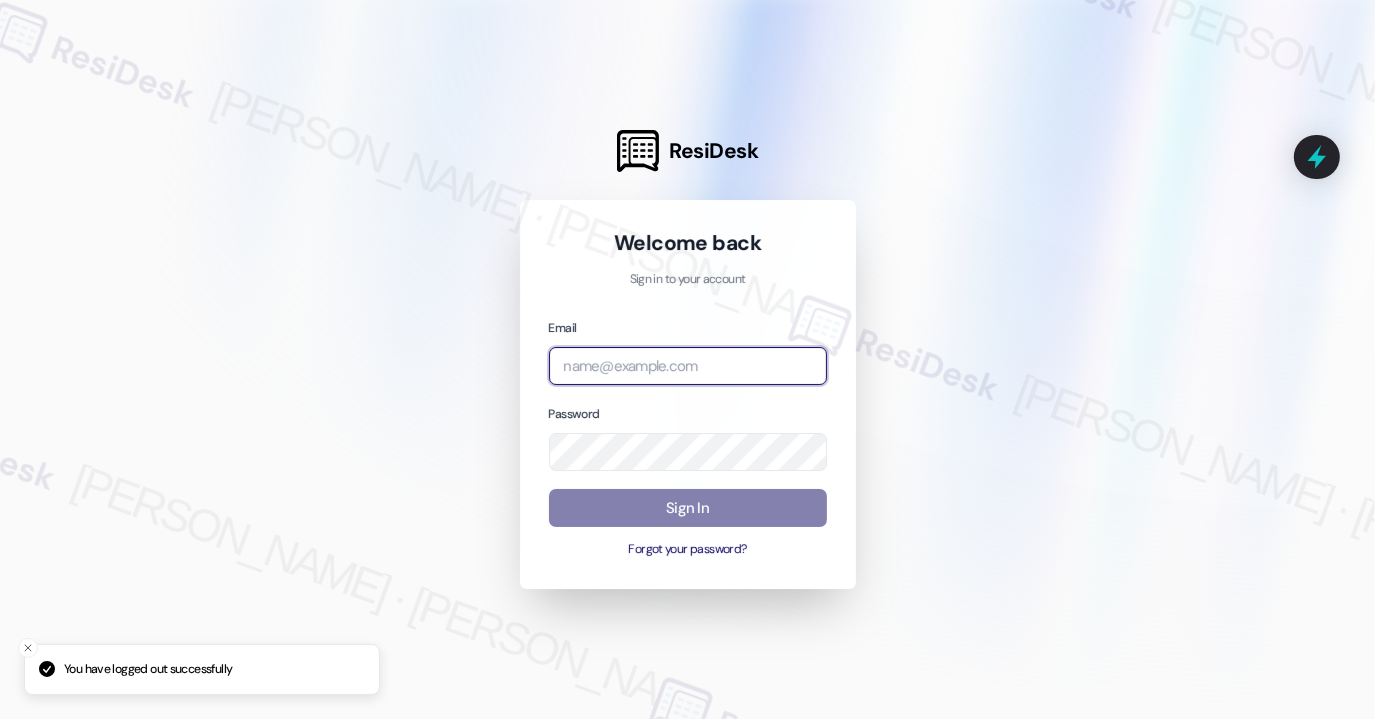 click at bounding box center [688, 366] 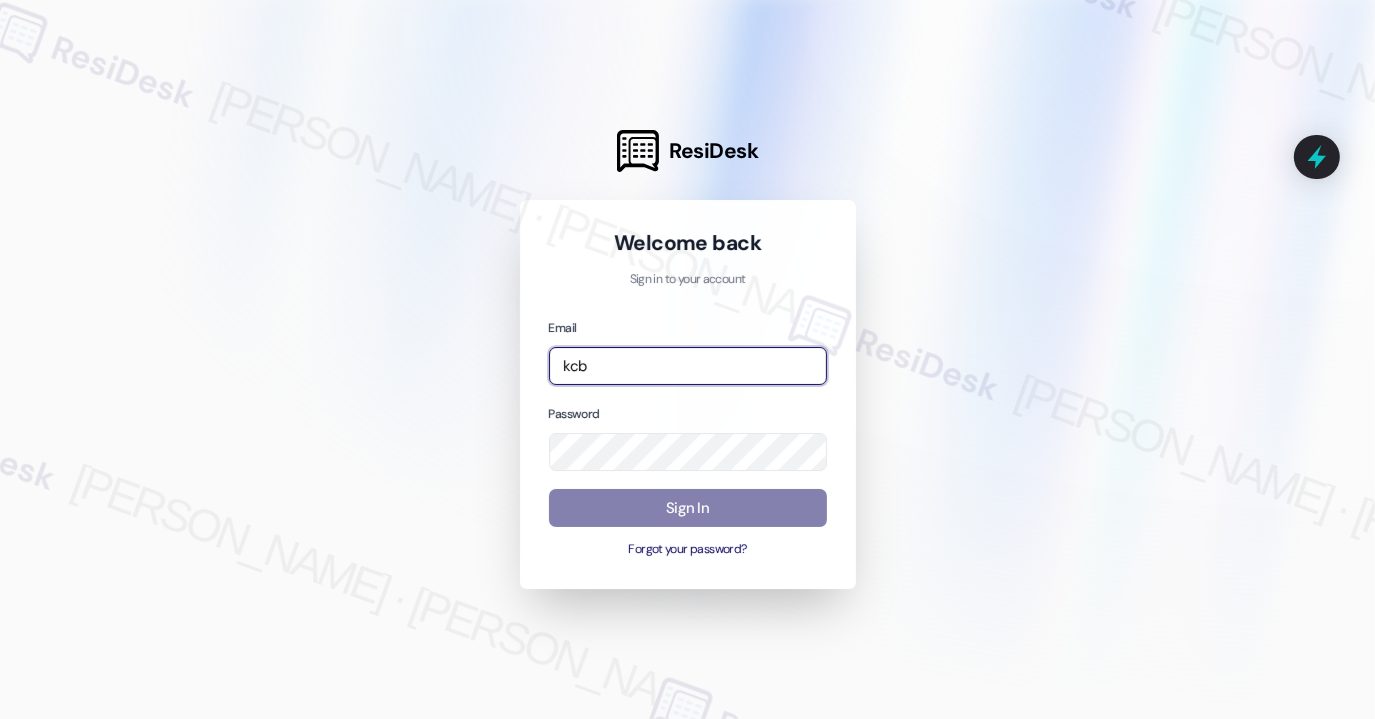 type on "automated-surveys-kcb_aperto-[PERSON_NAME].[PERSON_NAME]@kcb_[DOMAIN_NAME]" 